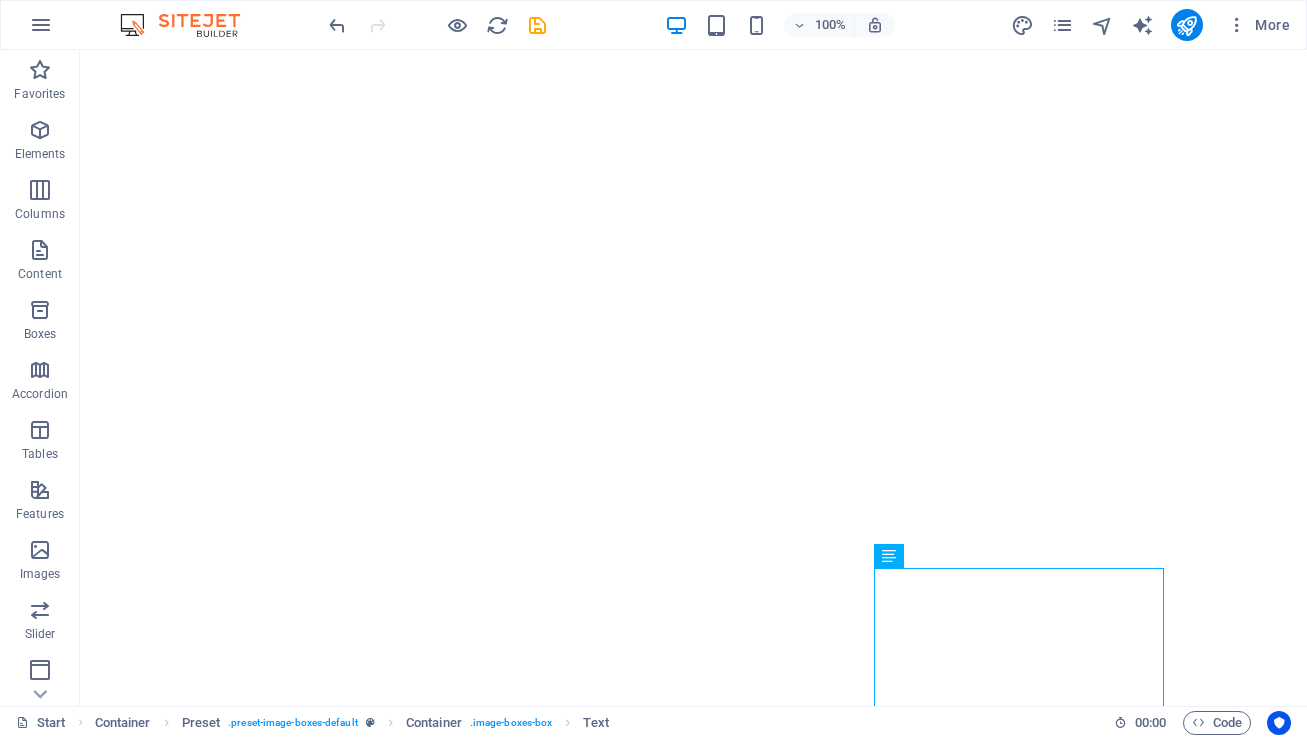 scroll, scrollTop: 0, scrollLeft: 0, axis: both 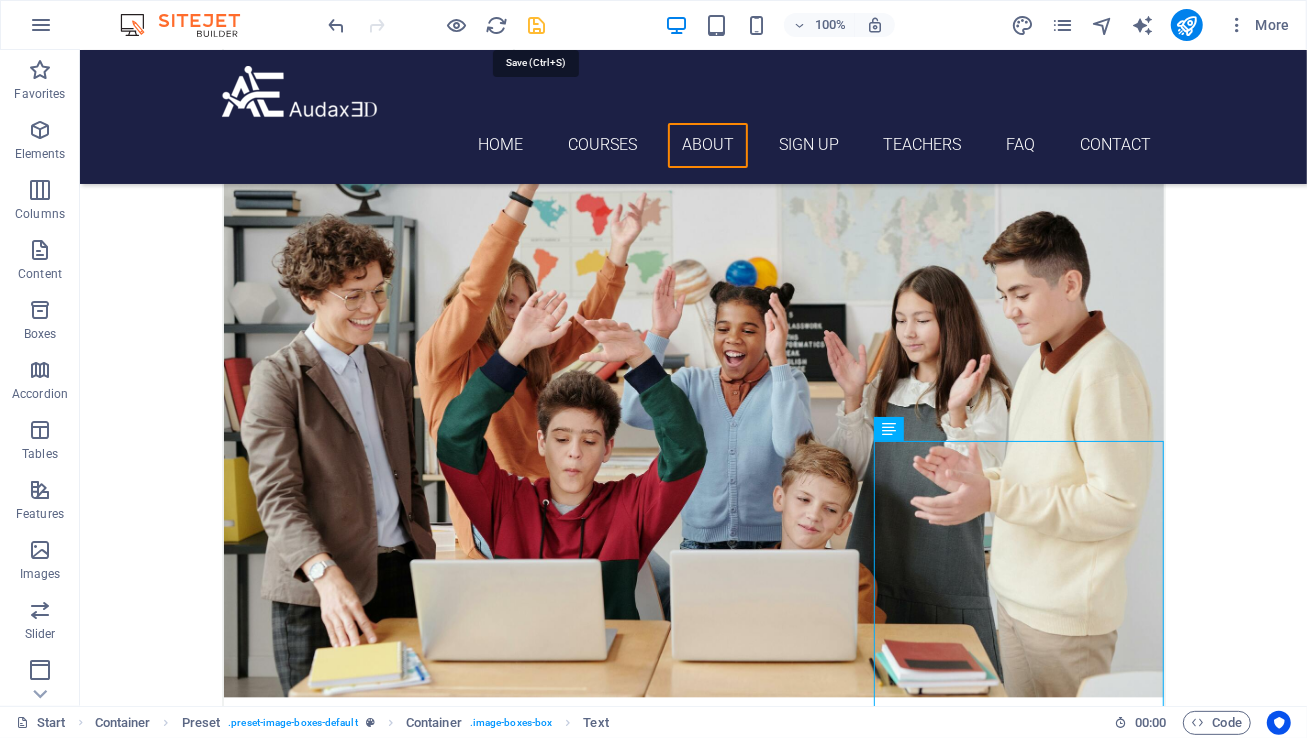 click at bounding box center [537, 25] 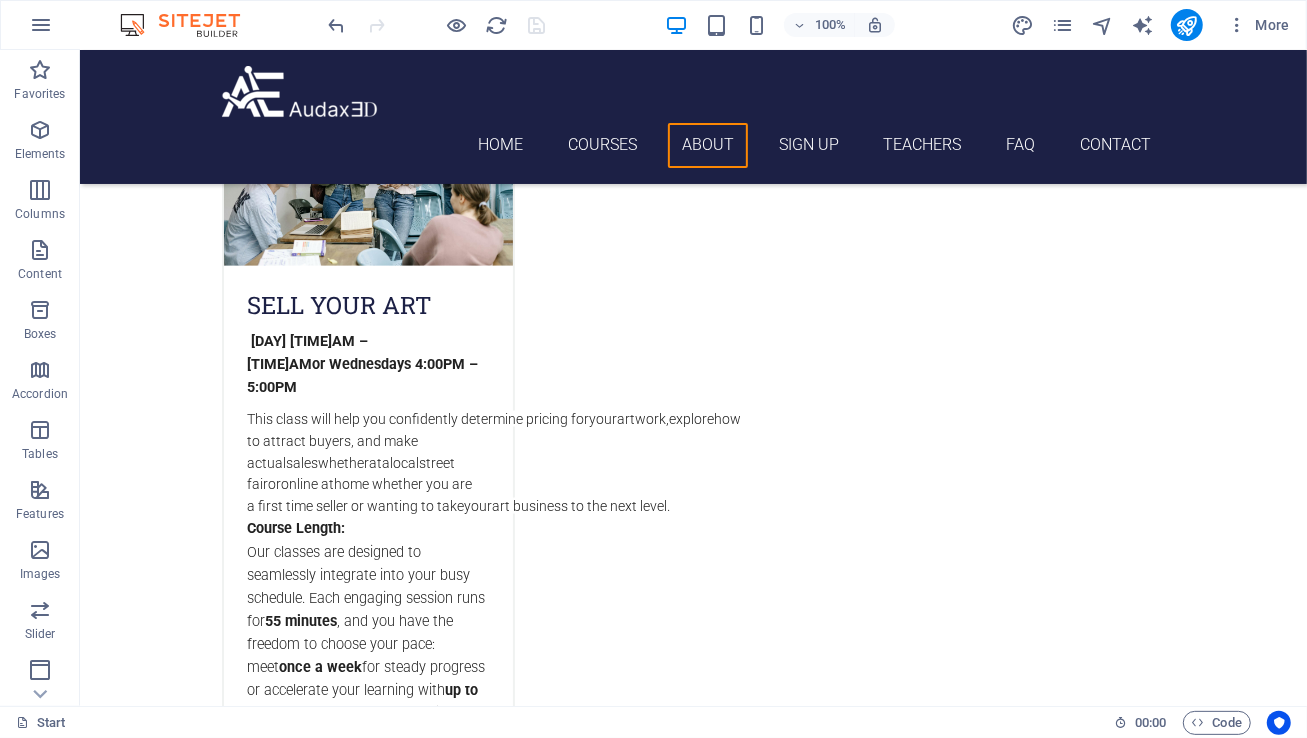scroll, scrollTop: 1652, scrollLeft: 0, axis: vertical 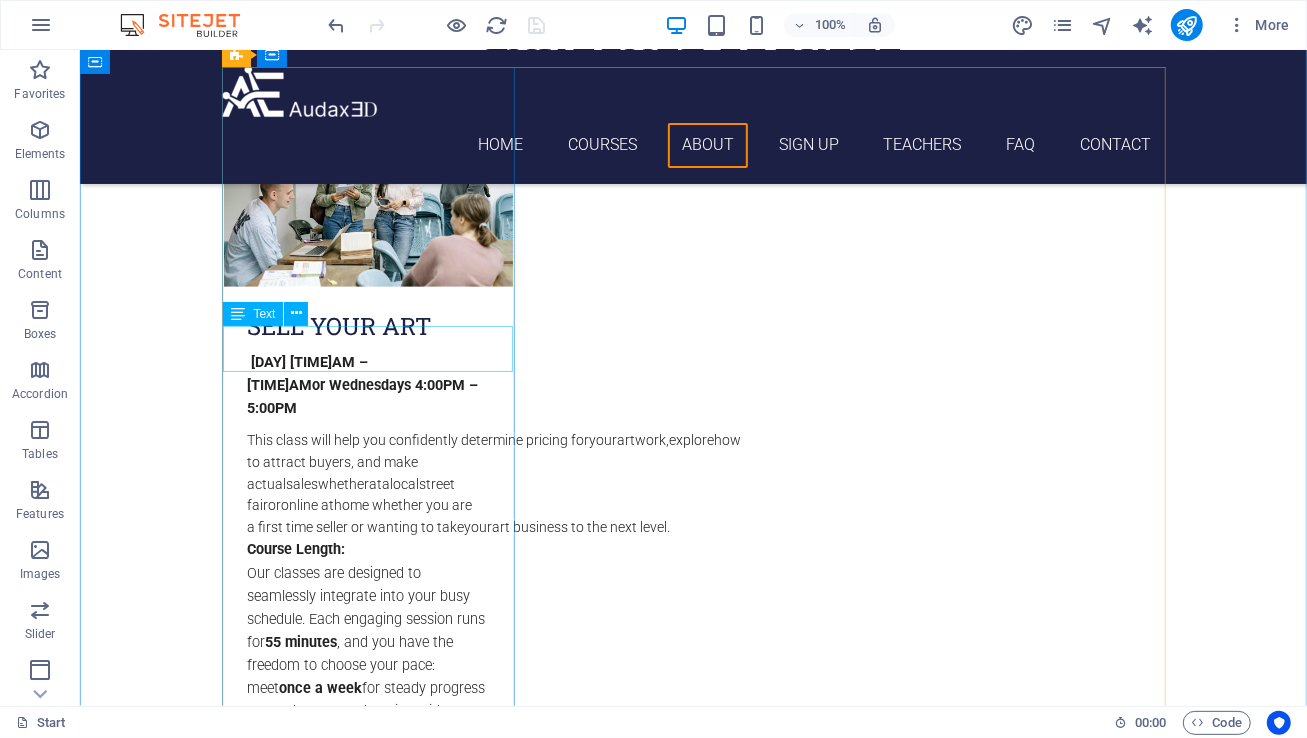 click on "[DAY] [TIME]AM – [TIME]AM  or    [DAY] [TIME]PM – [TIME]PM" at bounding box center (367, 384) 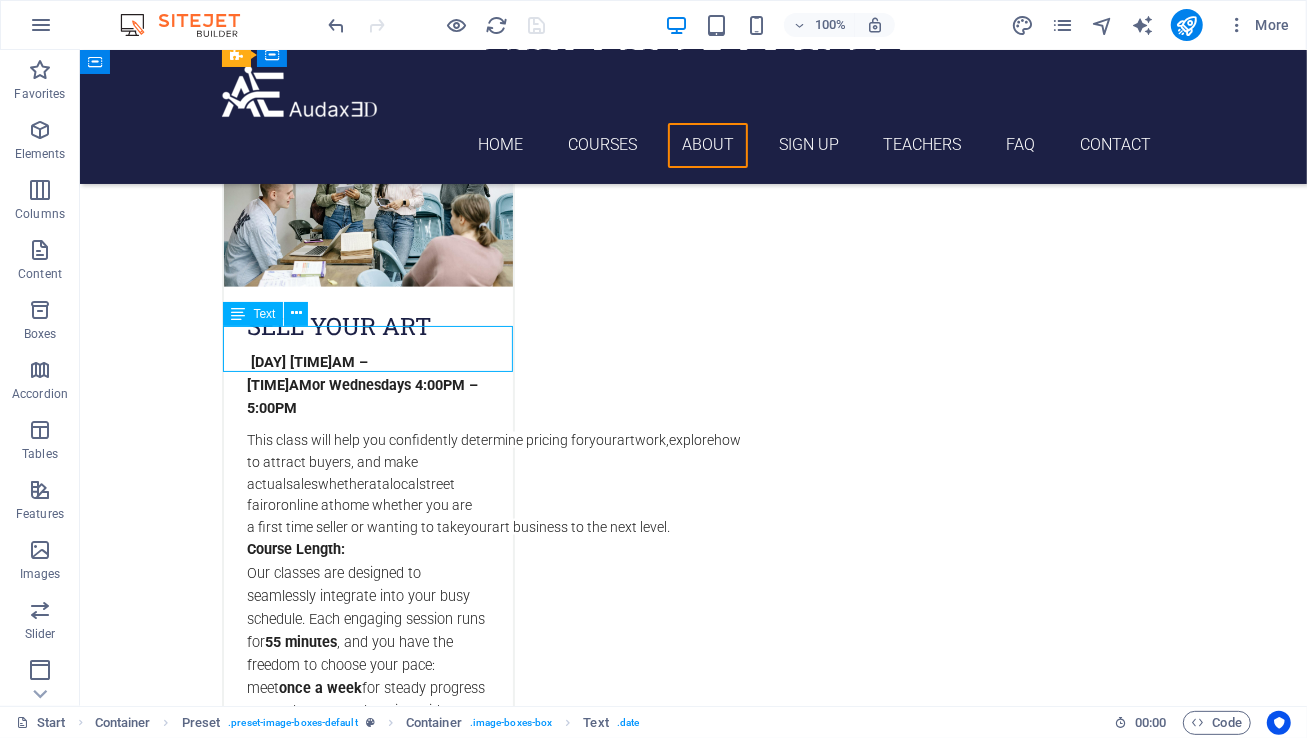 click on "[DAY] [TIME]AM – [TIME]AM  or    [DAY] [TIME]PM – [TIME]PM" at bounding box center (367, 384) 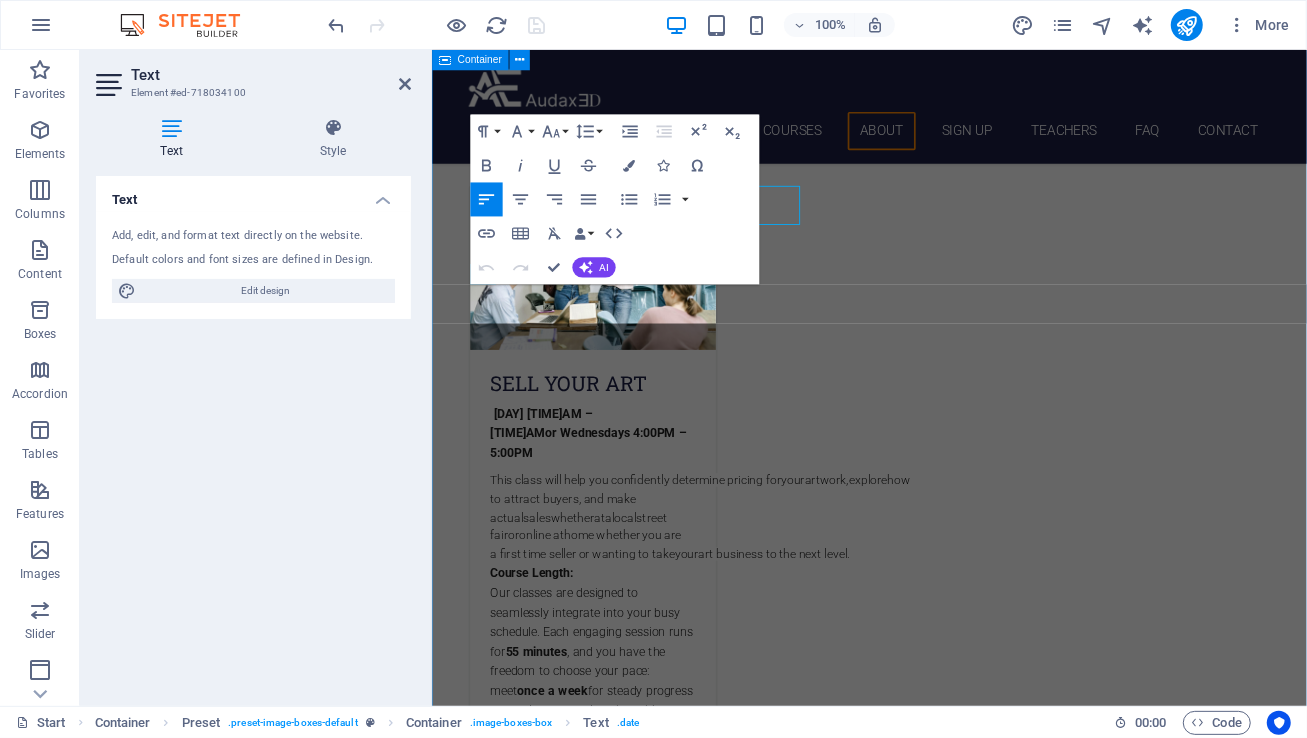 scroll, scrollTop: 1767, scrollLeft: 0, axis: vertical 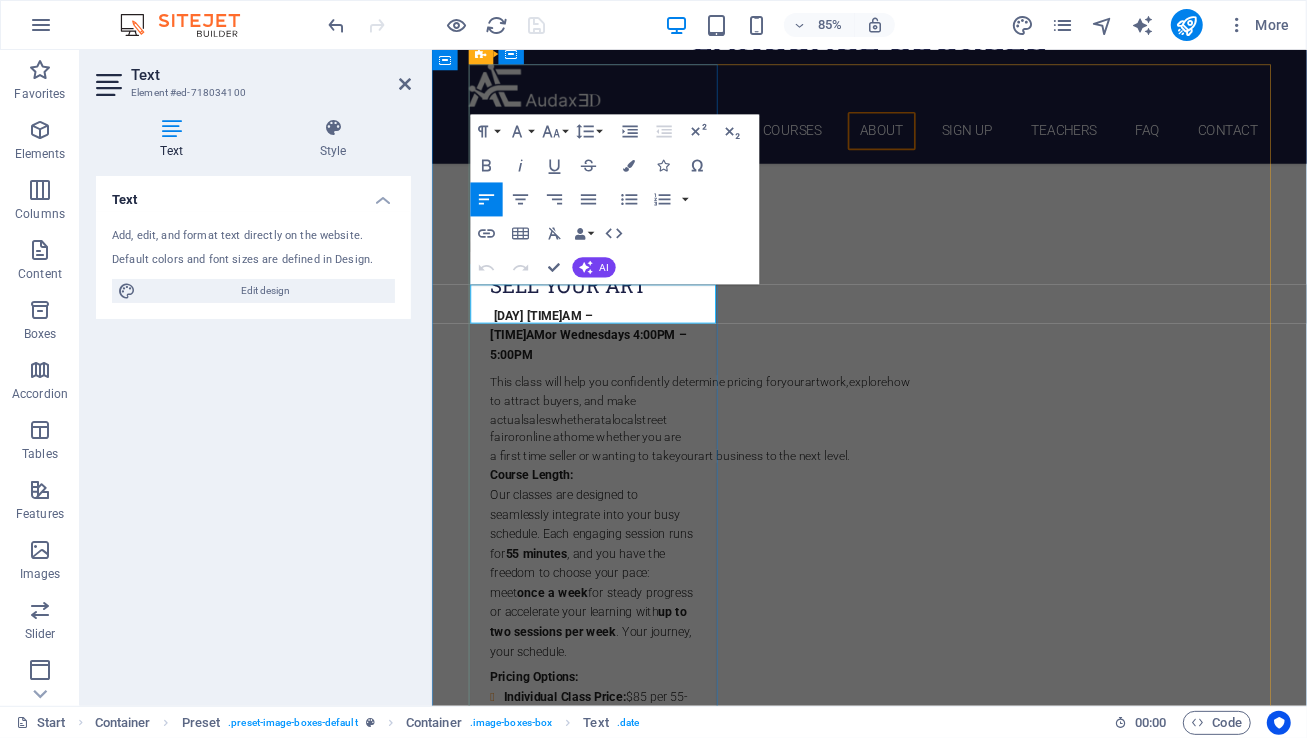 click at bounding box center [578, 385] 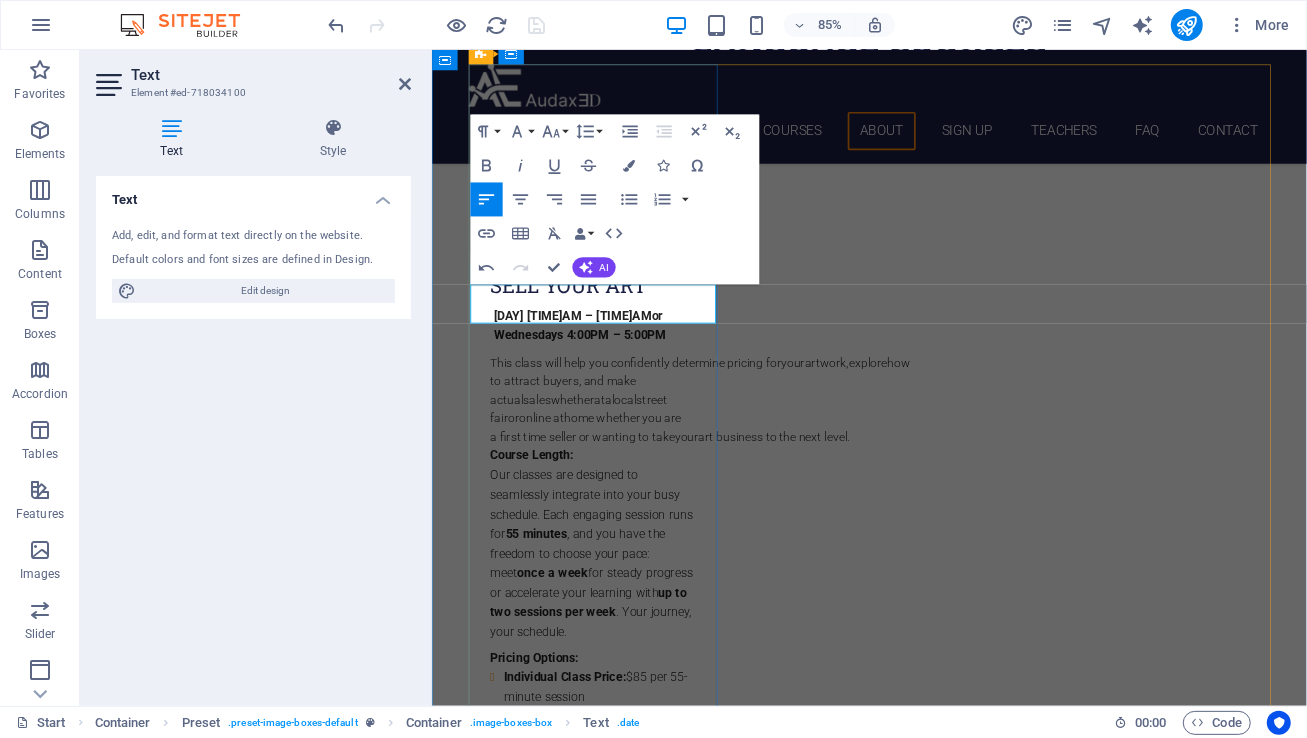 click on "or" at bounding box center [696, 362] 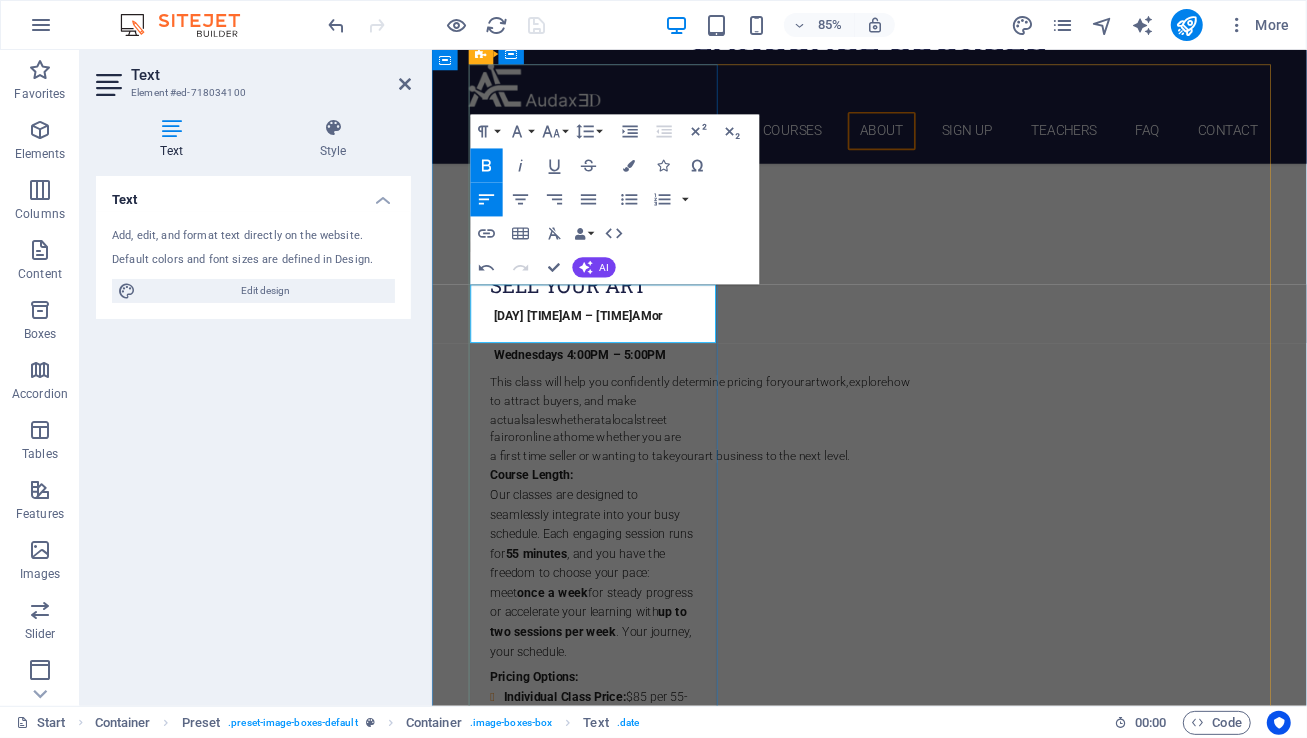 click on "Wednesdays 4:00PM – 5:00PM" at bounding box center (597, 362) 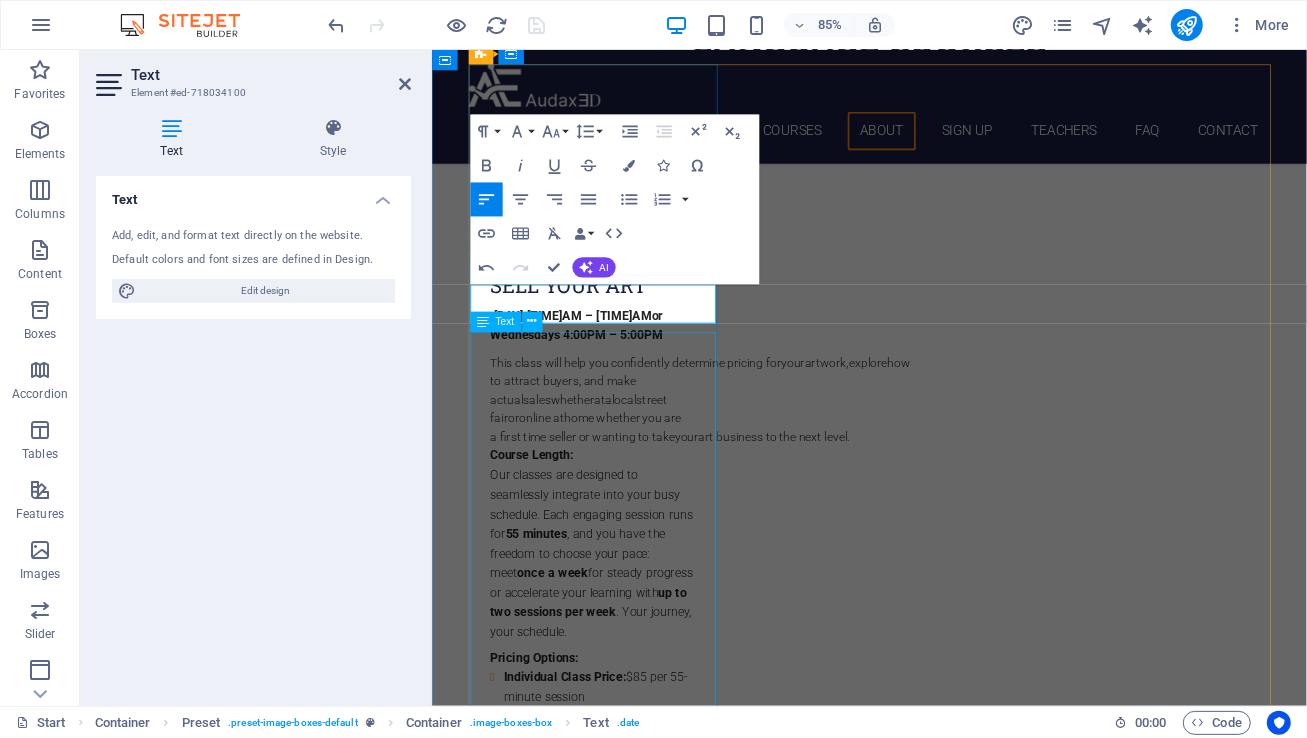 type 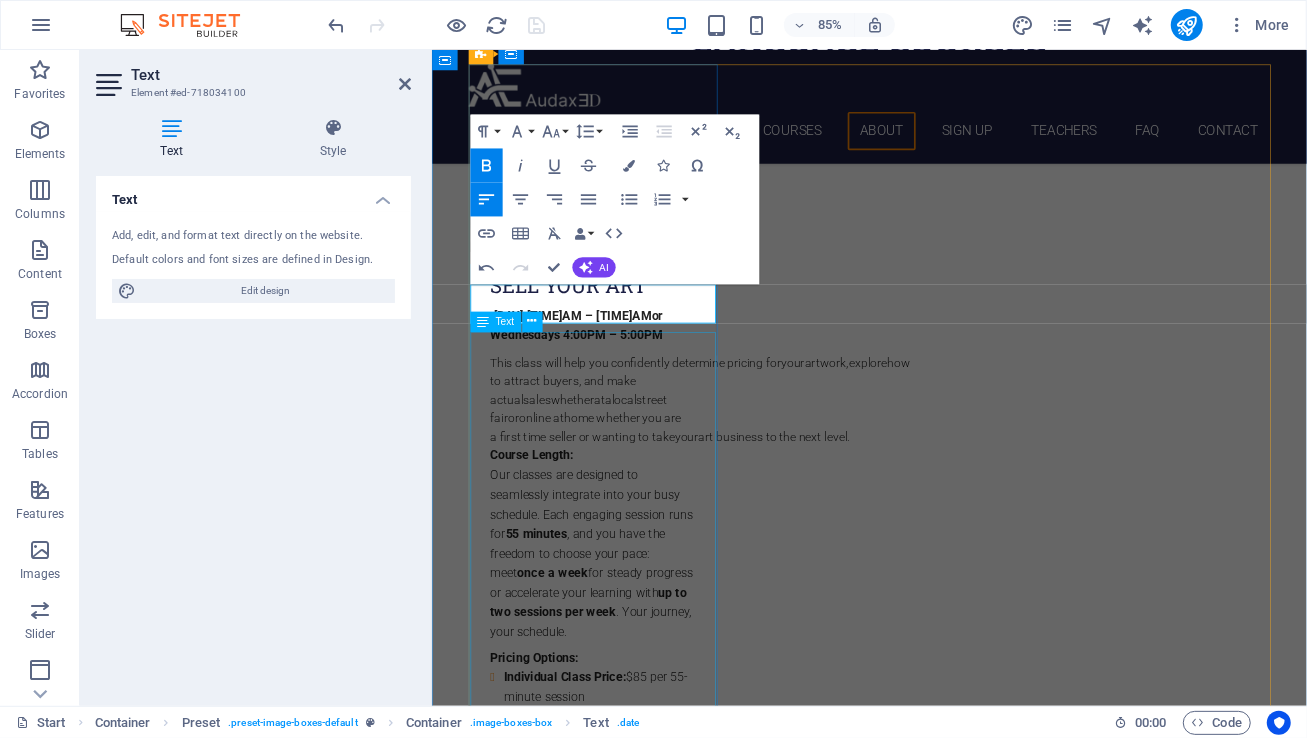 click on "This   class   will   help   you   confidently   determine   pricing   for  your  artwork ,  explore  how to attract buyers, and make  actual  sales  whether  at  a  local  street fair  or  online   at  home   whether you are  a first time seller or wanting to take  your  art   business to the next level . Course Length: Our classes are designed to seamlessly integrate into your busy schedule. Each engaging session runs for  55 minutes , and you have the freedom to choose your pace: meet  once a week  for steady progress or accelerate your learning with  up to two sessions per week . Your journey, your schedule. Pricing Options: Individual Class Price:  $85 per 55-minute session Monthly Class Package:  $305 total (Save $35 compared to individual pricing!)" at bounding box center [620, 661] 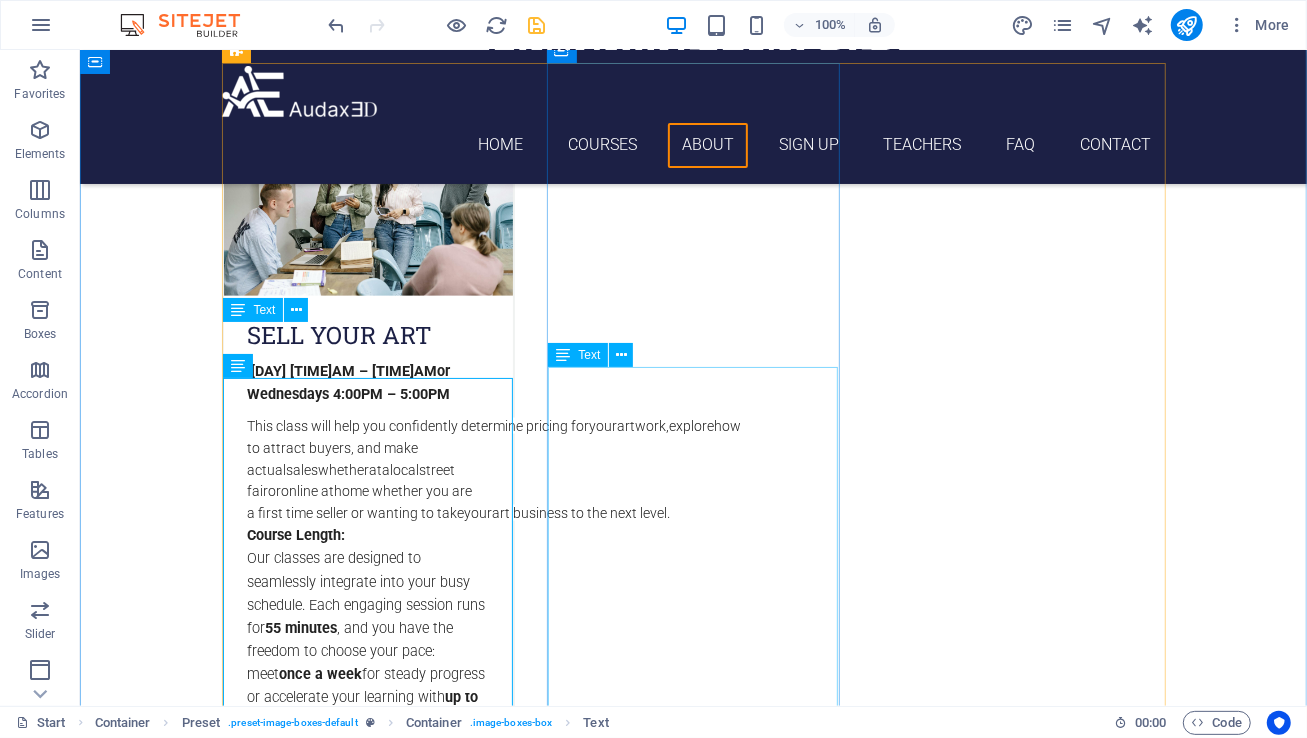 scroll, scrollTop: 1632, scrollLeft: 0, axis: vertical 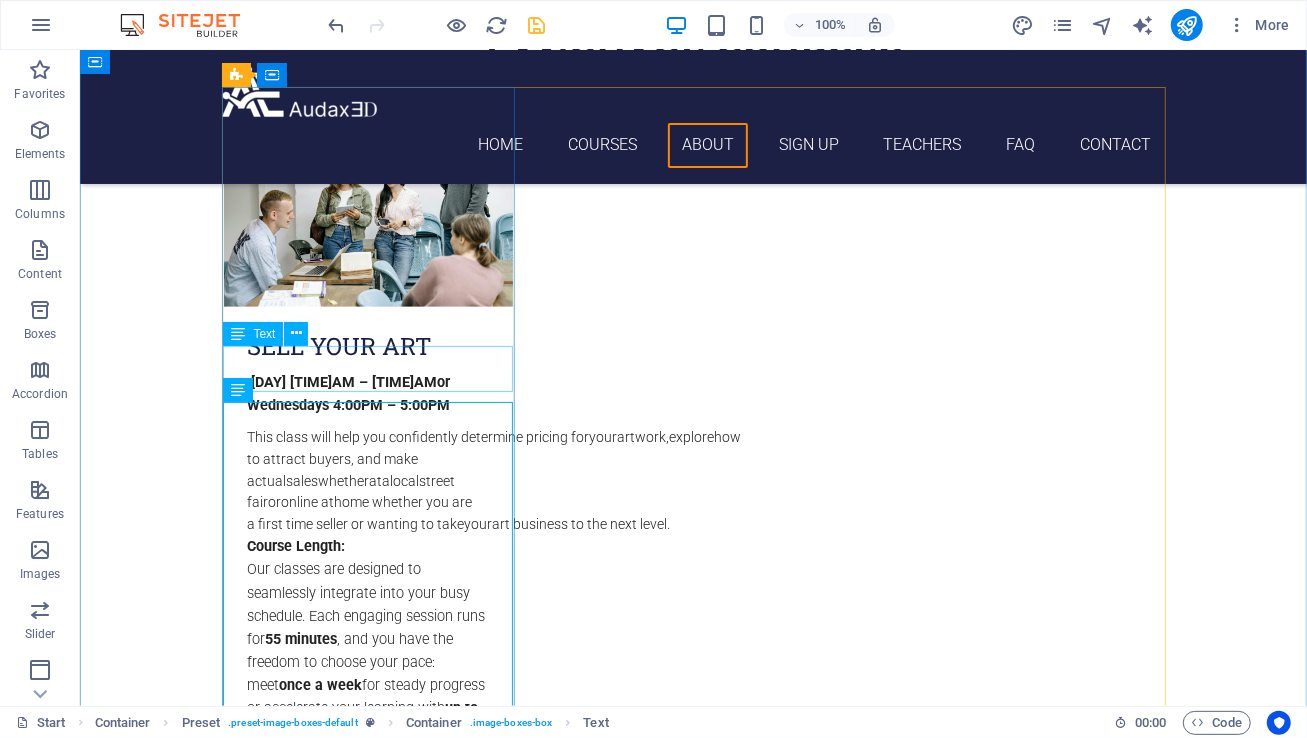 click on "Mondays 9:00AM – 10:0AM or Wednesdays 4:00PM – 5:00PM" at bounding box center [367, 393] 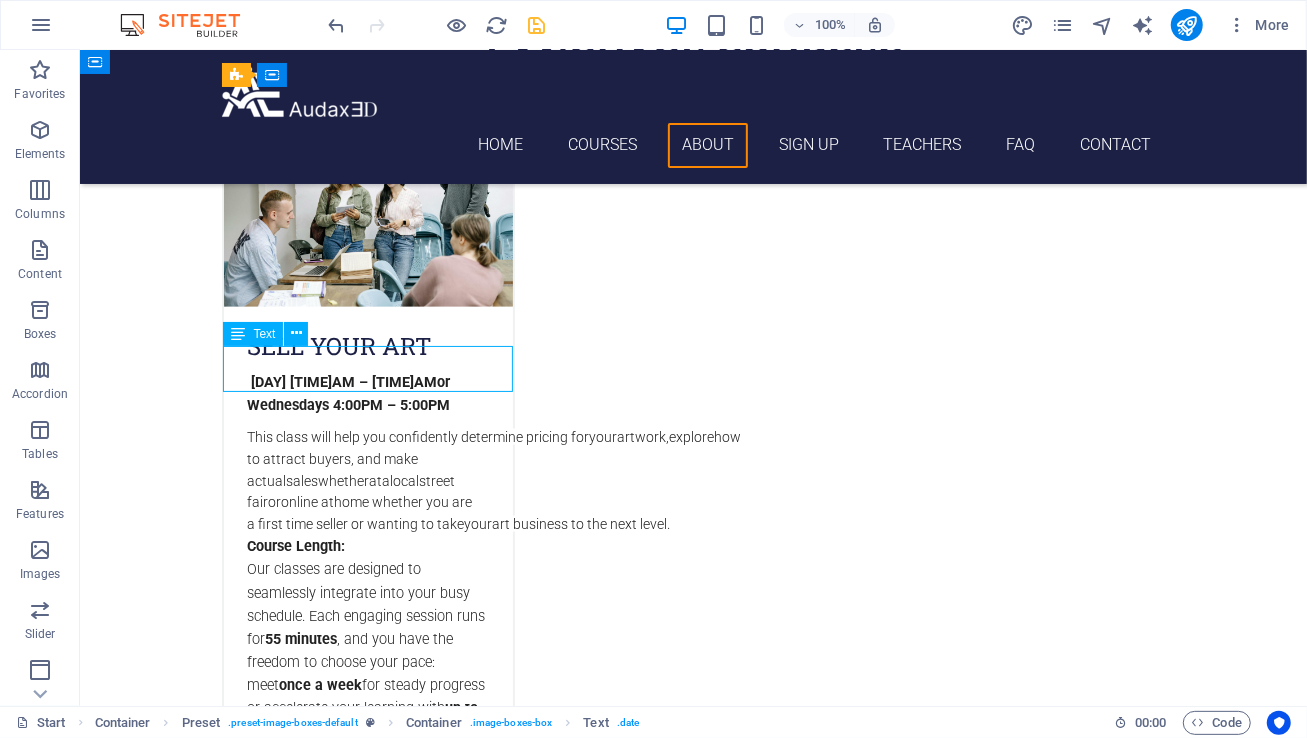 click on "Mondays 9:00AM – 10:0AM or Wednesdays 4:00PM – 5:00PM" at bounding box center [367, 393] 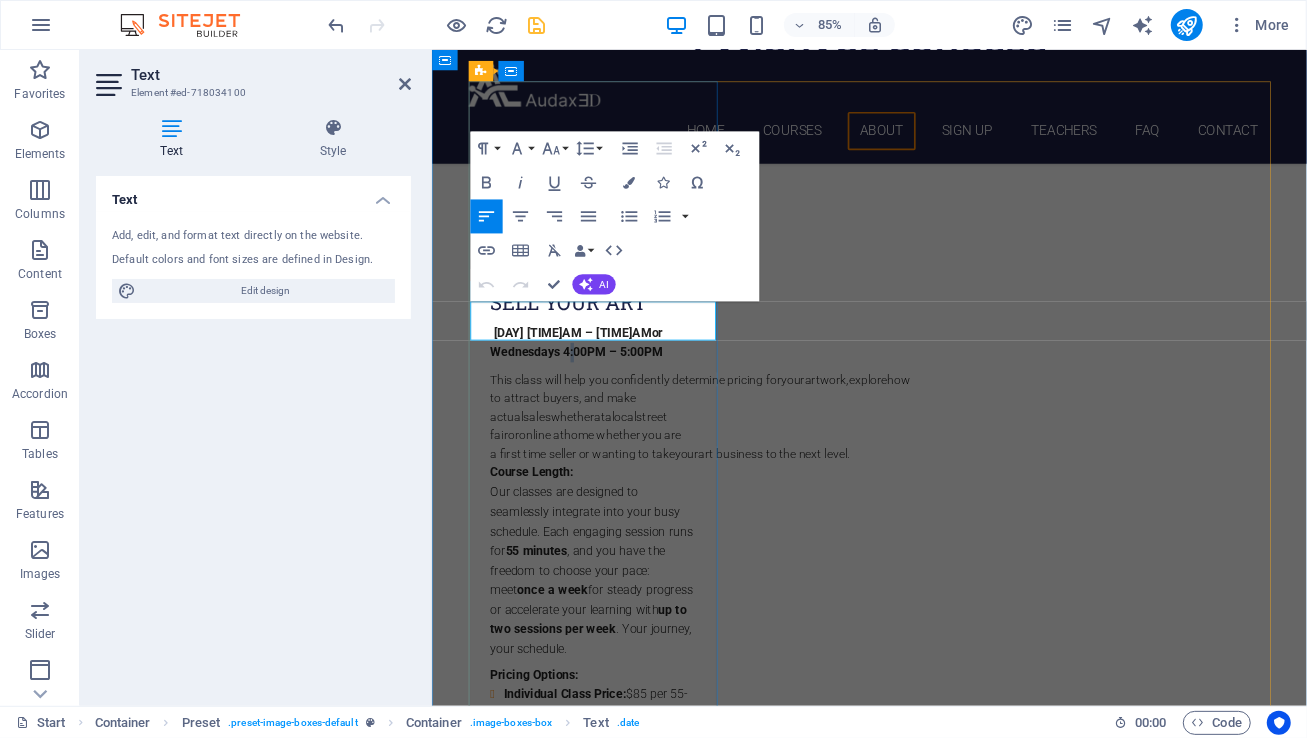 click on "Wednesdays 4:00PM – 5:00PM" at bounding box center [601, 405] 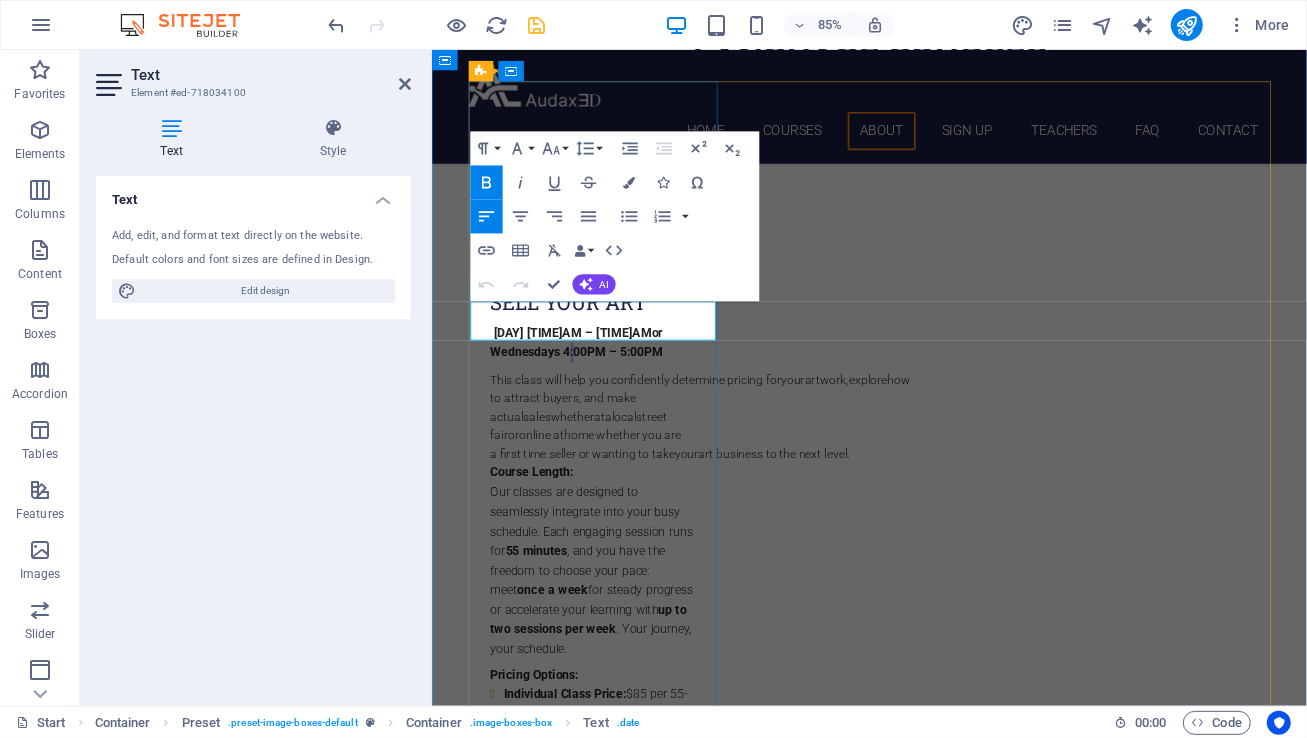 type 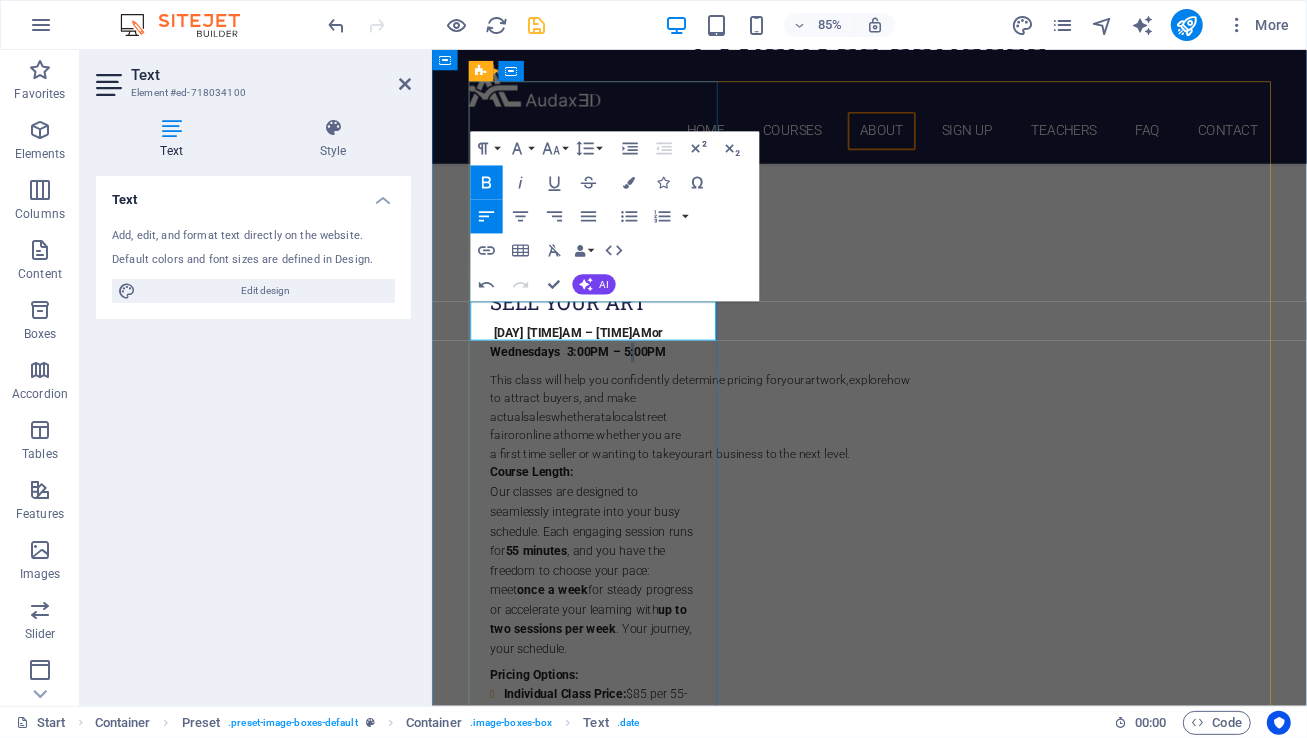 click on "Wednesdays  3:00PM – 5:00PM" at bounding box center (603, 405) 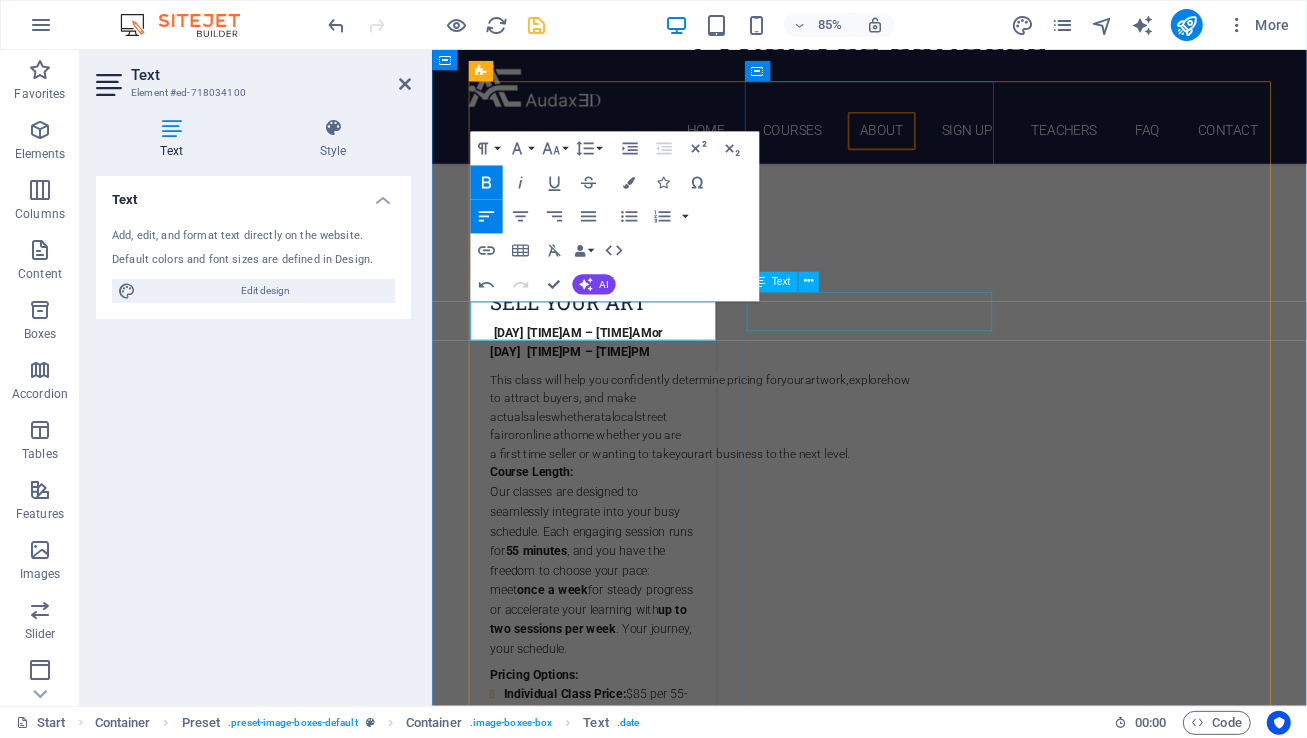 click on "[DAY] [TIME]AM – [TIME]PM or   [DAY] [TIME]PM – [TIME]PM" at bounding box center (946, 1675) 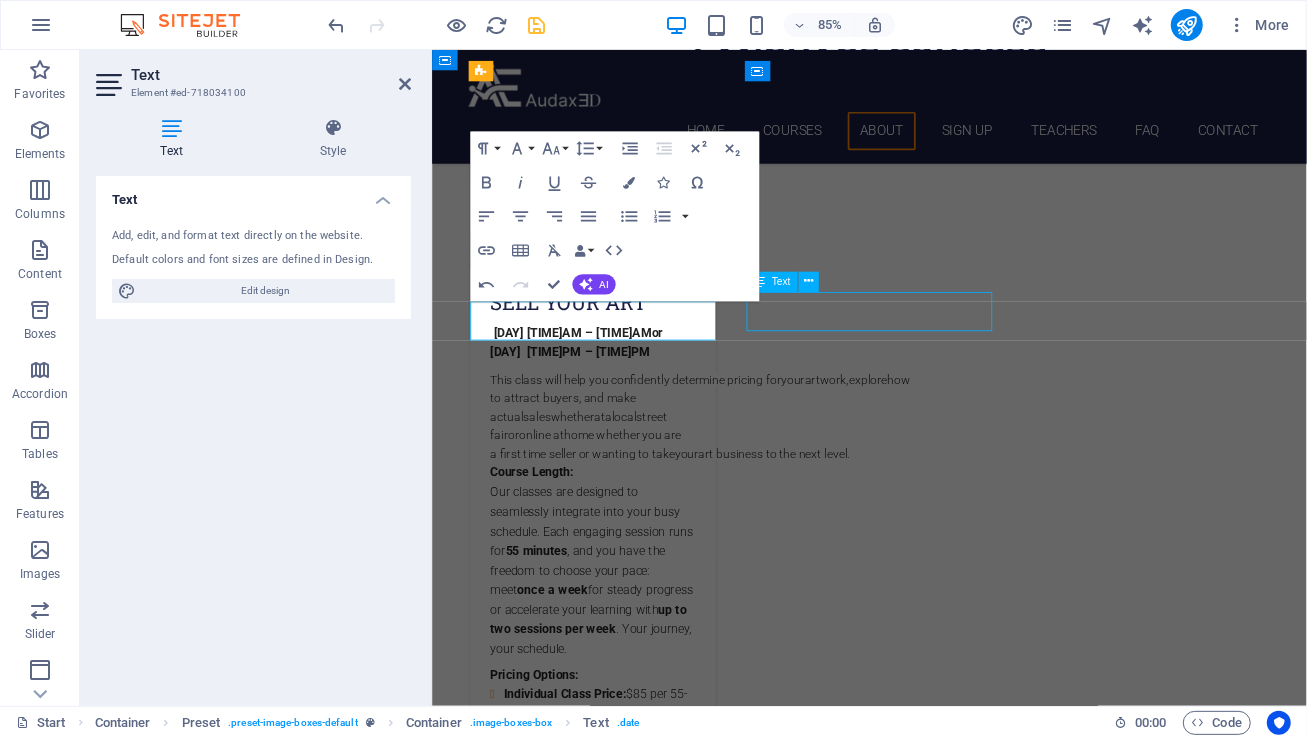 click on "[DAY] [TIME]AM – [TIME]PM or   [DAY] [TIME]PM – [TIME]PM" at bounding box center (946, 1675) 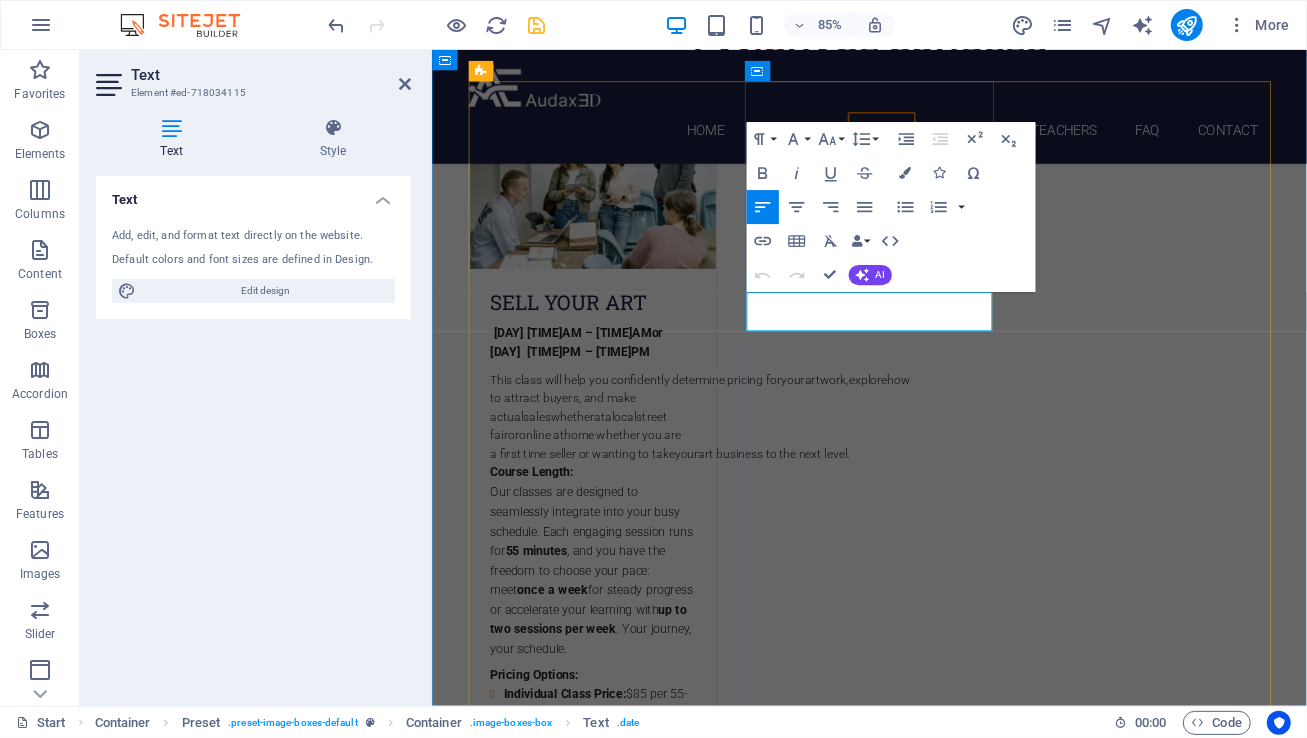 click on "Thursdays 4:00PM – 5:00PM" at bounding box center [796, 1675] 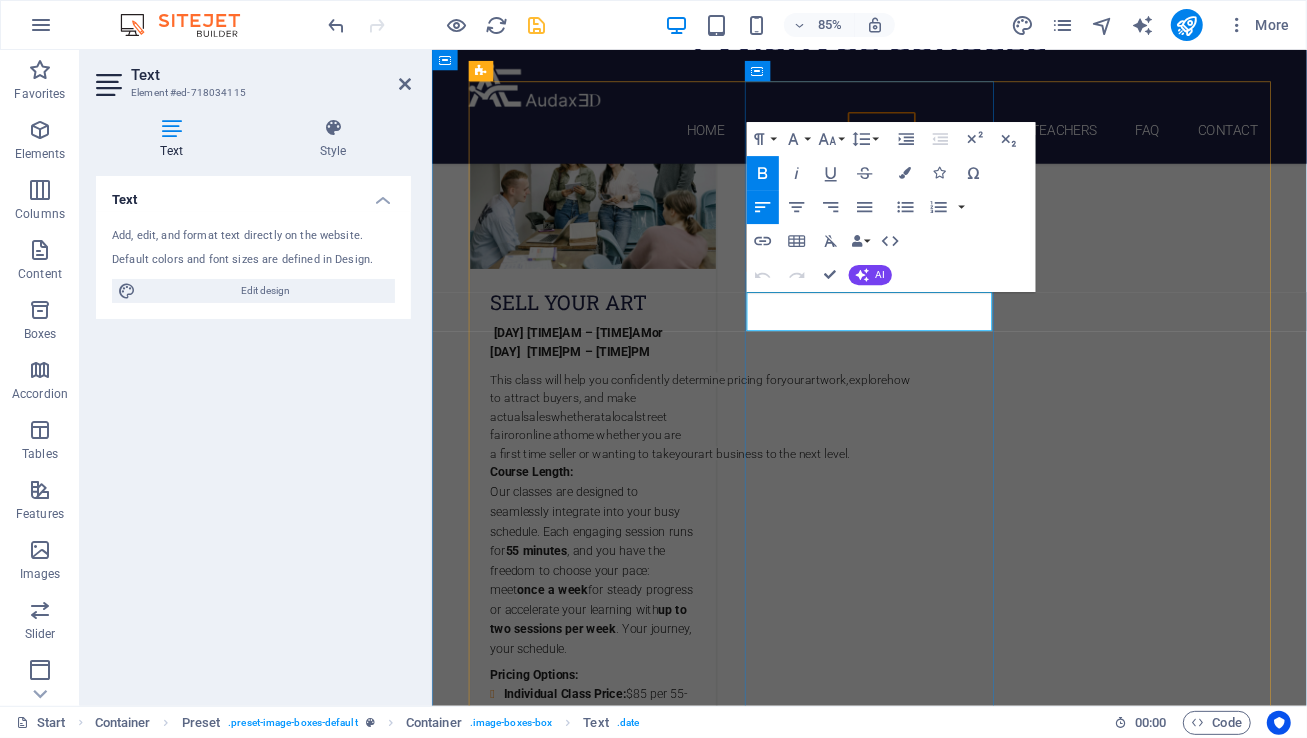 type 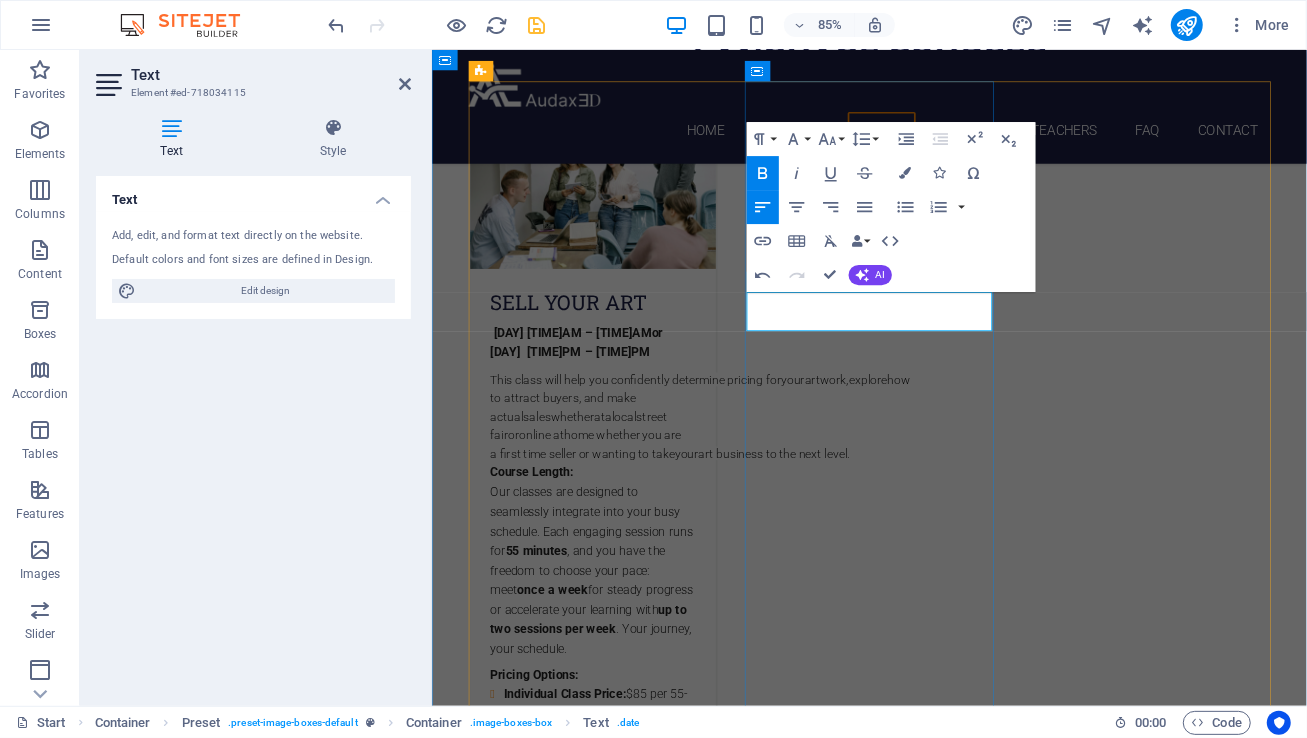 click on "[DAY] [TIME]PM – [TIME]PM" at bounding box center [794, 1675] 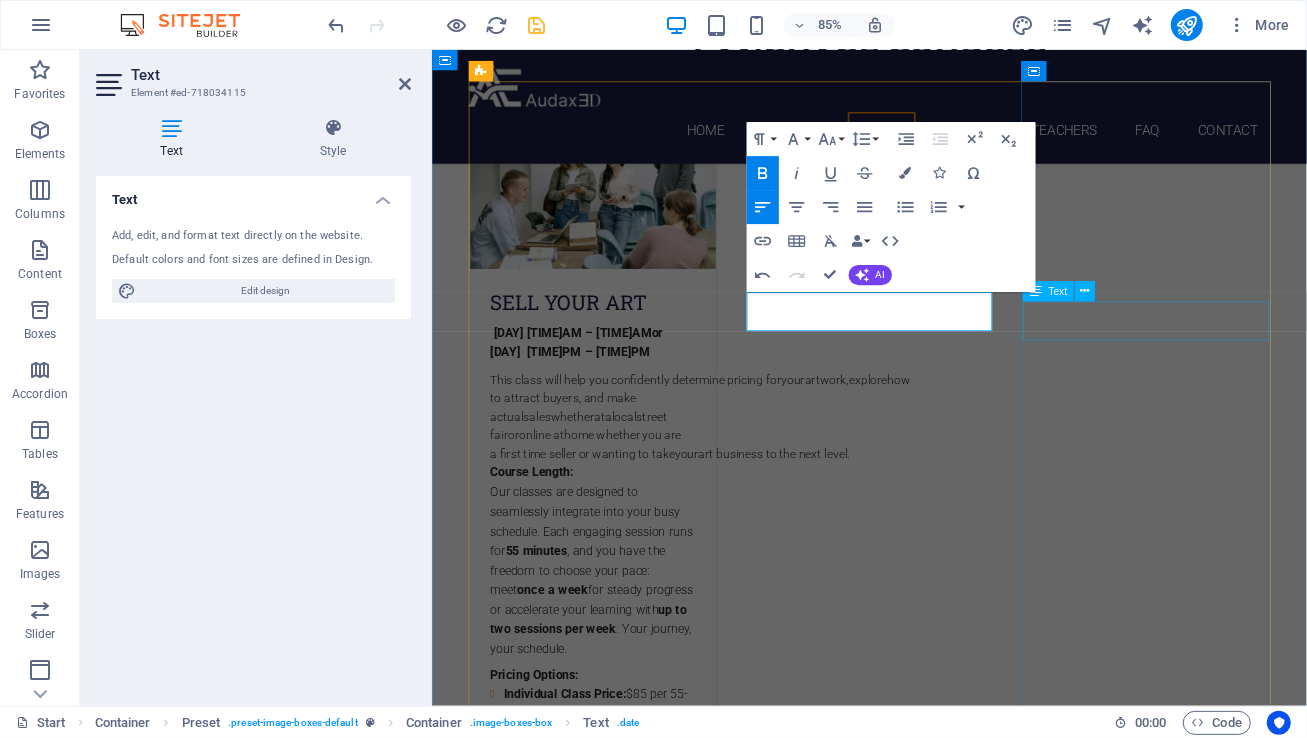 click on "[DAY] [TIME]AM – [TIME]AM  or     [DAY] [TIME]PM – [TIME]PM" at bounding box center (946, 2635) 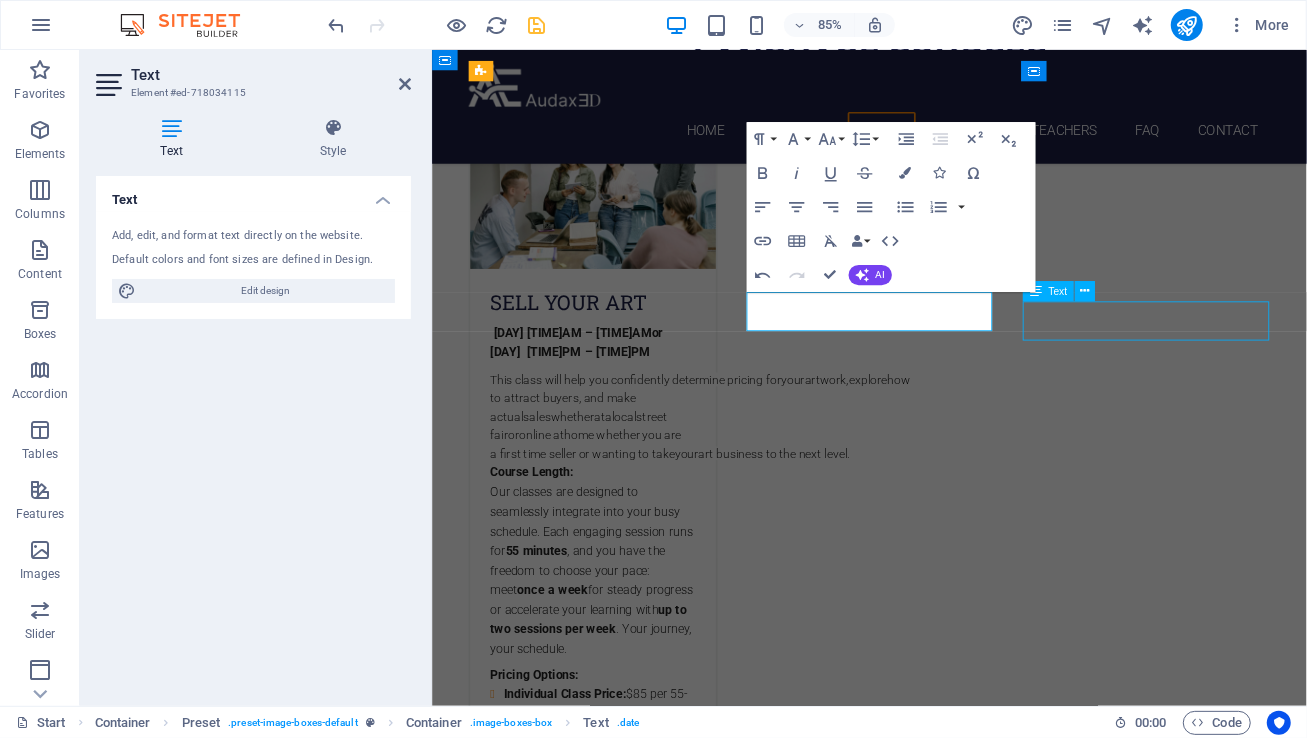 click on "[DAY] [TIME]AM – [TIME]AM  or     [DAY] [TIME]PM – [TIME]PM" at bounding box center (946, 2635) 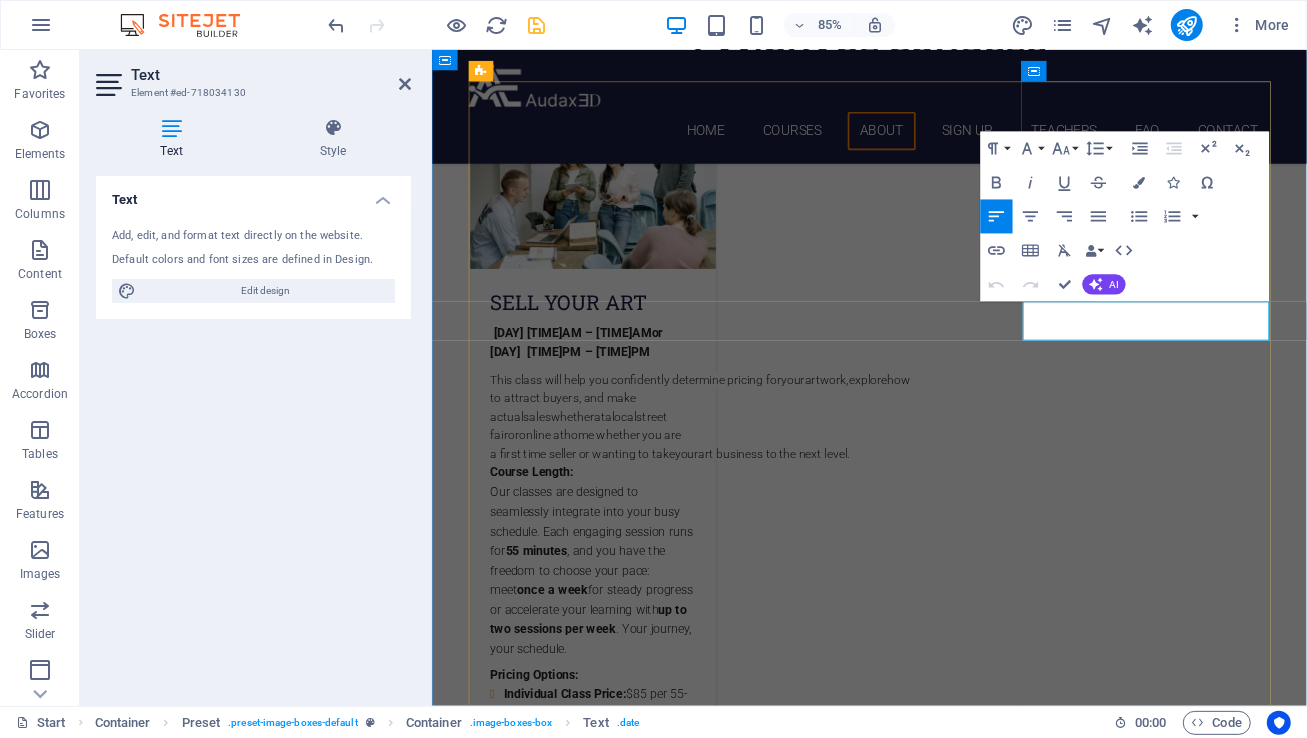 click on "[DAY] [TIME]PM – [TIME]PM" at bounding box center [795, 2635] 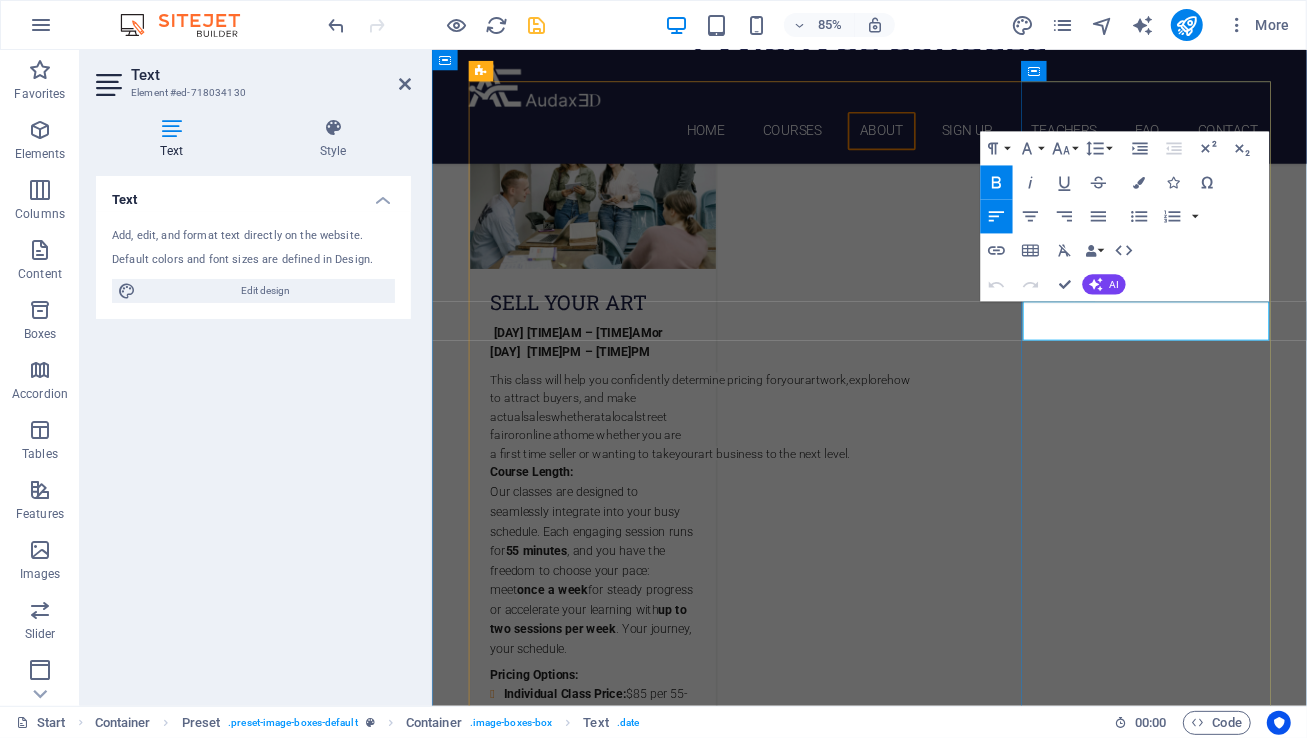 type 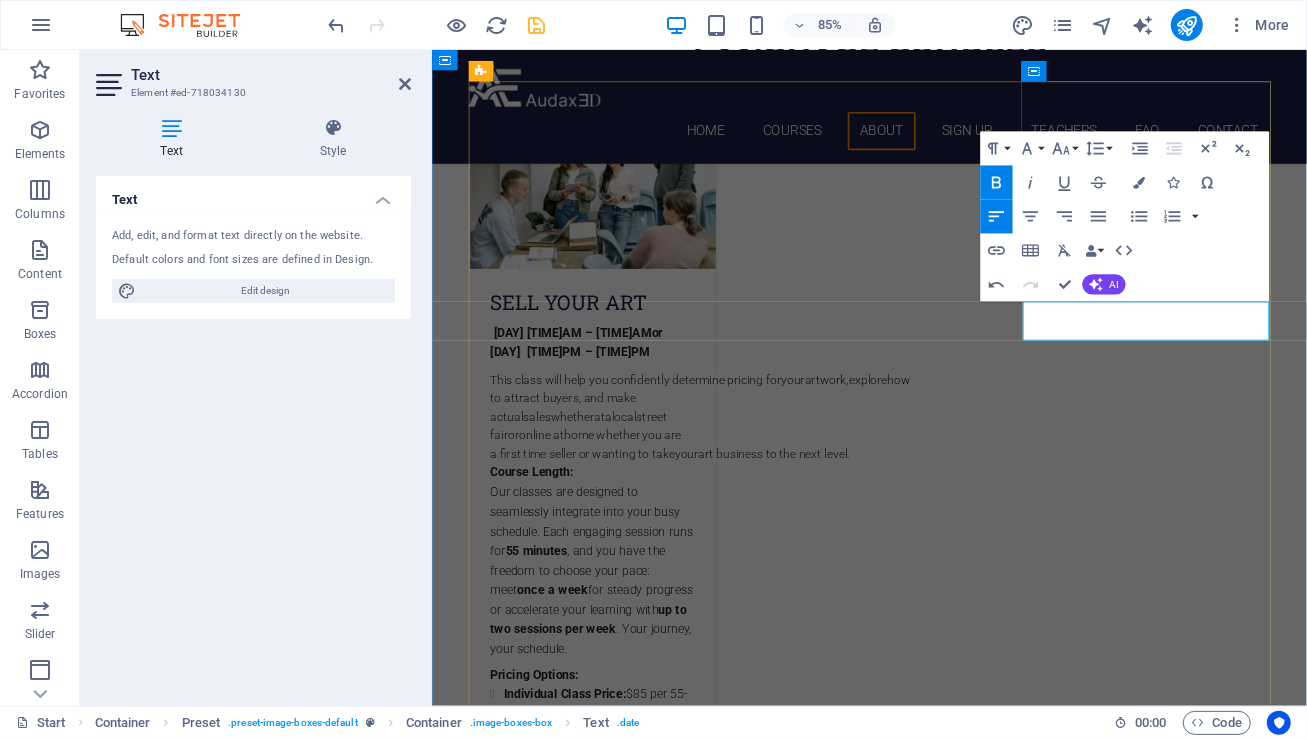 click on "Fridays 3:00PM – 5:00PM" at bounding box center (787, 2635) 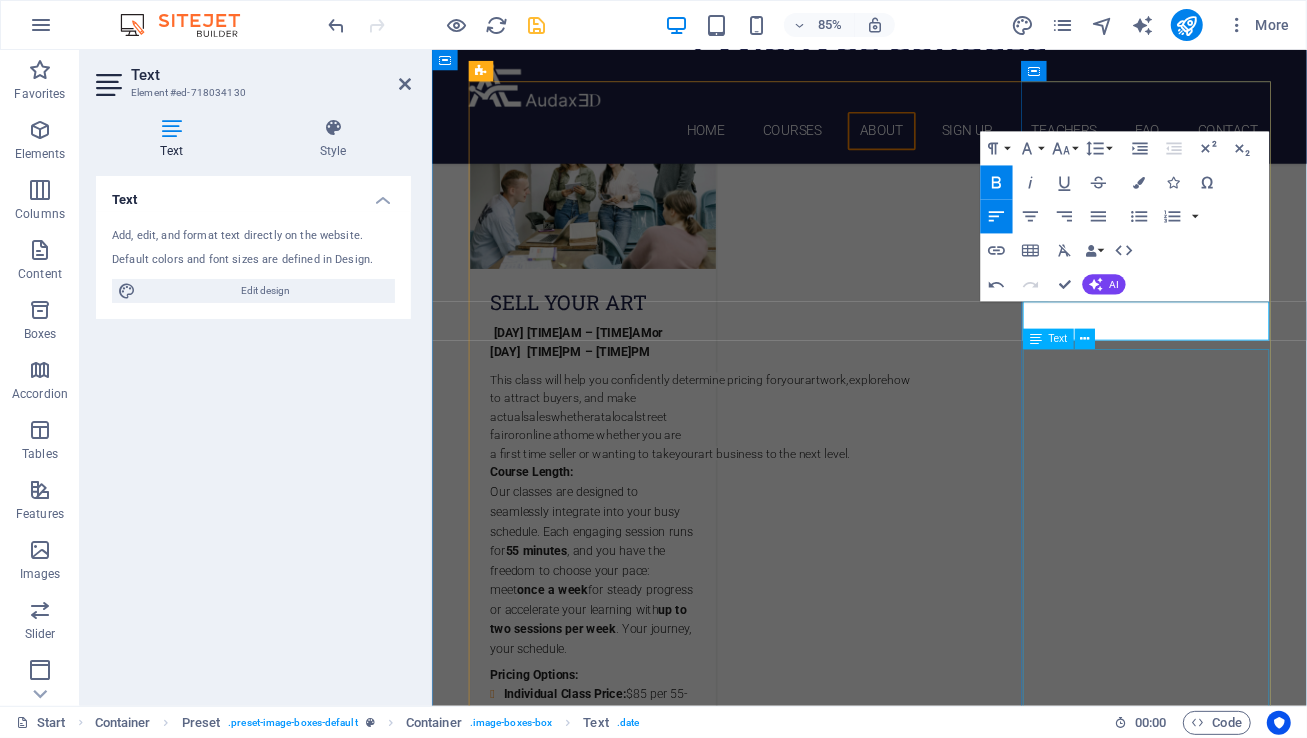 click on "Get helpful feedback on your portfolio or work samples to show your best skills. Learn how to organize and choose projects that highlight what you know. Find out how to present your work clearly to impress recruiters and clients.  Course Length: Our classes are designed to seamlessly integrate into your busy schedule. Each engaging session runs for  55 minutes , and you have the freedom to choose your pace: meet  once a week  for steady progress or accelerate your learning with  up to two sessions per week . Your journey, your schedule. Pricing Options: Individual Class Price:  $85 per 55-minute session Monthly Class Package:  $305 total (Save $35 compared to individual pricing!)" at bounding box center (946, 2776) 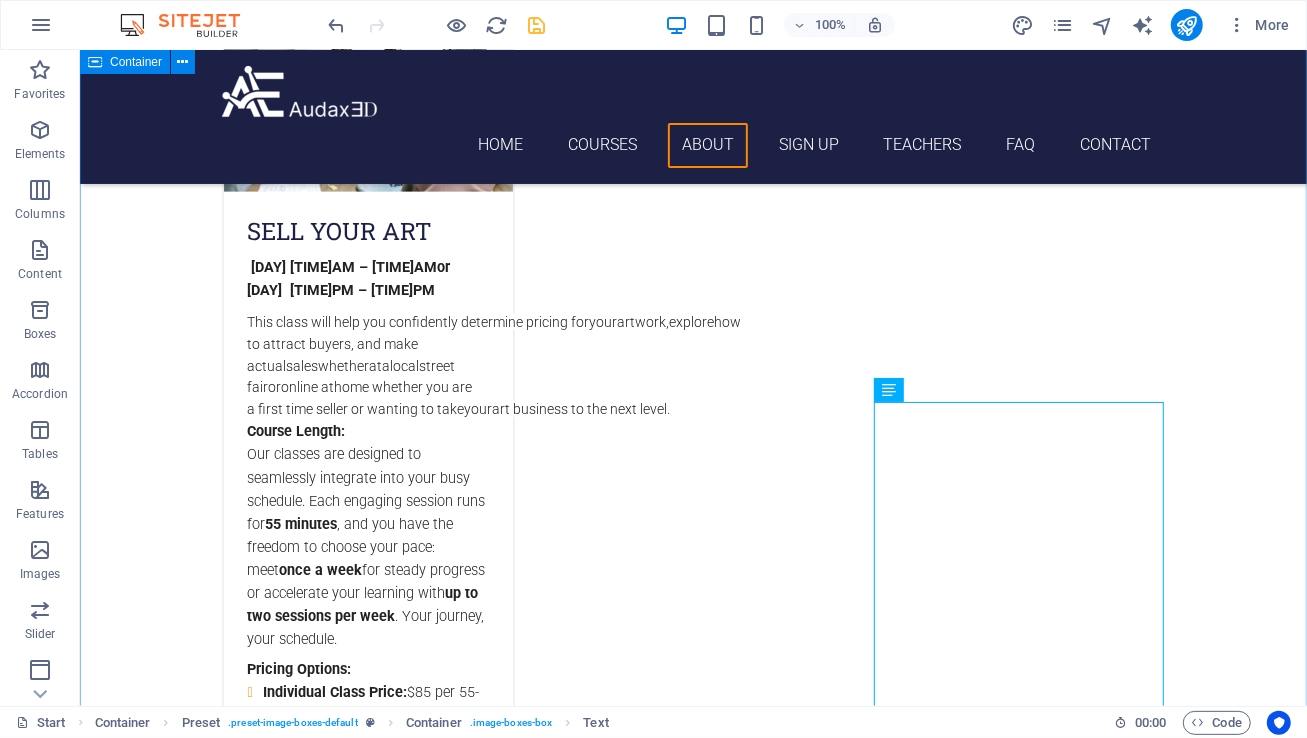 scroll, scrollTop: 1632, scrollLeft: 0, axis: vertical 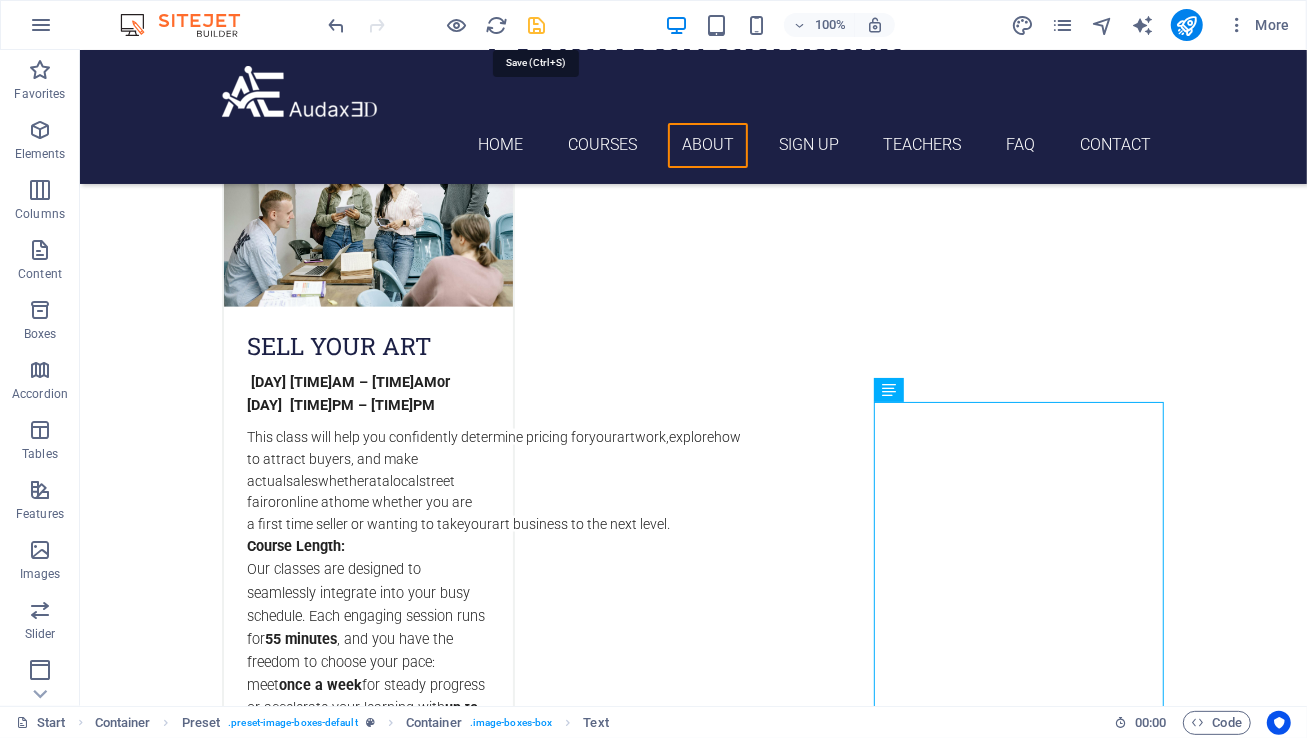 click at bounding box center [537, 25] 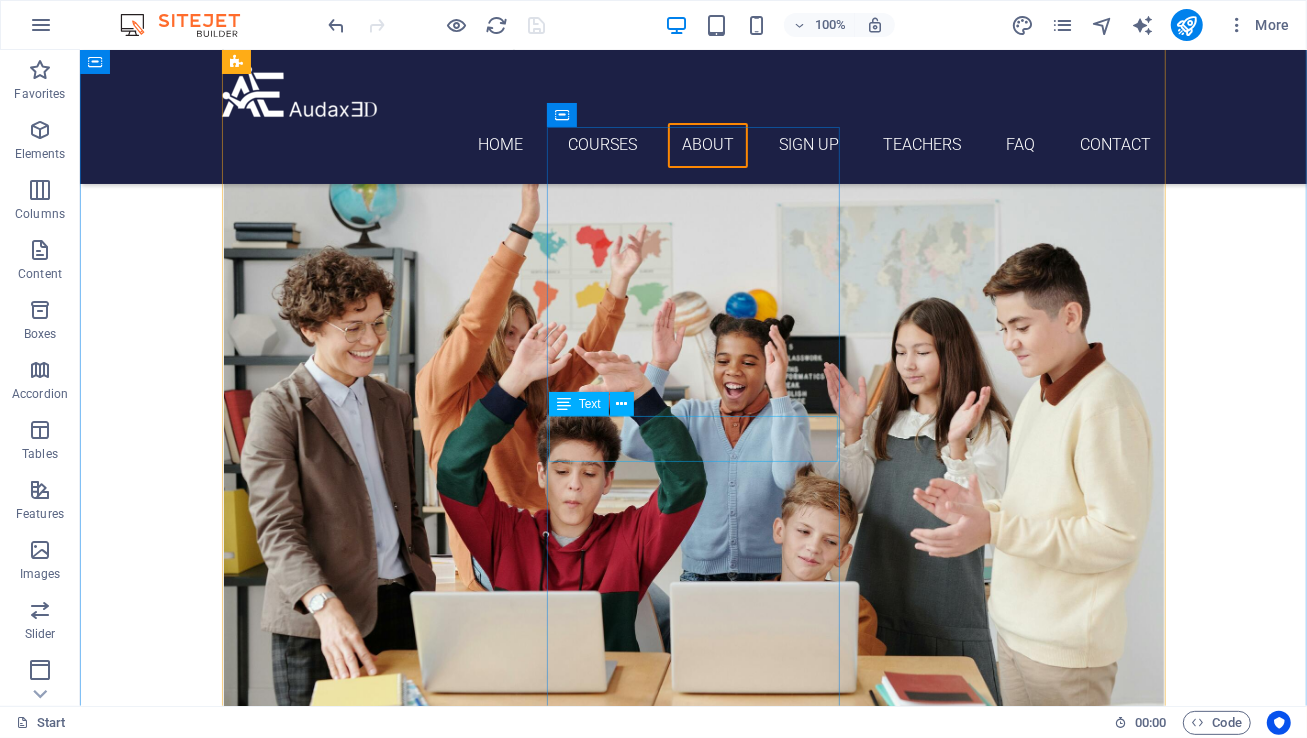 scroll, scrollTop: 2504, scrollLeft: 0, axis: vertical 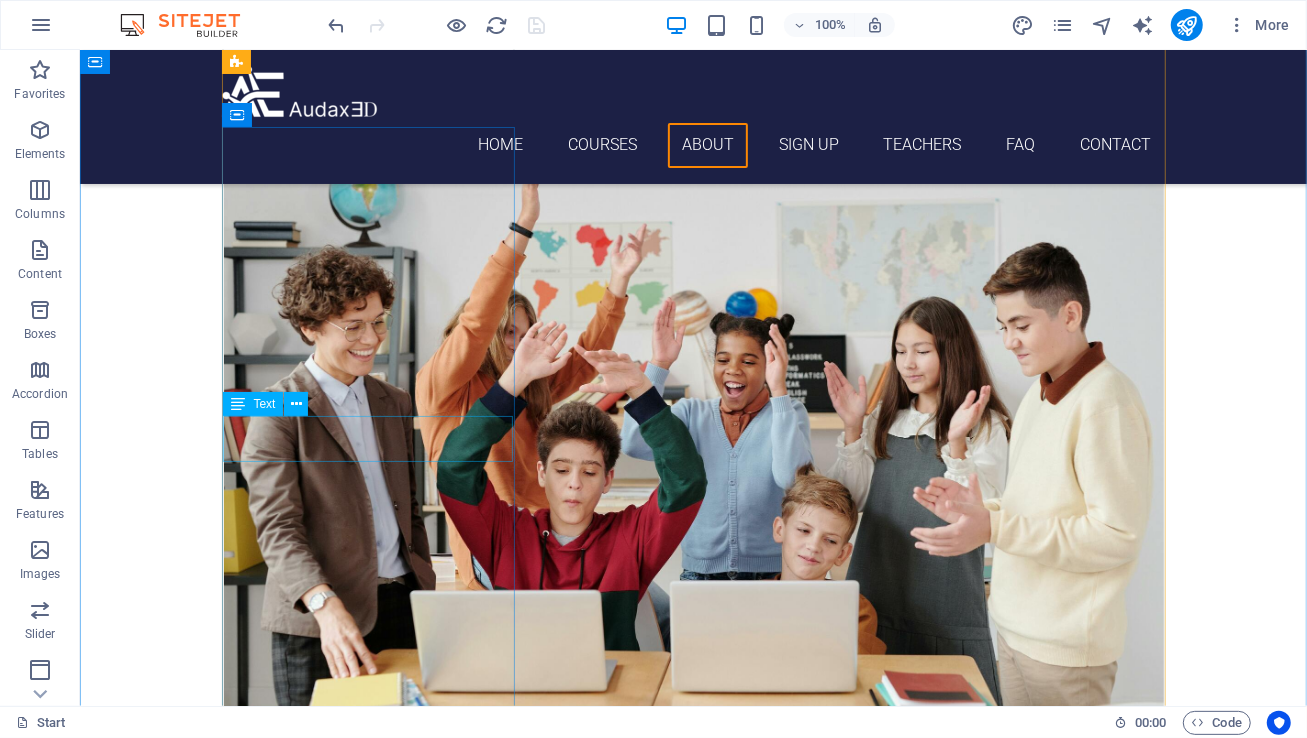 click on "Tuesdays 11:00AM – 12:00PM or   Thursdays 1:00PM – 2:00PM" at bounding box center [693, 2744] 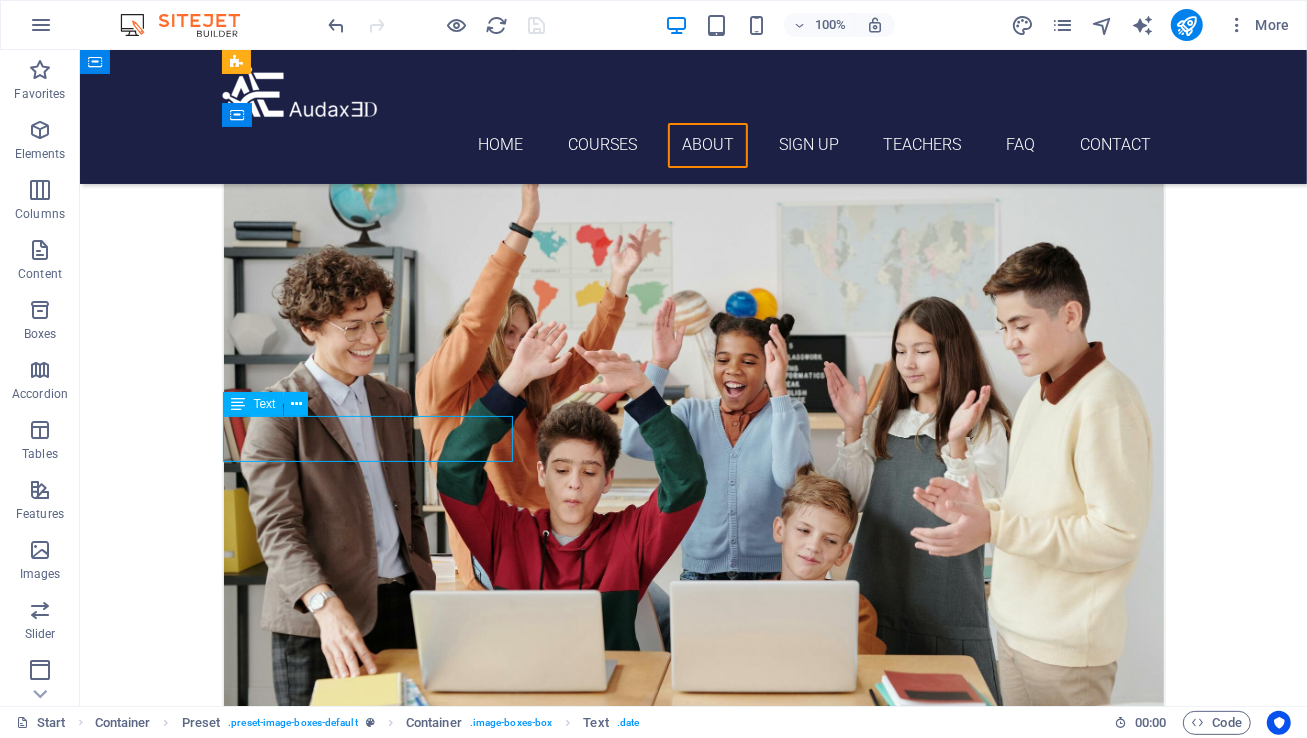 click on "Tuesdays 11:00AM – 12:00PM or   Thursdays 1:00PM – 2:00PM" at bounding box center [693, 2744] 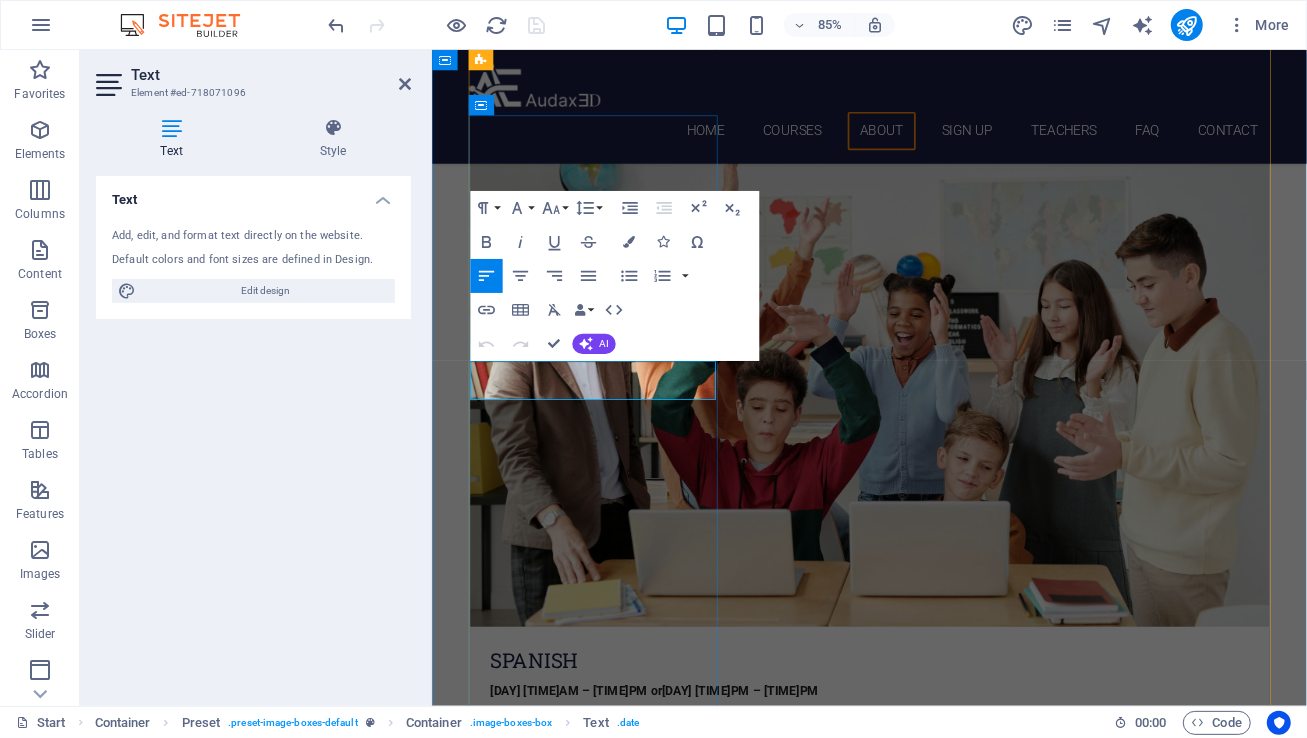 click on "Thursdays 1:00PM – 2:00PM" at bounding box center [814, 2745] 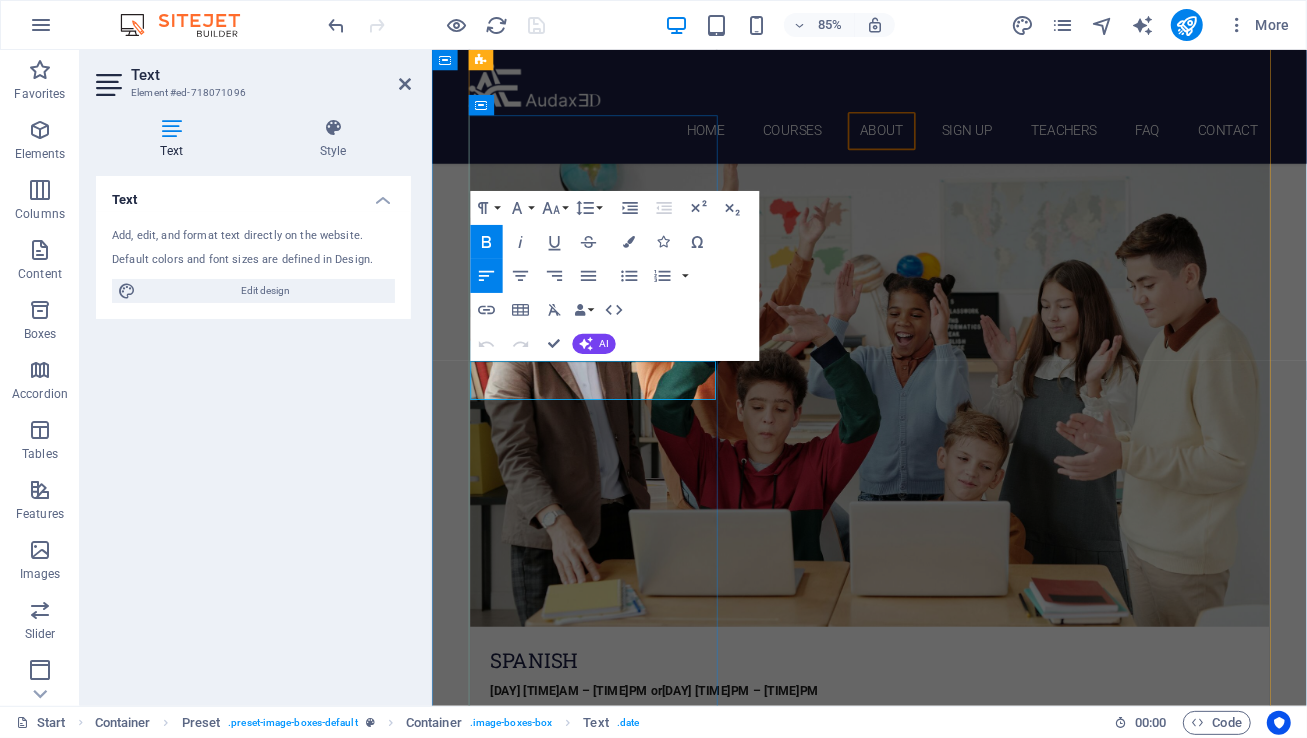 type 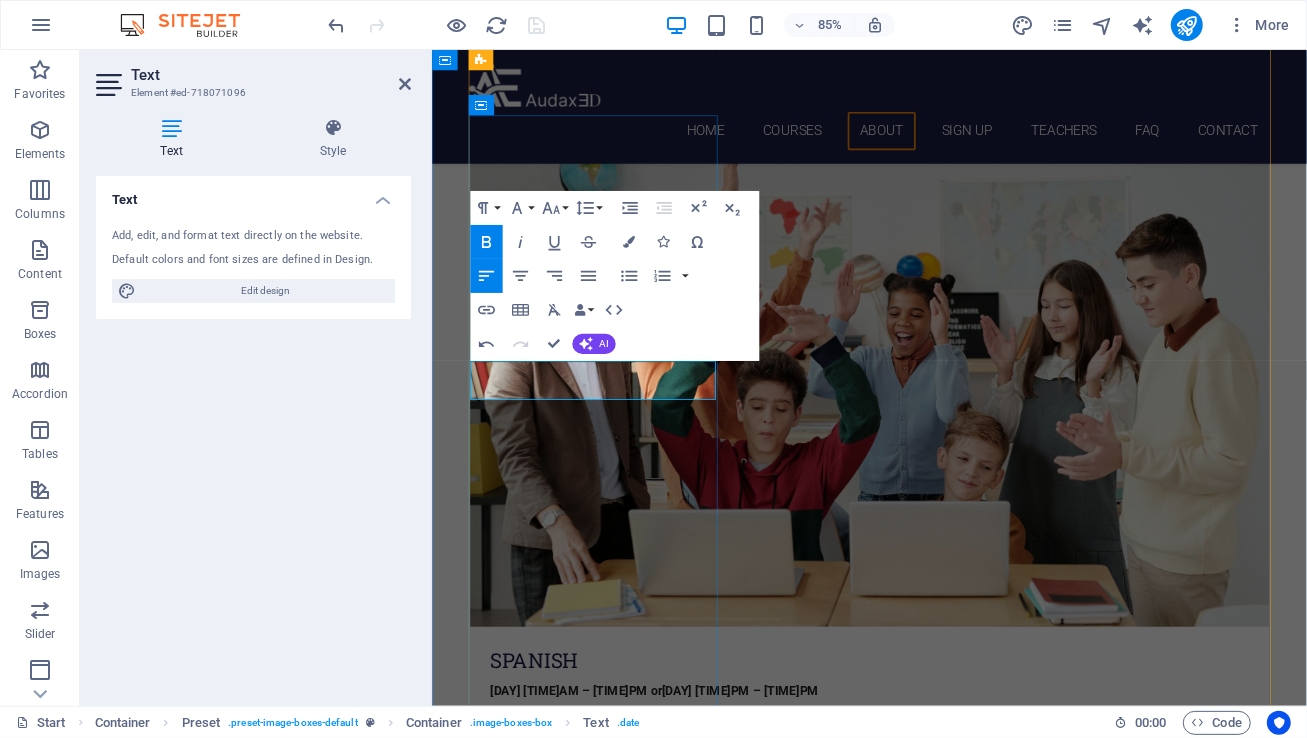 click on "[DAY] [TIME]PM – [TIME]PM" at bounding box center [812, 2745] 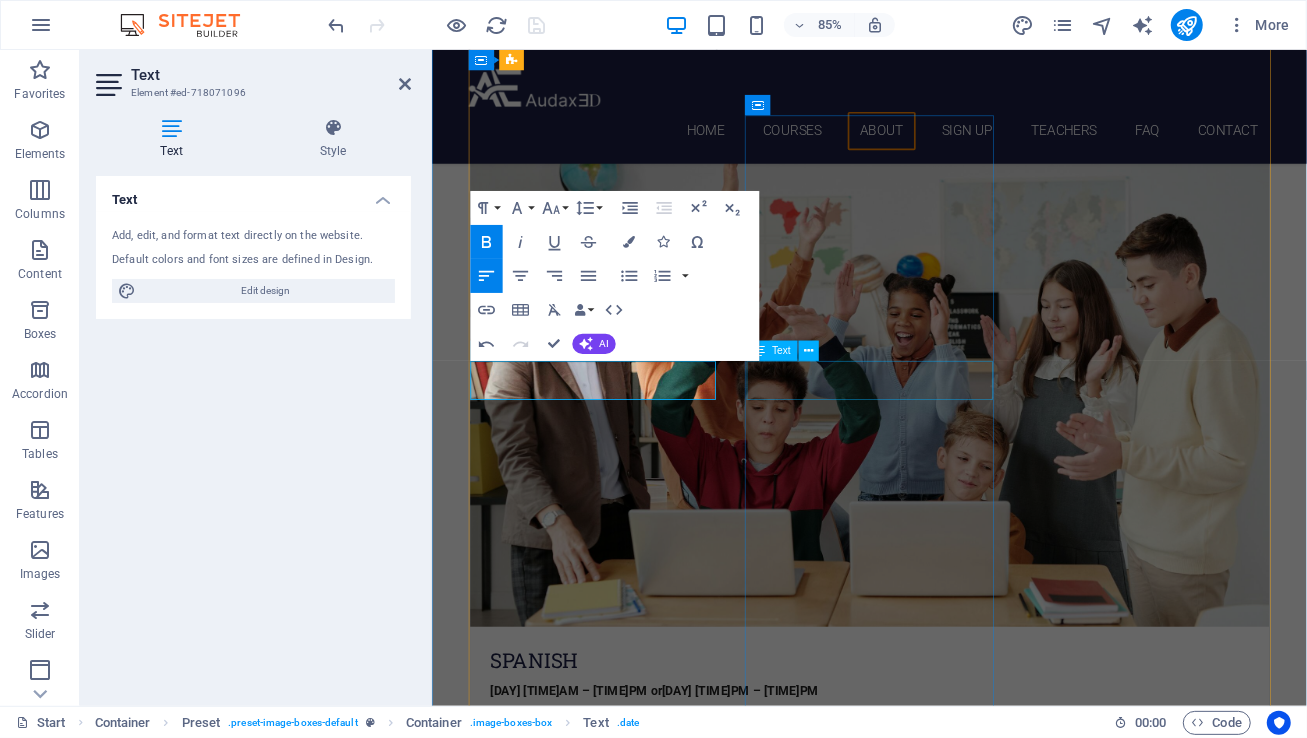 click on "Tuesdays 11:00AM – 12:00PM or   Thursdays 1:00PM – 2:00PM" at bounding box center (946, 3750) 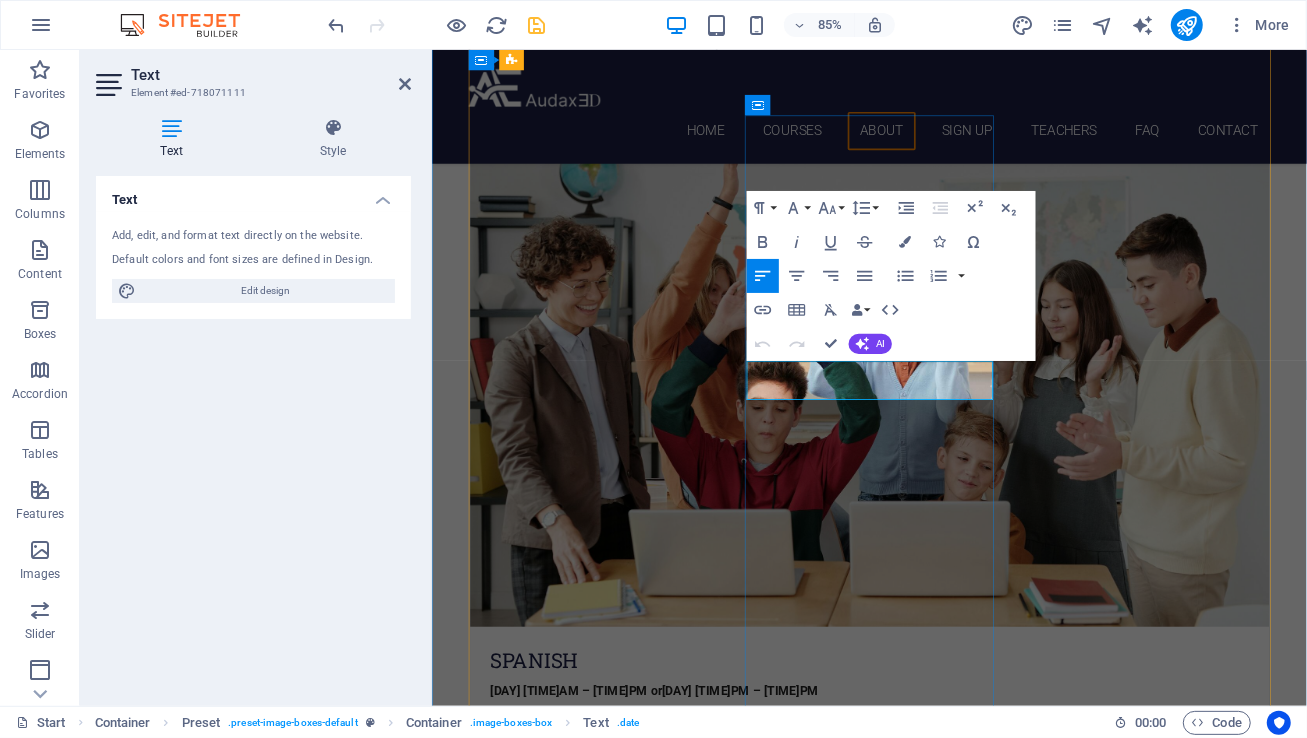 click on "Thursdays 1:00PM – 2:00PM" at bounding box center [810, 3750] 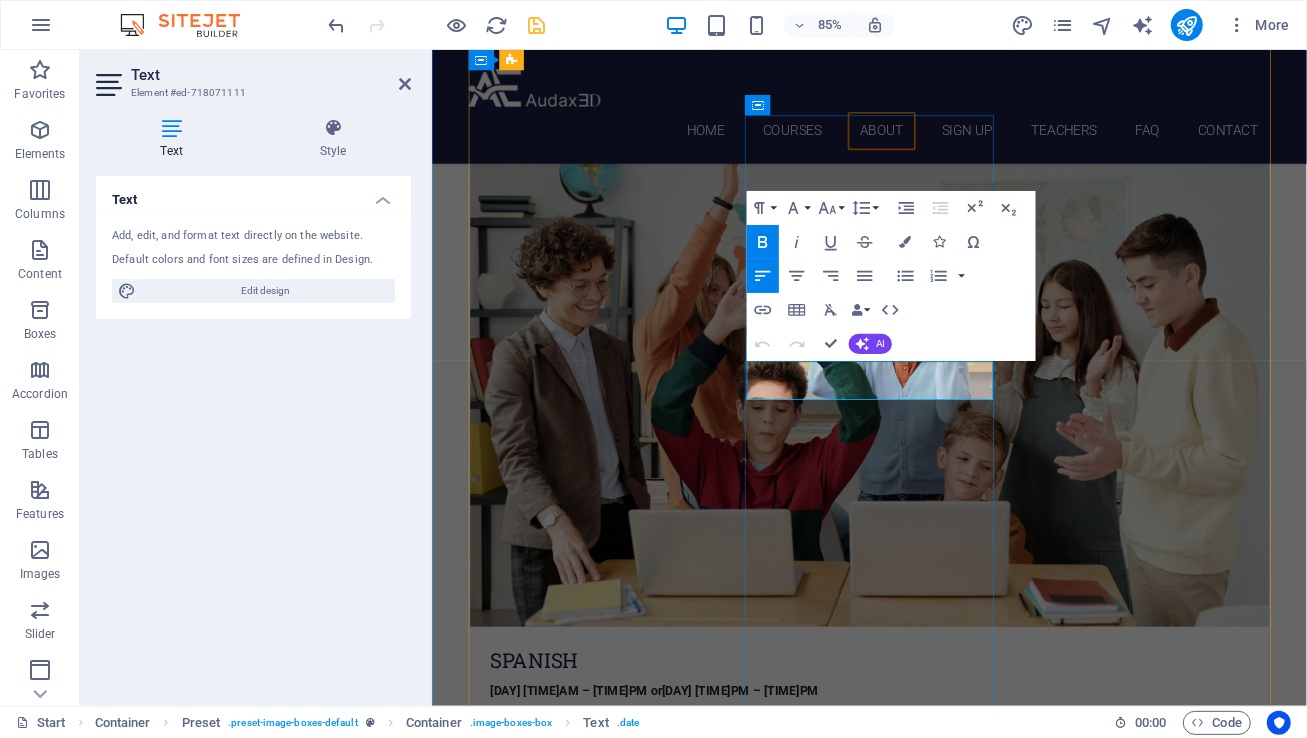 type 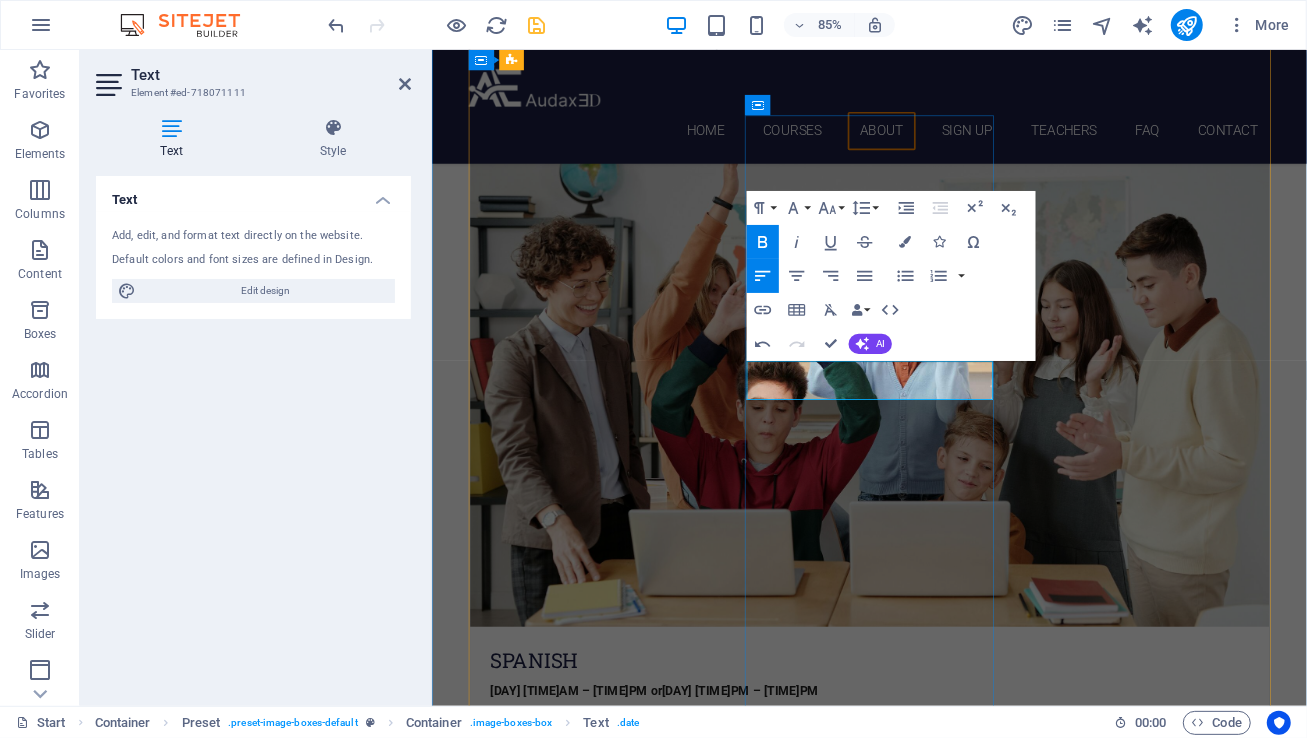 click on "[DAY] [TIME]PM – [TIME]PM" at bounding box center (808, 3750) 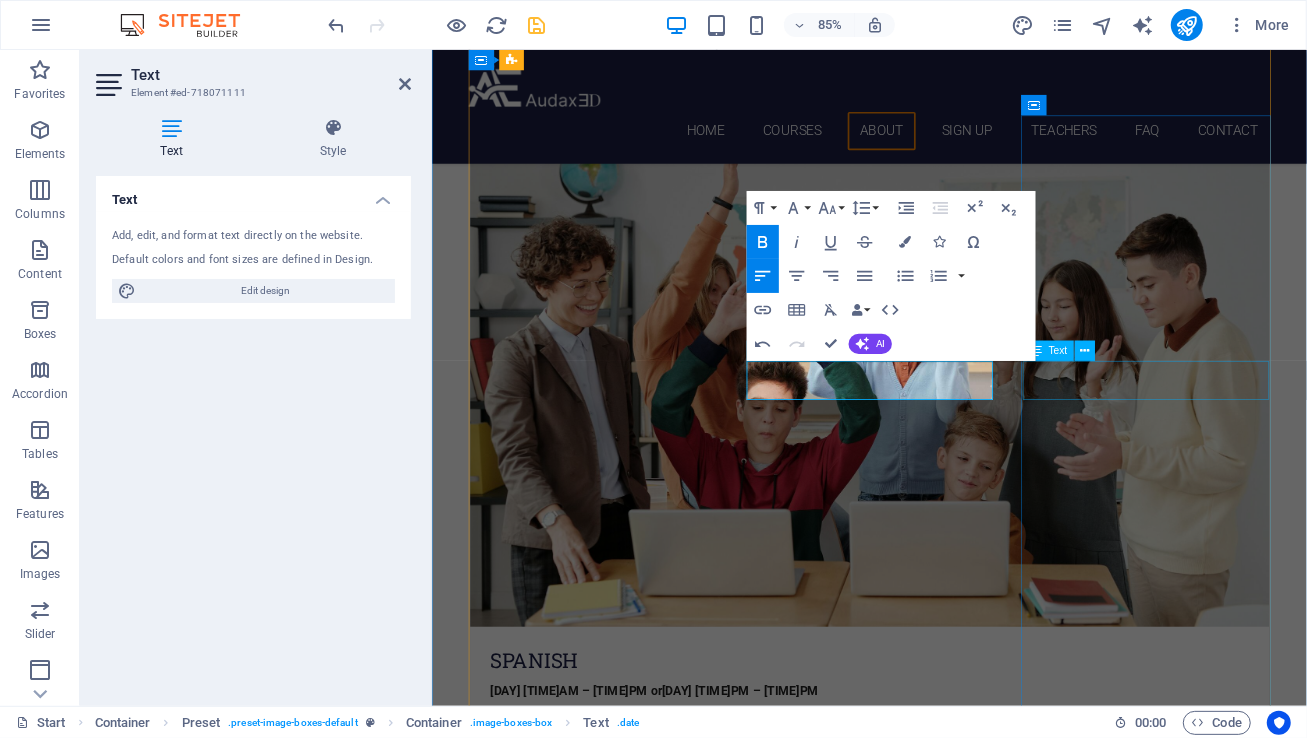 click on "[DAY] [TIME]AM   – [TIME]PM o r     [DAY] [TIME]PM – [TIME]PM" at bounding box center [946, 4744] 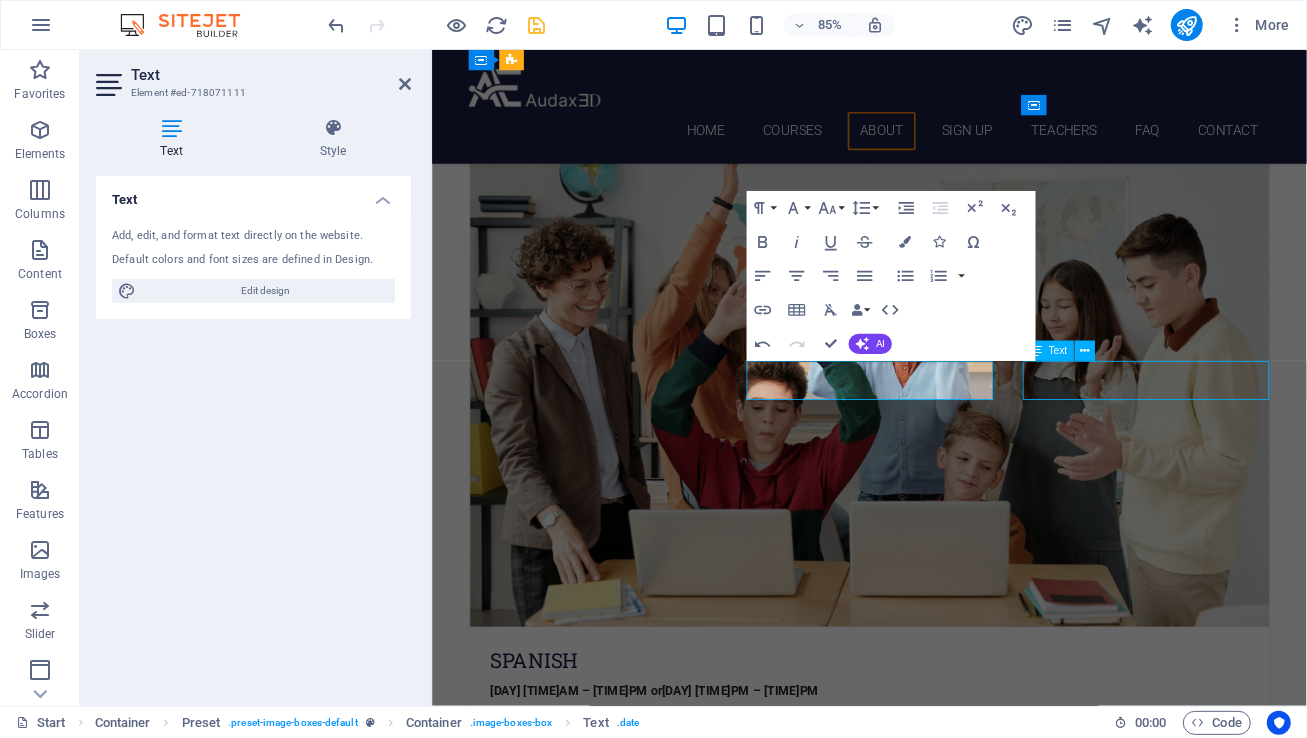 click on "[DAY] [TIME]AM   – [TIME]PM o r     [DAY] [TIME]PM – [TIME]PM" at bounding box center (946, 4744) 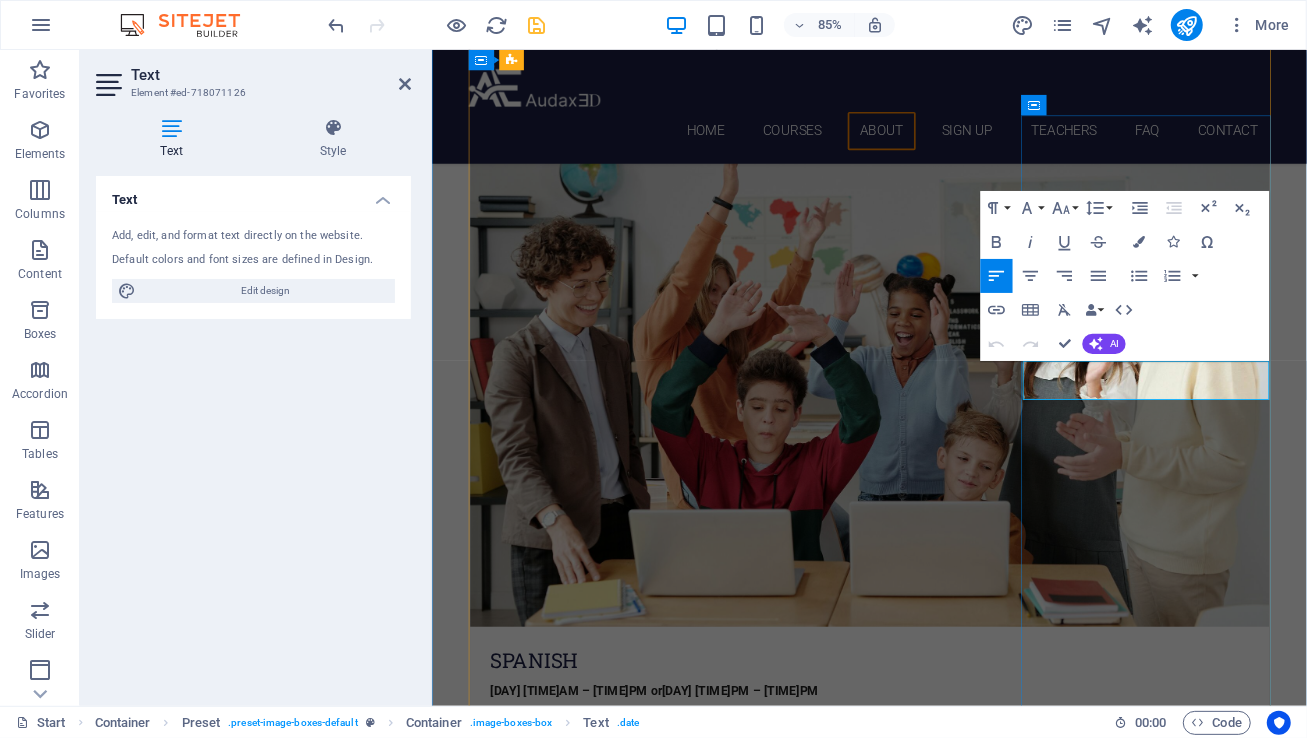 click on "[DAY] [TIME]PM – [TIME]PM" at bounding box center [613, 4755] 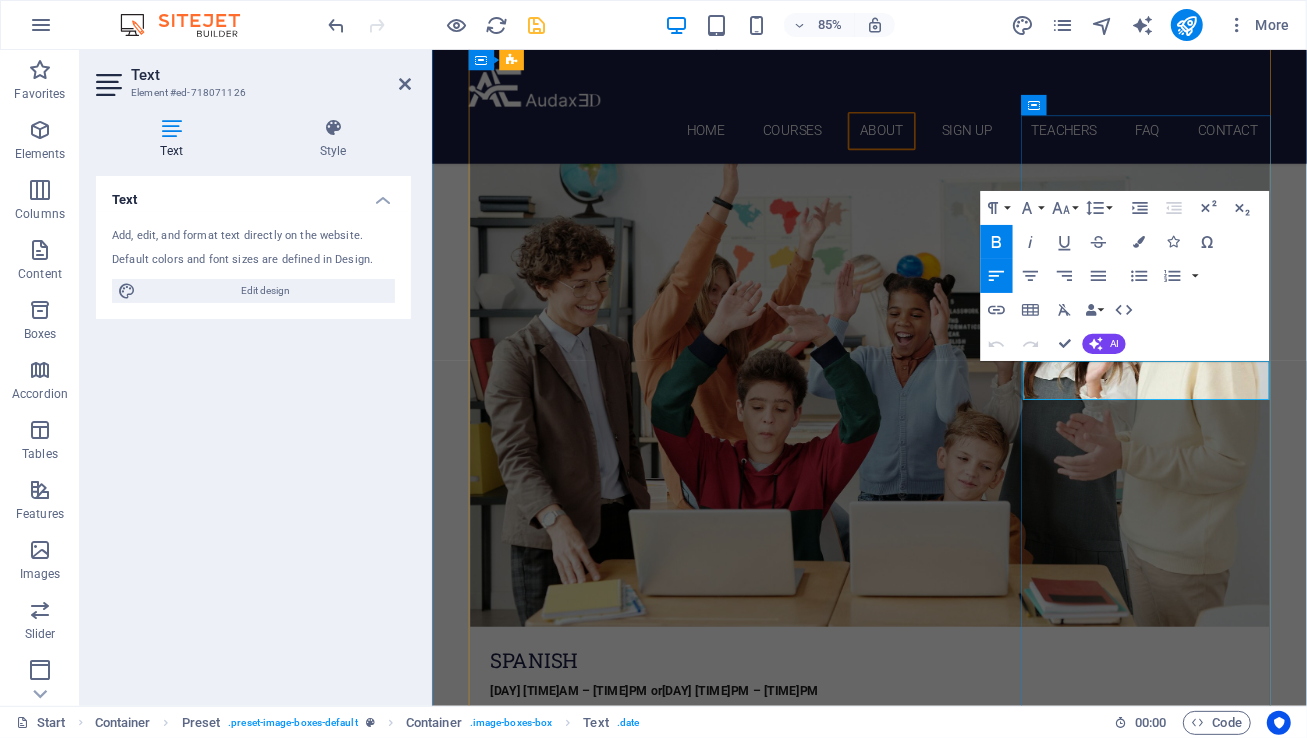 type 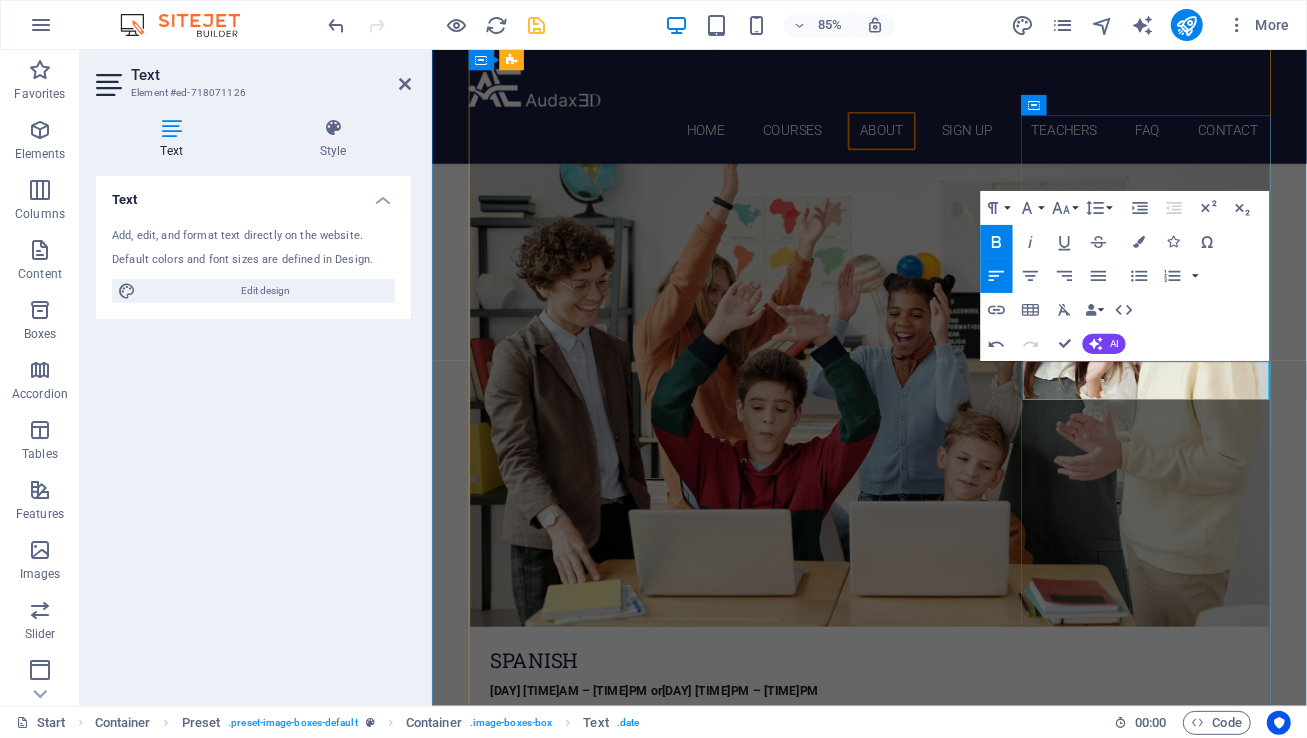 click on "[DAY] [TIME]PM – [TIME]PM" at bounding box center [613, 4755] 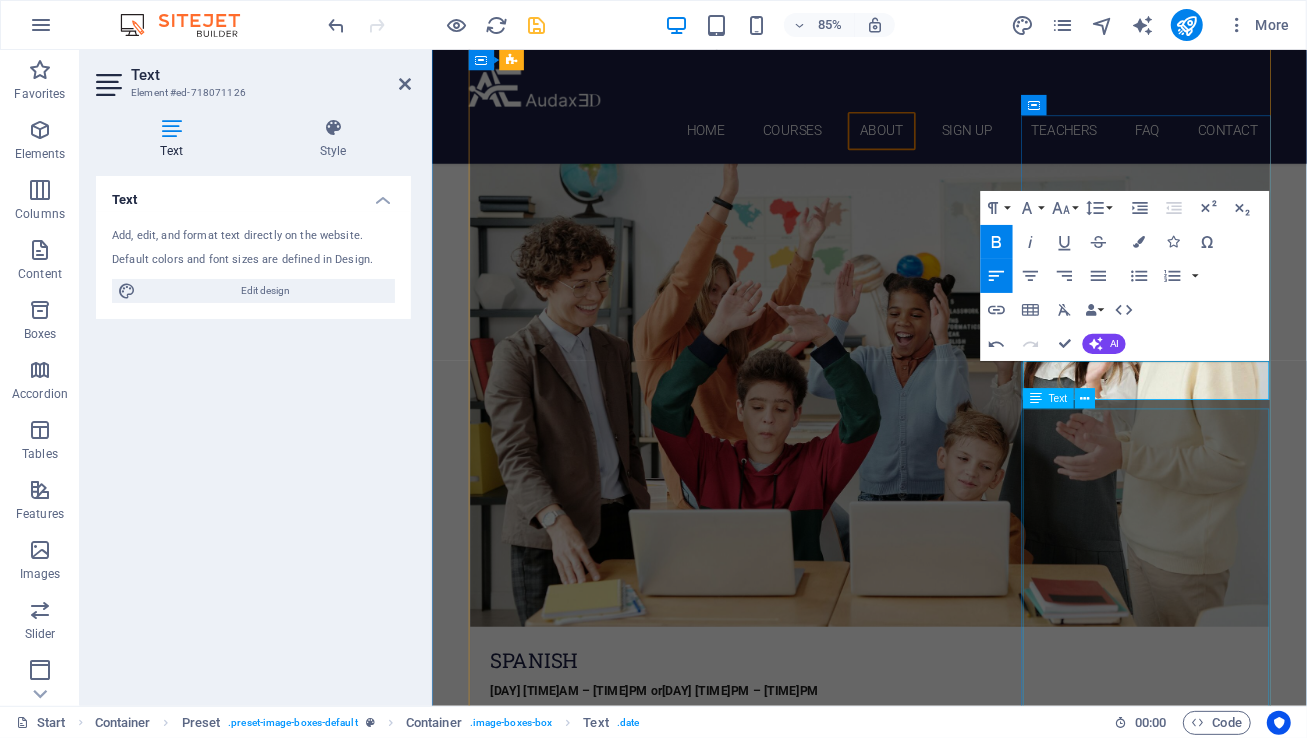 click on "Learn how to create and manage social media profiles that attract job opportunities. Discover what to post, when to post, and how to keep your content professional. Explore how to use platforms like LinkedIn, Instagram, and Twitter to build your brand, connect with professionals, and grow your network.  Course Length: Our classes are designed to seamlessly integrate into your busy schedule. Each engaging session runs for  55 minutes , and you have the freedom to choose your pace: meet  once a week  for steady progress or accelerate your learning with  up to two sessions per week . Your journey, your schedule. Pricing Options: Individual Class Price:  $85 per 55-minute session Monthly Class Package:  $305 total (Save $35 compared to individual pricing!)" at bounding box center (946, 4908) 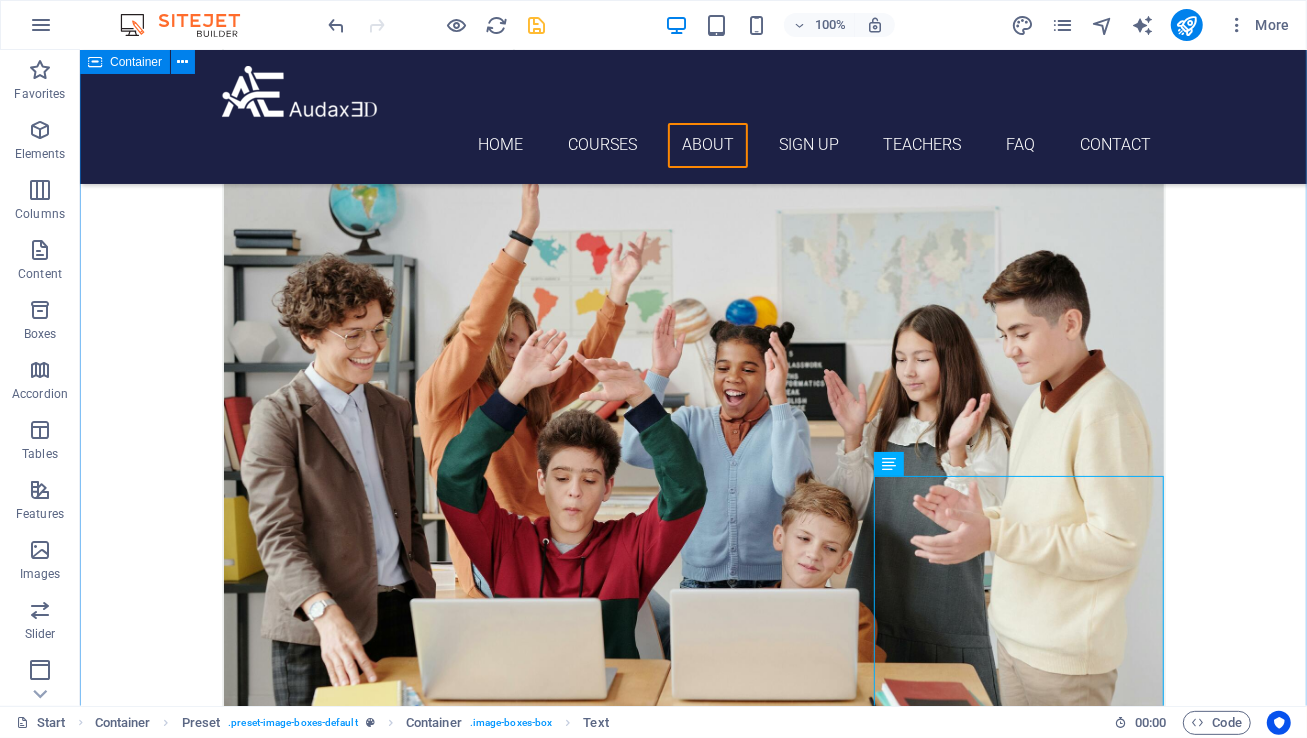 scroll, scrollTop: 2529, scrollLeft: 0, axis: vertical 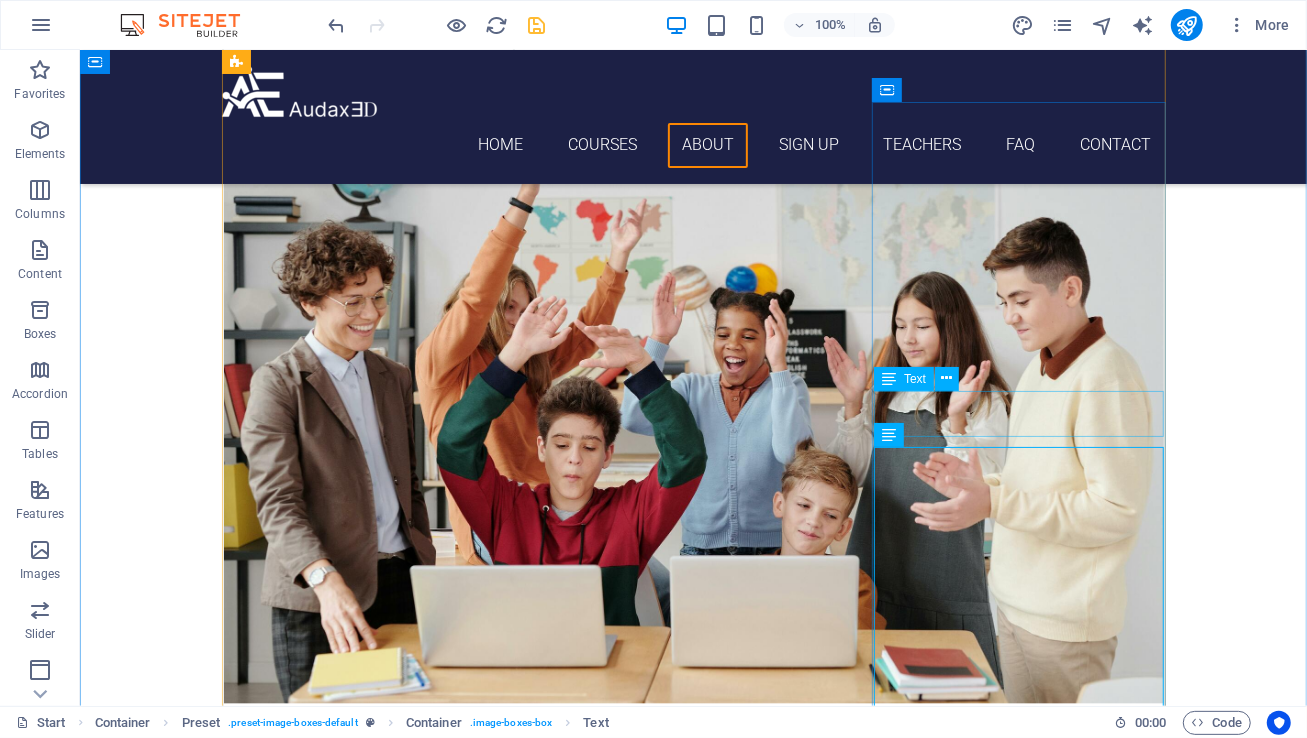 click on "[DAY] [TIME]AM   – [TIME]PM o r     [DAY] [TIME]PM – [TIME]PM" at bounding box center (693, 4718) 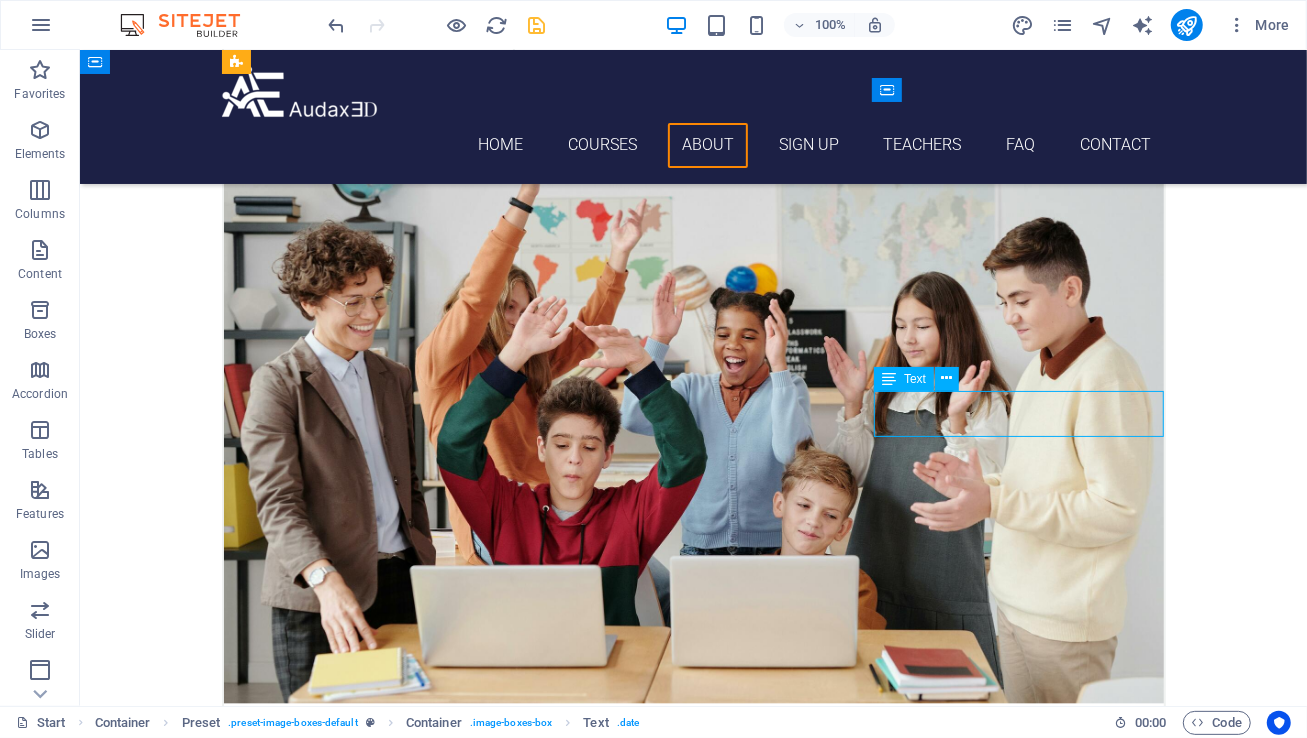 click on "[DAY] [TIME]AM   – [TIME]PM o r     [DAY] [TIME]PM – [TIME]PM" at bounding box center (693, 4718) 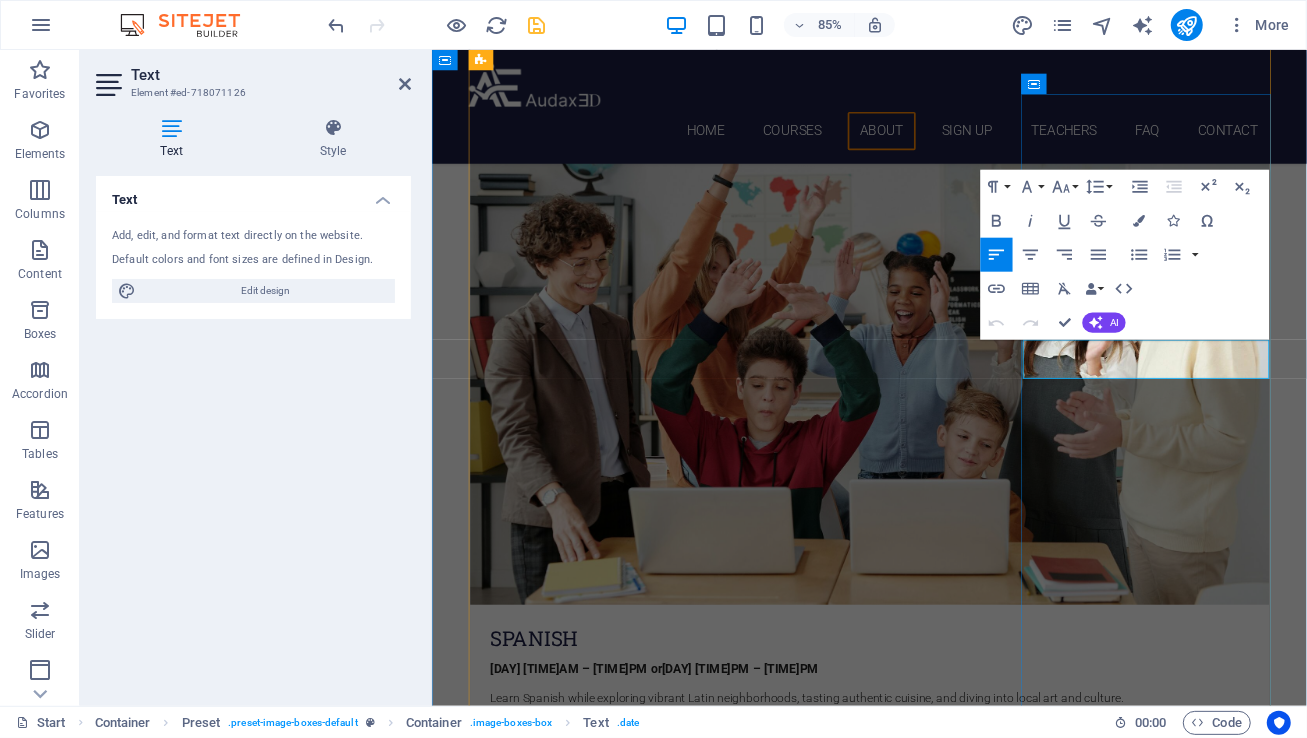 drag, startPoint x: 1357, startPoint y: 420, endPoint x: 1171, endPoint y: 425, distance: 186.0672 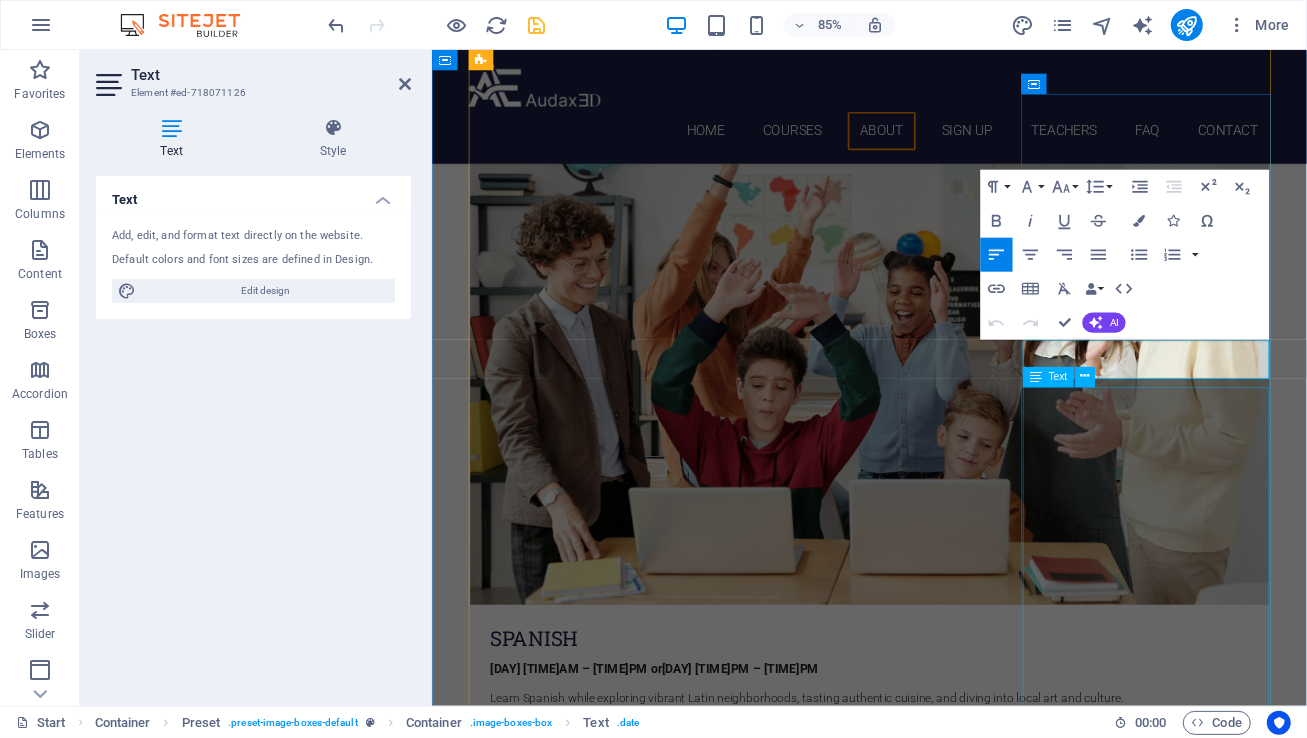 click on "Learn how to create and manage social media profiles that attract job opportunities. Discover what to post, when to post, and how to keep your content professional. Explore how to use platforms like LinkedIn, Instagram, and Twitter to build your brand, connect with professionals, and grow your network.  Course Length: Our classes are designed to seamlessly integrate into your busy schedule. Each engaging session runs for  55 minutes , and you have the freedom to choose your pace: meet  once a week  for steady progress or accelerate your learning with  up to two sessions per week . Your journey, your schedule. Pricing Options: Individual Class Price:  $85 per 55-minute session Monthly Class Package:  $305 total (Save $35 compared to individual pricing!)" at bounding box center [946, 4882] 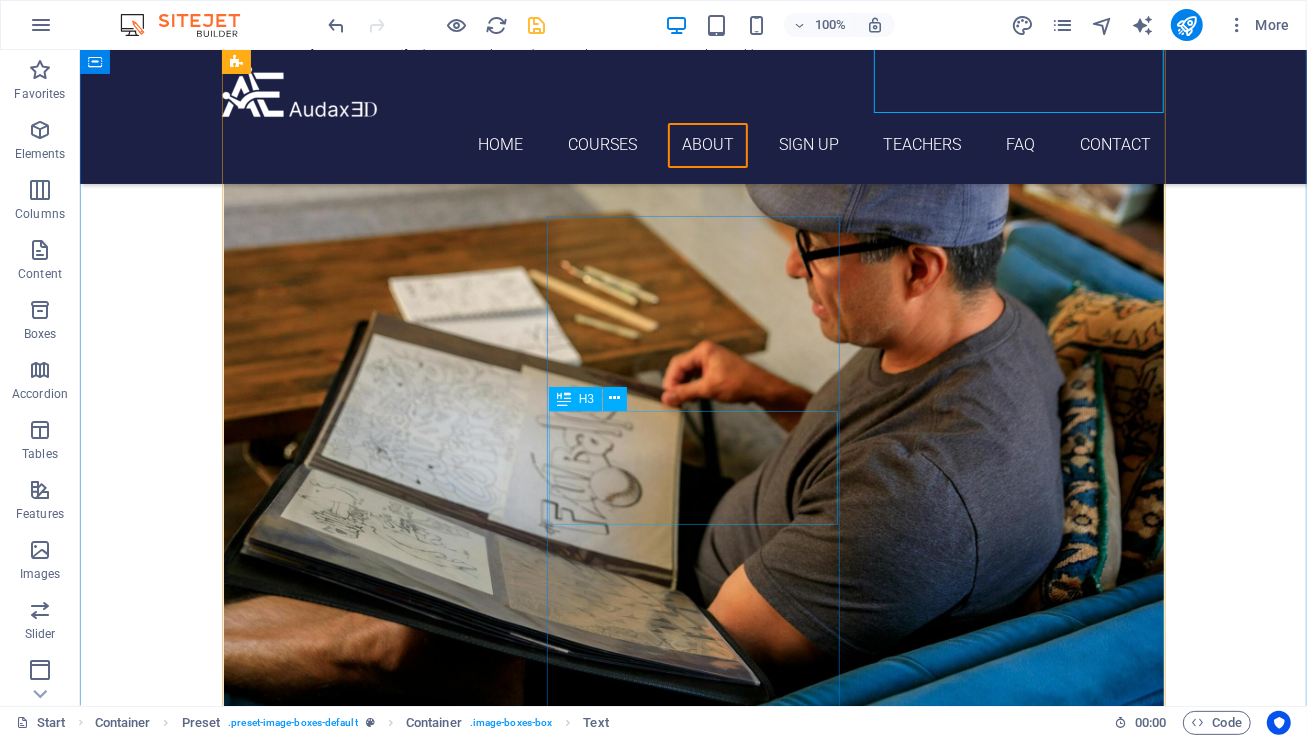 scroll, scrollTop: 3501, scrollLeft: 0, axis: vertical 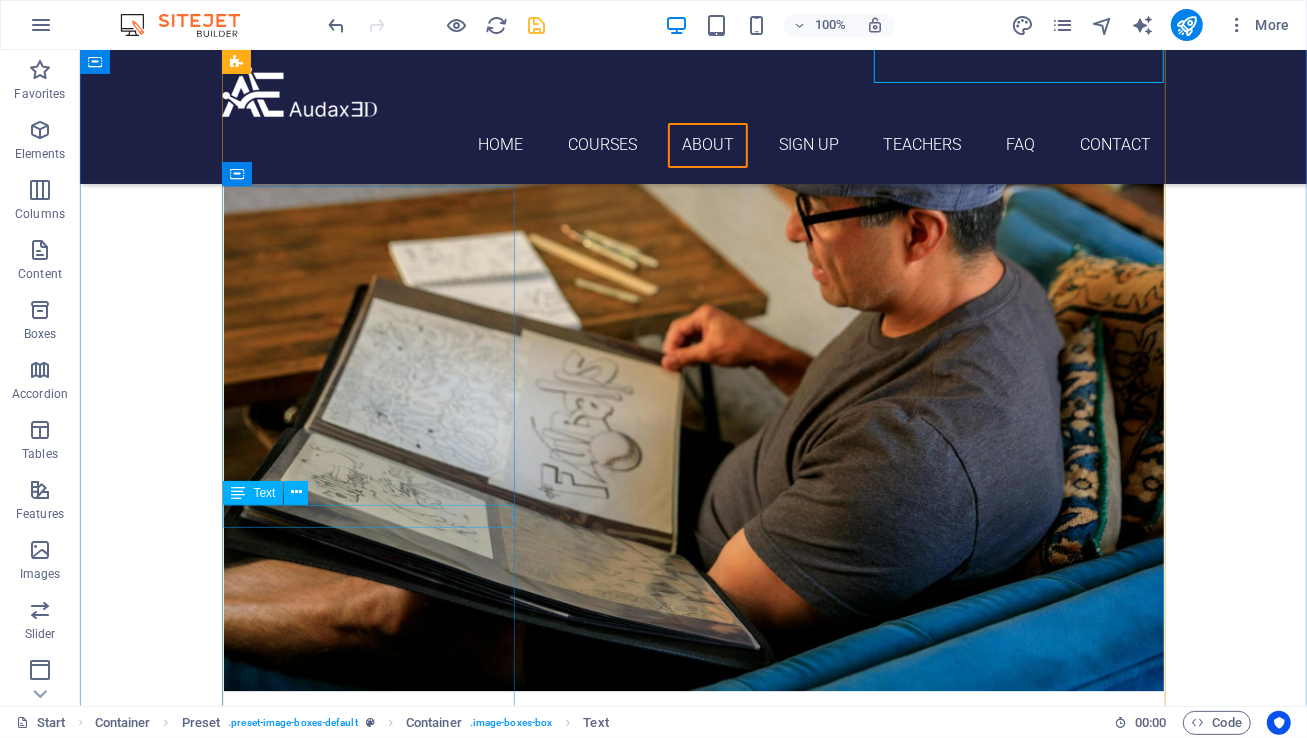 click on "[DAY] [TIME] pm - [TIME] pm" at bounding box center (693, 4763) 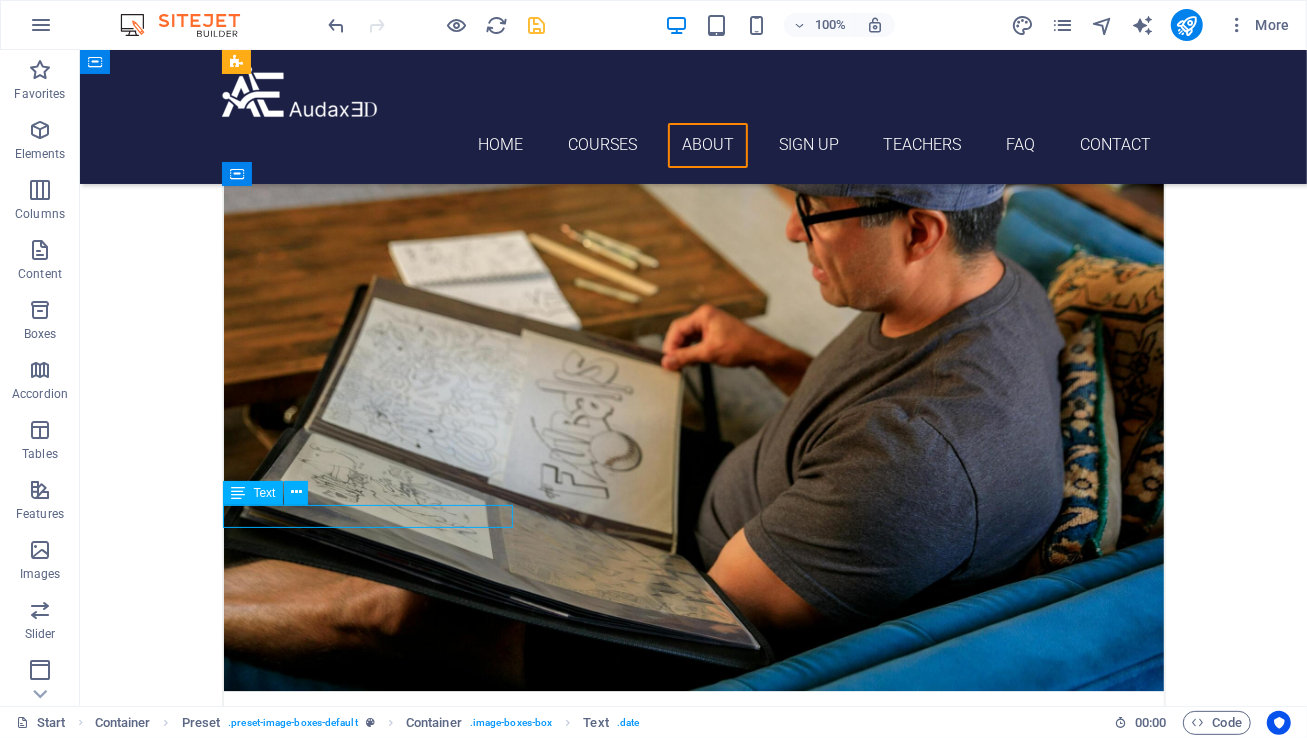click on "[DAY] [TIME] pm - [TIME] pm" at bounding box center (693, 4763) 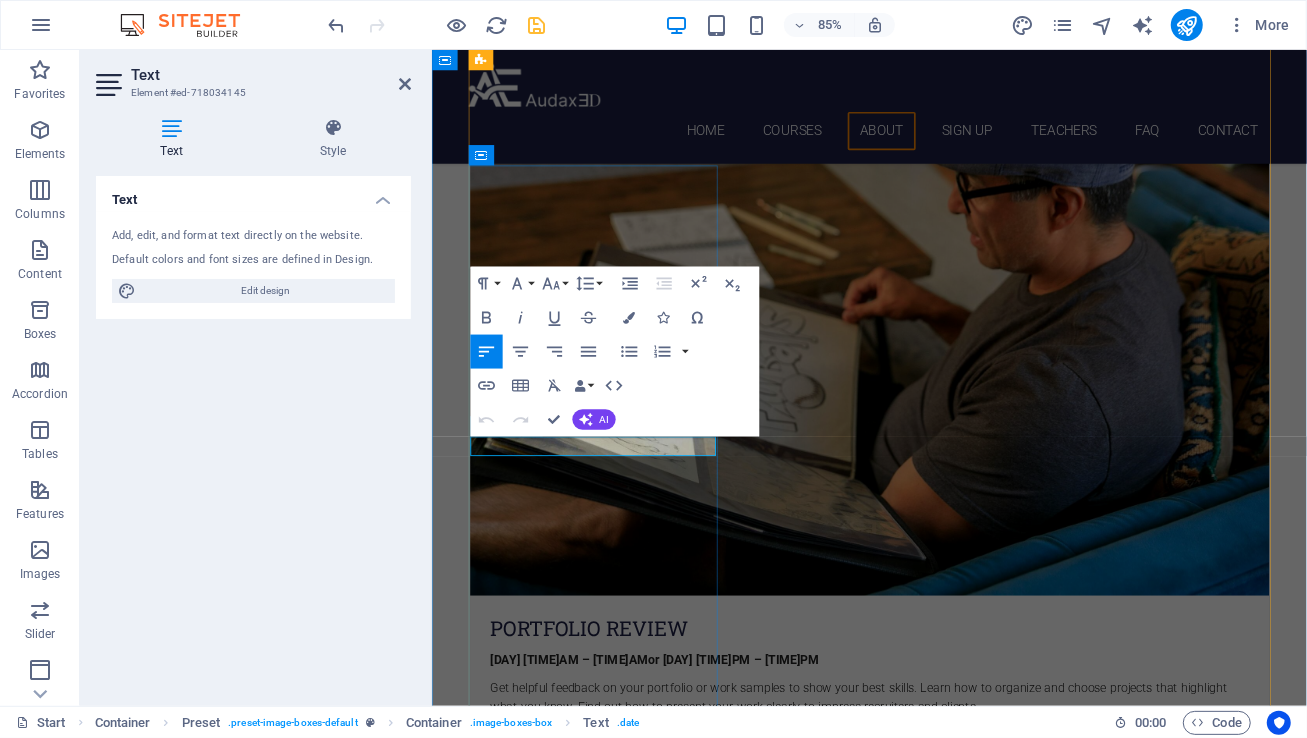 drag, startPoint x: 678, startPoint y: 514, endPoint x: 510, endPoint y: 516, distance: 168.0119 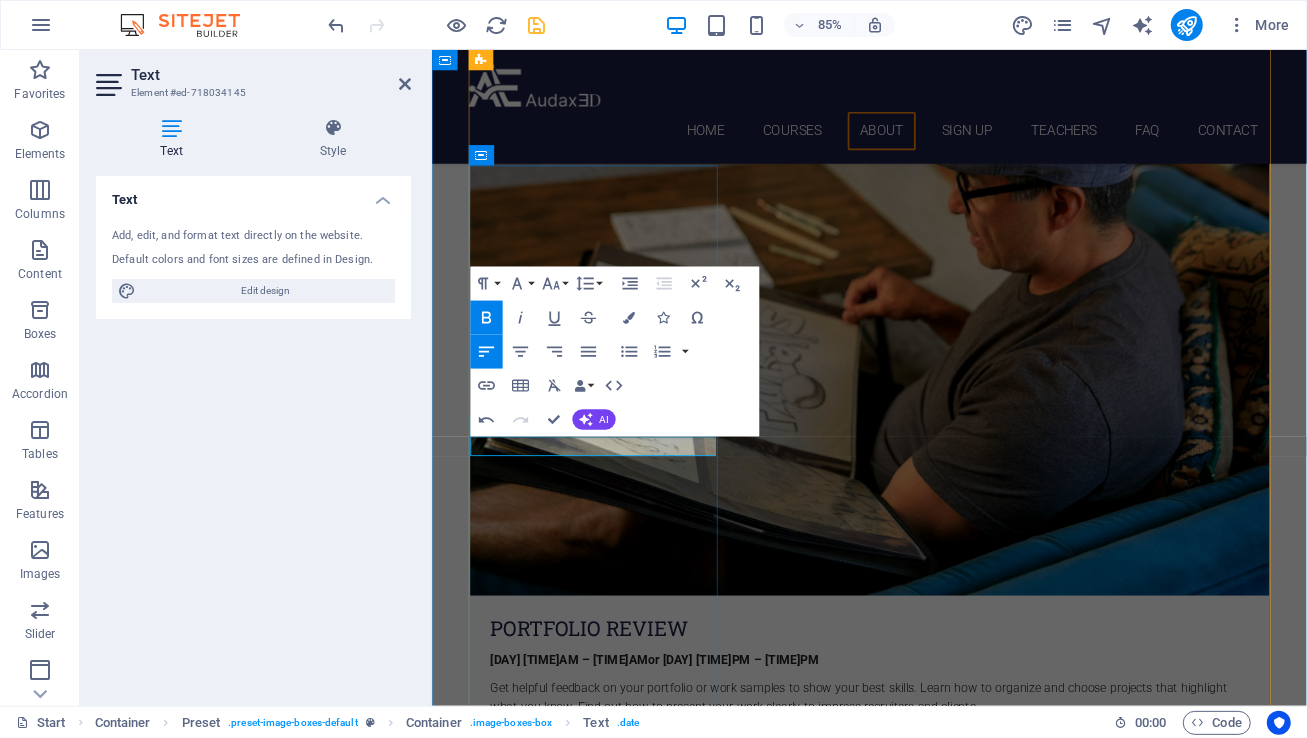 type 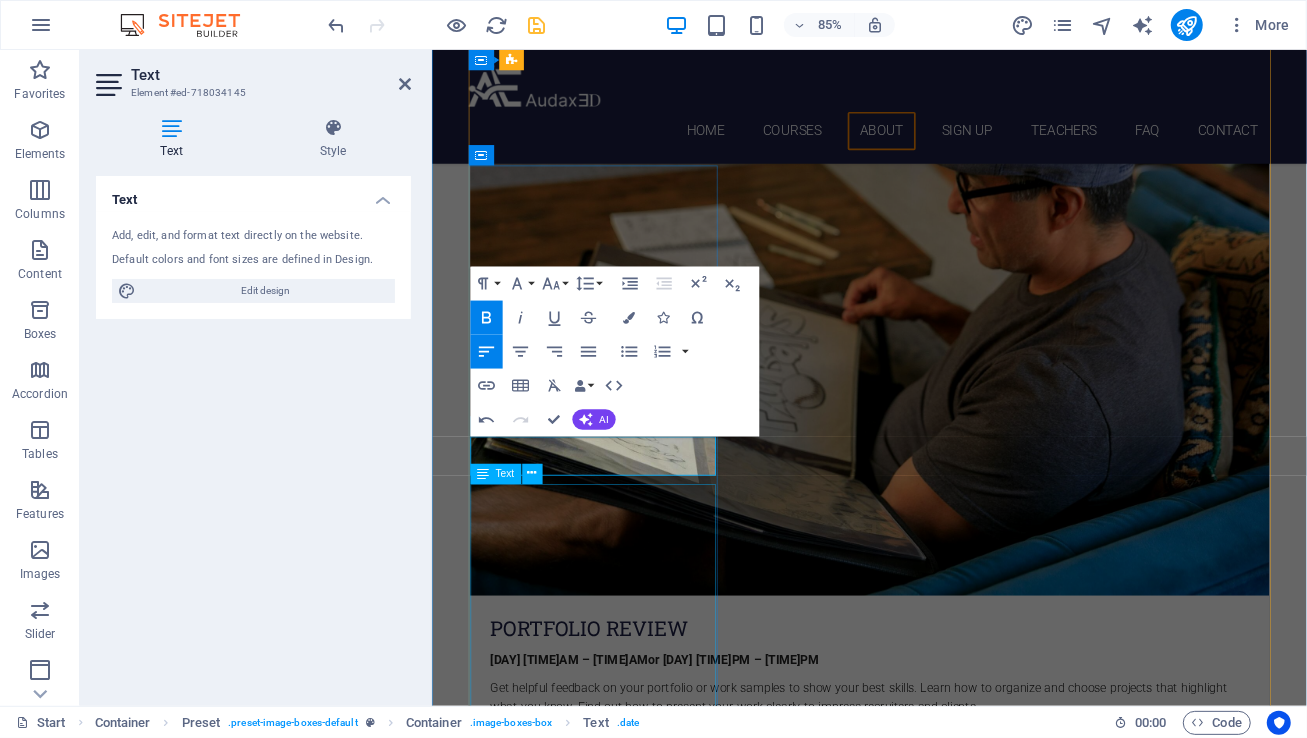 click on "Discover the vibrant stories of [CITY] through your lens, where every subway and train journey reveals unique art, captivating music, and moments of daily life. This immersive, hands-on workshop equips you with fundamental digital photography skills to capture compelling travel moments. You'll not only learn to expertly photograph the art and dynamic scenes found within [CITY]'s underground system, and its train lines, including live music performances, but also how to confidently and safely navigate these systems while taking photos and documenting your daily journey. Course Length: Our sessions are 2.5 hours each. We offer flexible scheduling options, with classes meeting either once a week depending on your availability and preference. Individual Class Price: $125 per class (2.5-hour session) Monthly Class Package: $595 total (This package offers a savings of $30 compared to purchasing individual classes. )" at bounding box center [946, 4948] 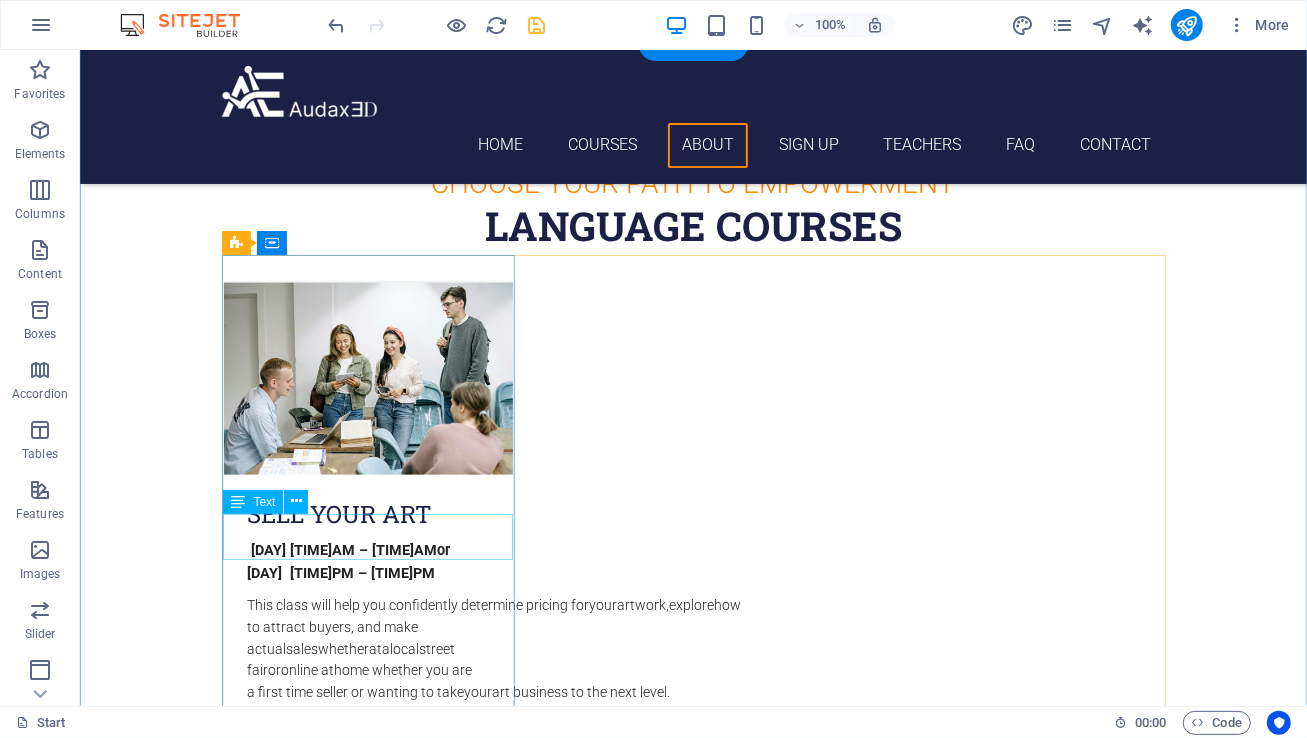 scroll, scrollTop: 1479, scrollLeft: 0, axis: vertical 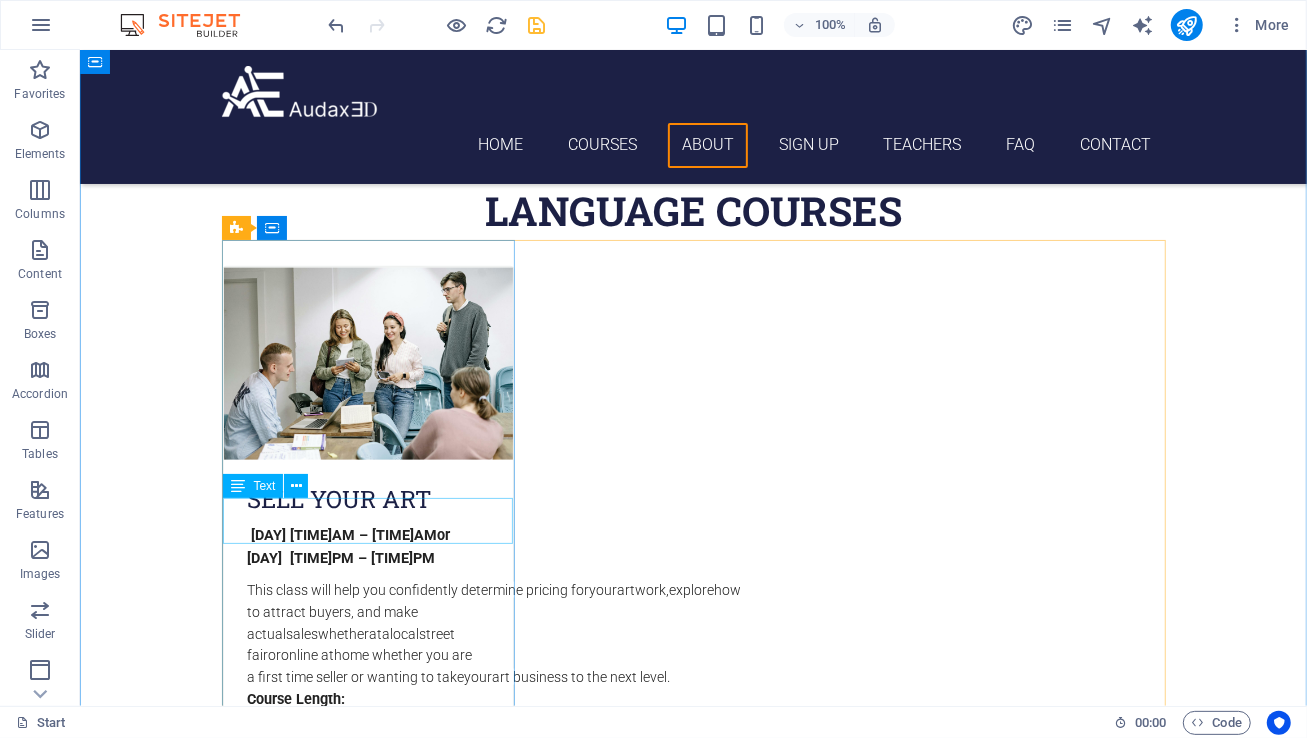 click on "[DAY] [TIME]AM – [TIME]AM  or  [DAY]  [TIME]PM – [TIME]PM" at bounding box center (367, 546) 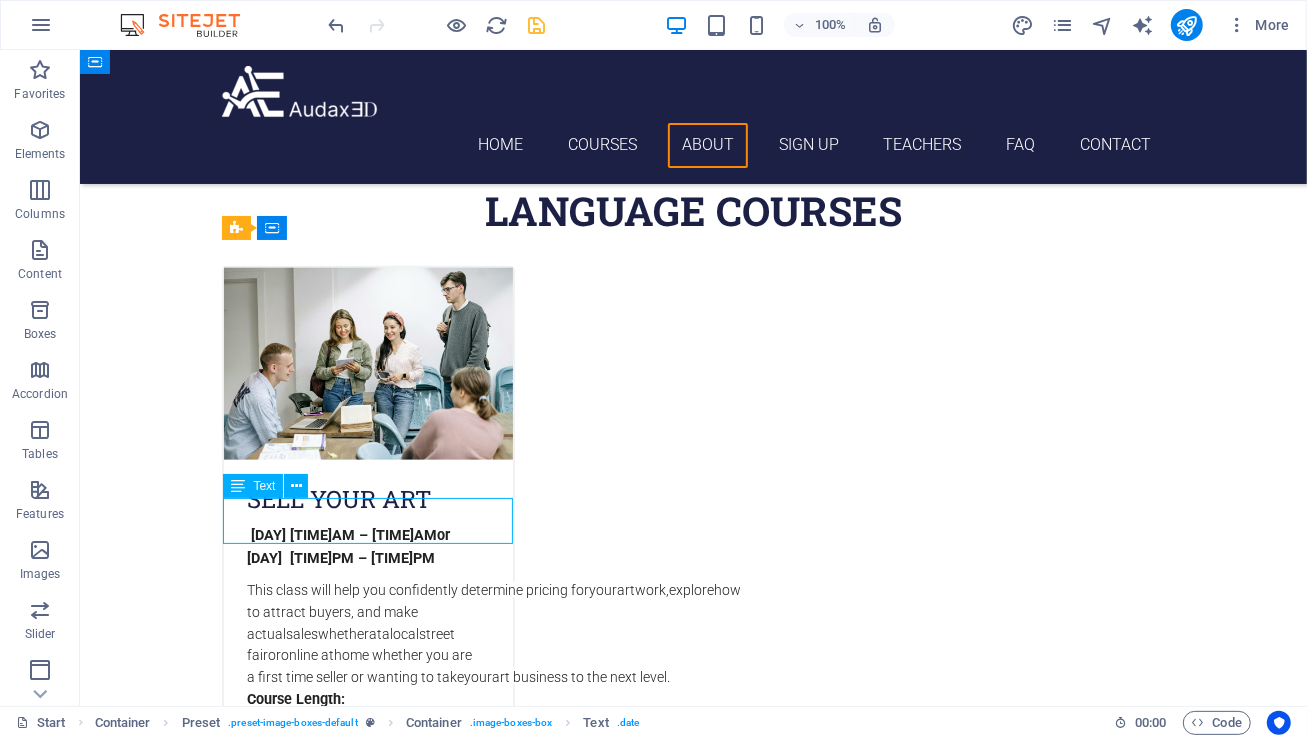 click on "[DAY] [TIME]AM – [TIME]AM  or  [DAY]  [TIME]PM – [TIME]PM" at bounding box center (367, 546) 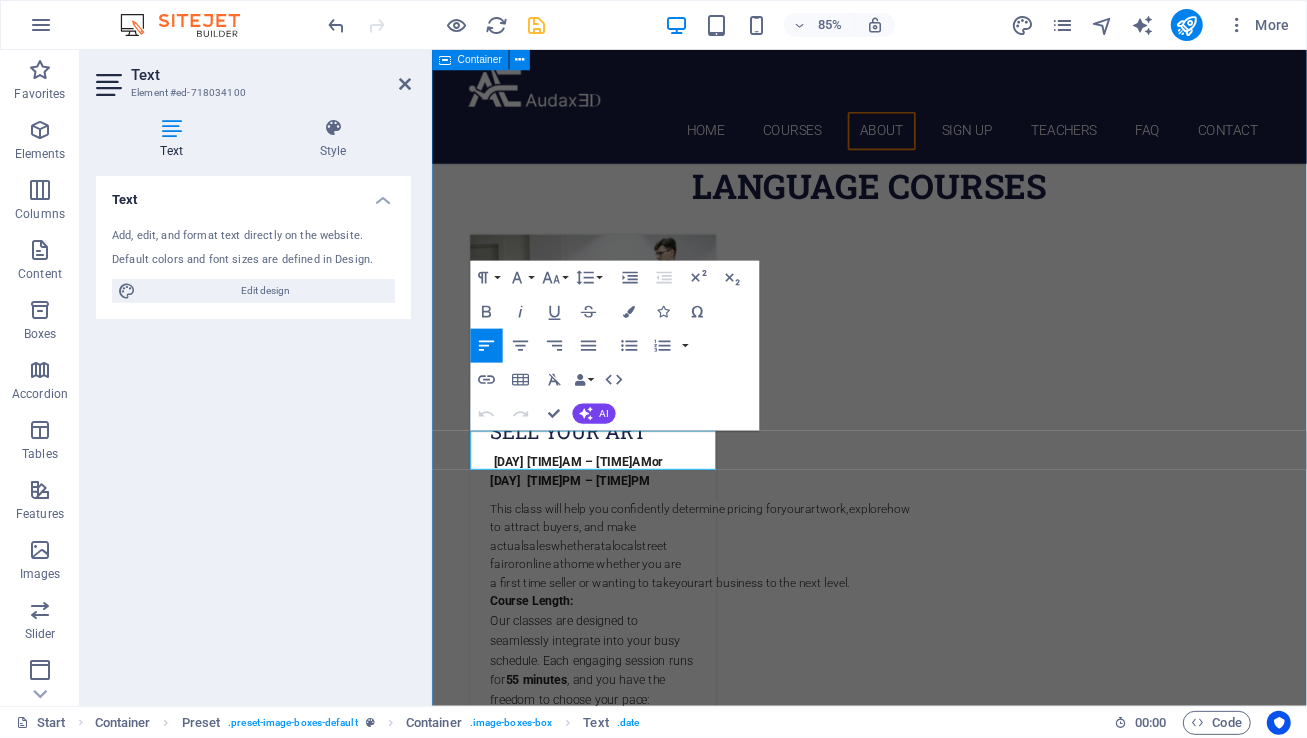 drag, startPoint x: 728, startPoint y: 529, endPoint x: 472, endPoint y: 495, distance: 258.24796 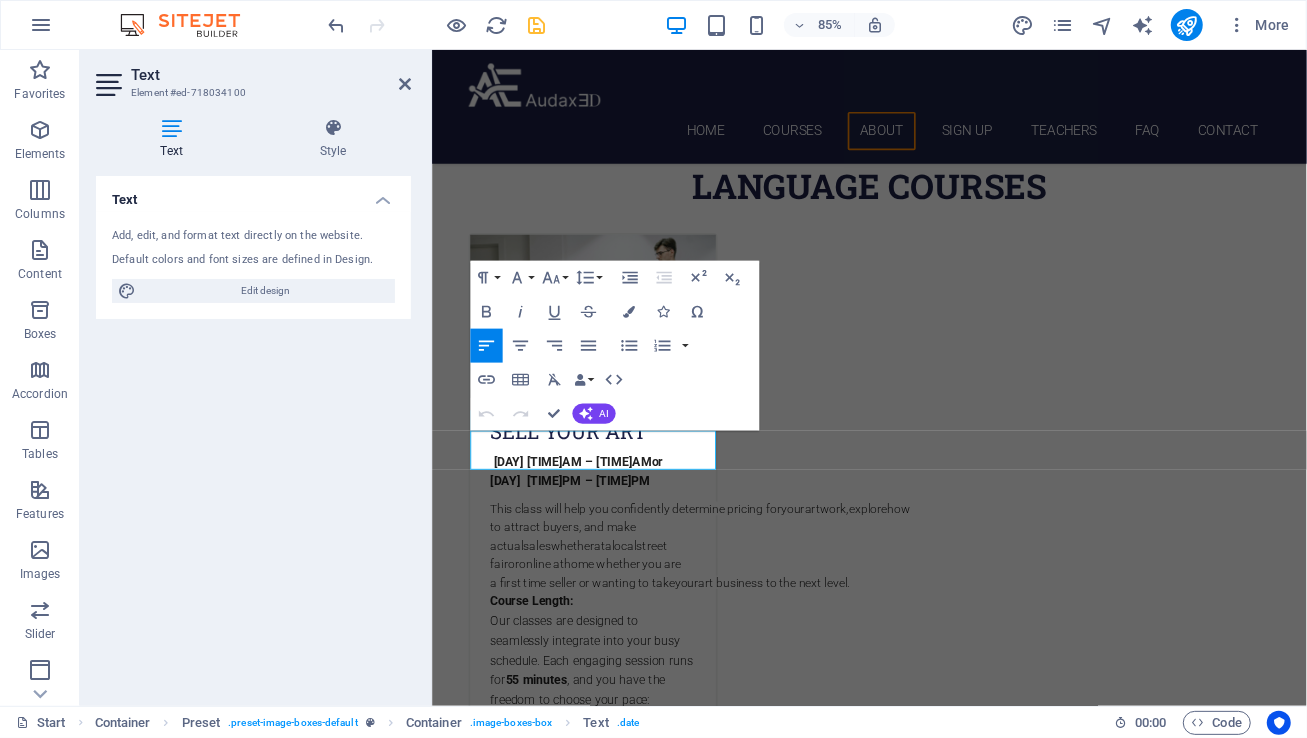 copy on "[DAY] [TIME]AM – [TIME]AM  or  [DAY]  [TIME]PM – [TIME]PM" 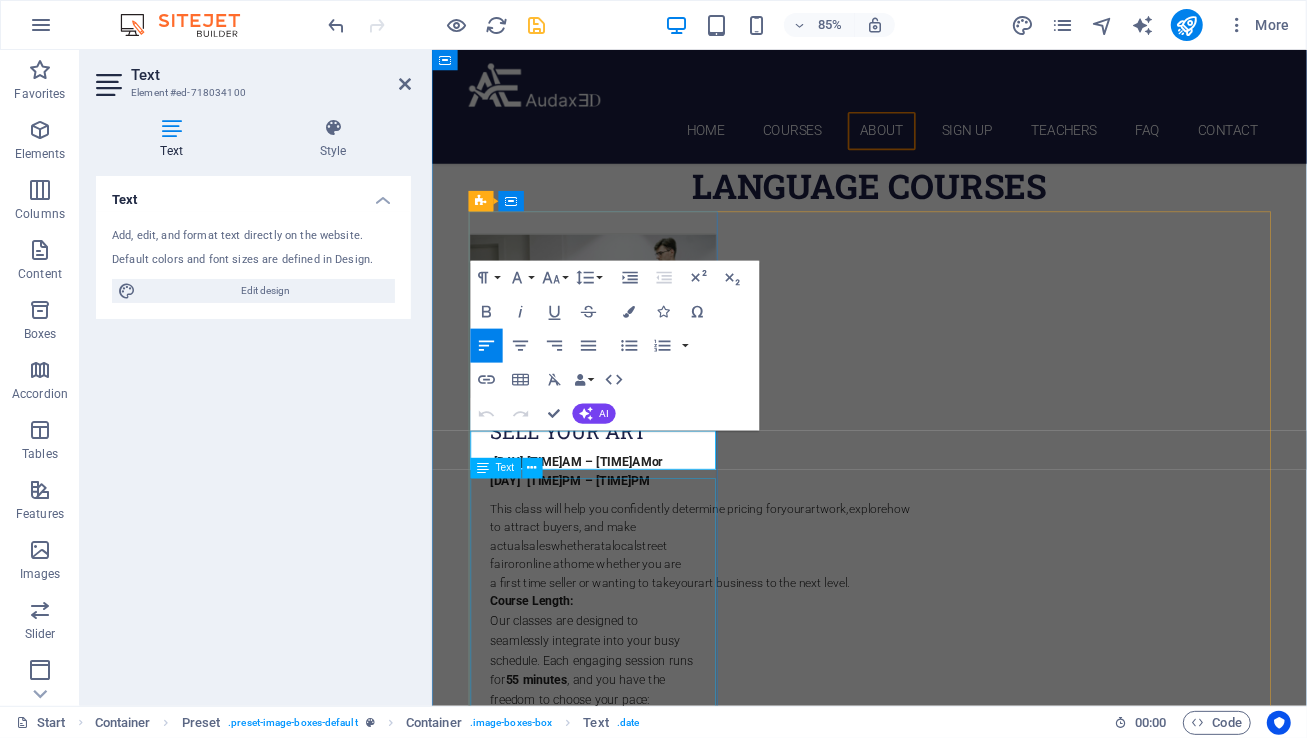 click on "This   class   will   help   you   confidently   determine   pricing   for  your  artwork ,  explore  how to attract buyers, and make  actual  sales  whether  at  a  local  street fair  or  online   at  home   whether you are  a first time seller or wanting to take  your  art   business to the next level . Course Length: Our classes are designed to seamlessly integrate into your busy schedule. Each engaging session runs for  55 minutes , and you have the freedom to choose your pace: meet  once a week  for steady progress or accelerate your learning with  up to two sessions per week . Your journey, your schedule. Pricing Options: Individual Class Price:  $85 per 55-minute session Monthly Class Package:  $305 total (Save $35 compared to individual pricing!)" at bounding box center [620, 833] 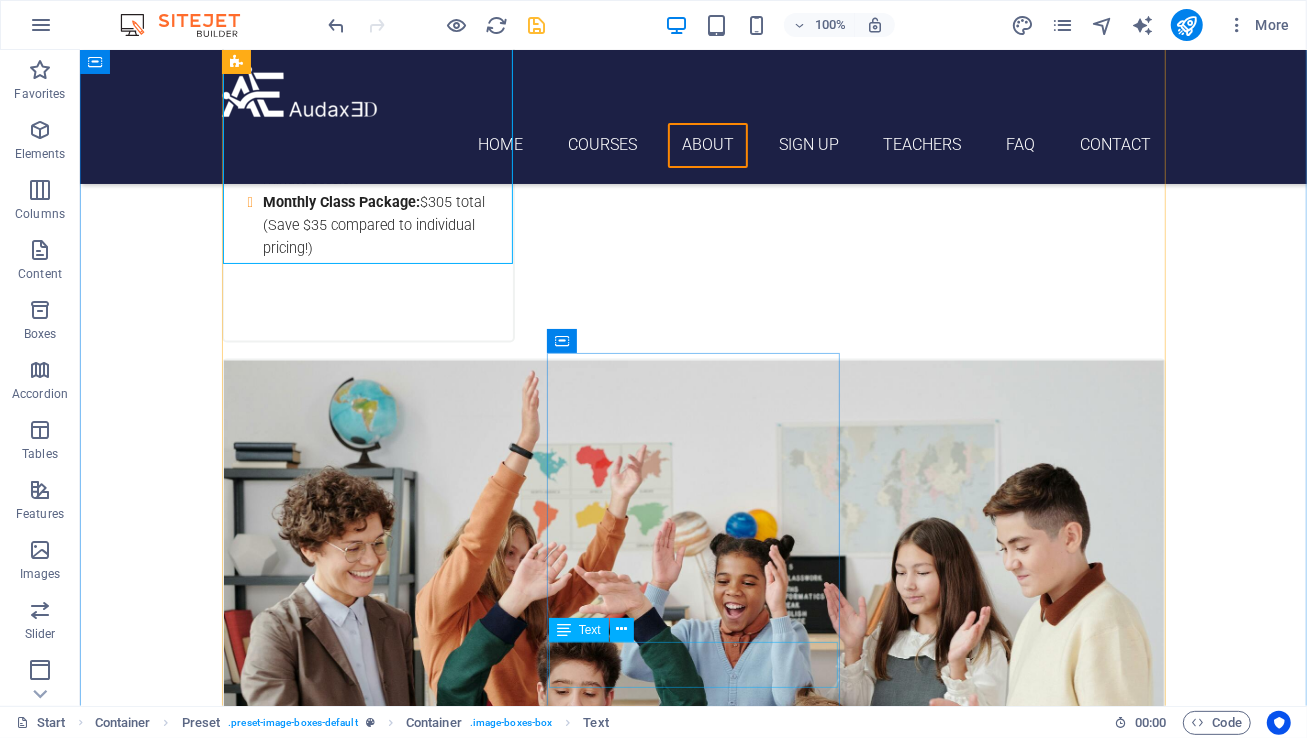 scroll, scrollTop: 2284, scrollLeft: 0, axis: vertical 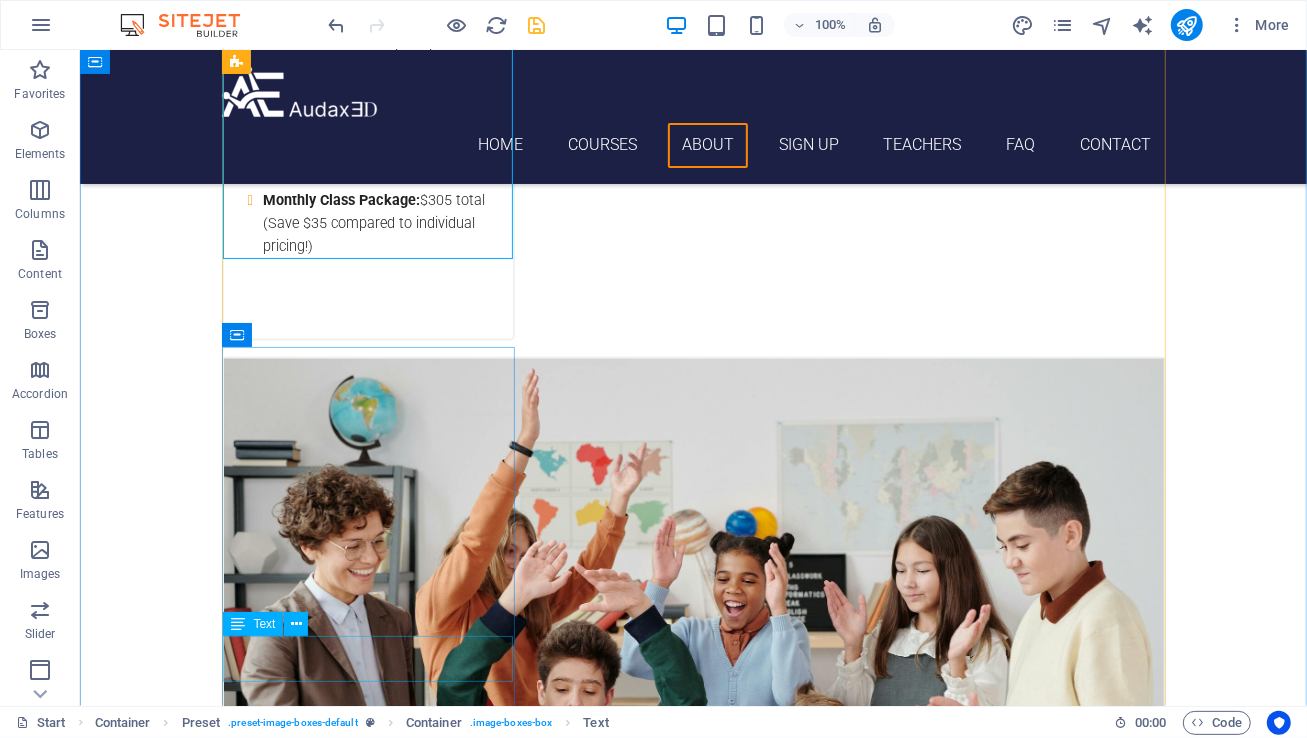 click on "Tuesdays 11:00AM – 12:00PM or   Thursdays 5:00PM – 6:00PM" at bounding box center [693, 2964] 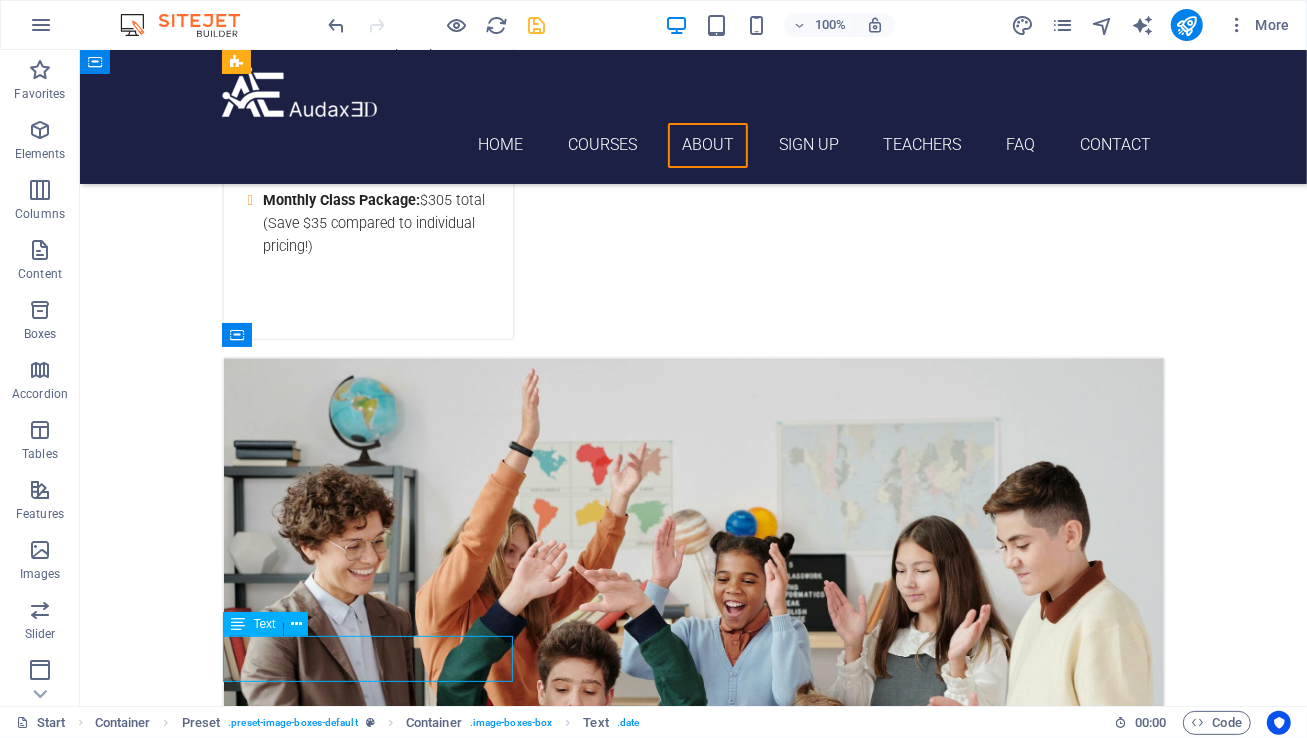 click on "Tuesdays 11:00AM – 12:00PM or   Thursdays 5:00PM – 6:00PM" at bounding box center [693, 2964] 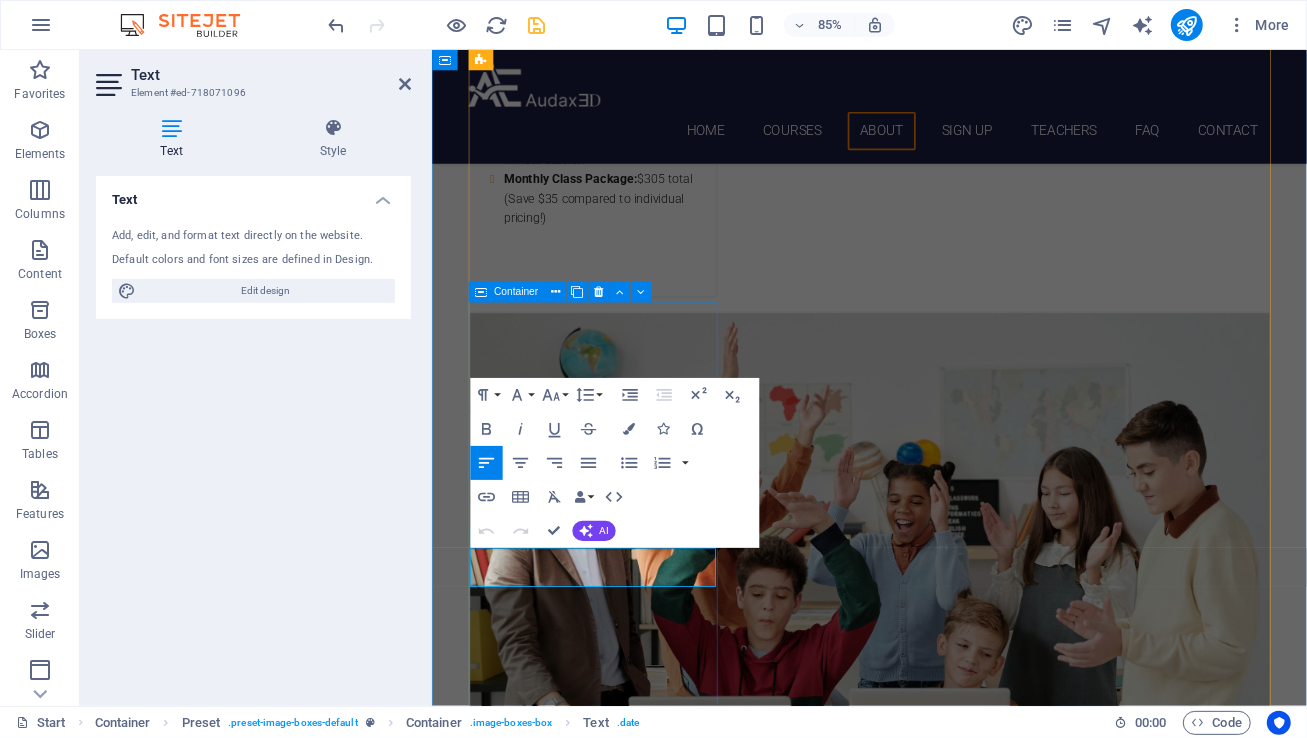 drag, startPoint x: 719, startPoint y: 667, endPoint x: 474, endPoint y: 617, distance: 250.04999 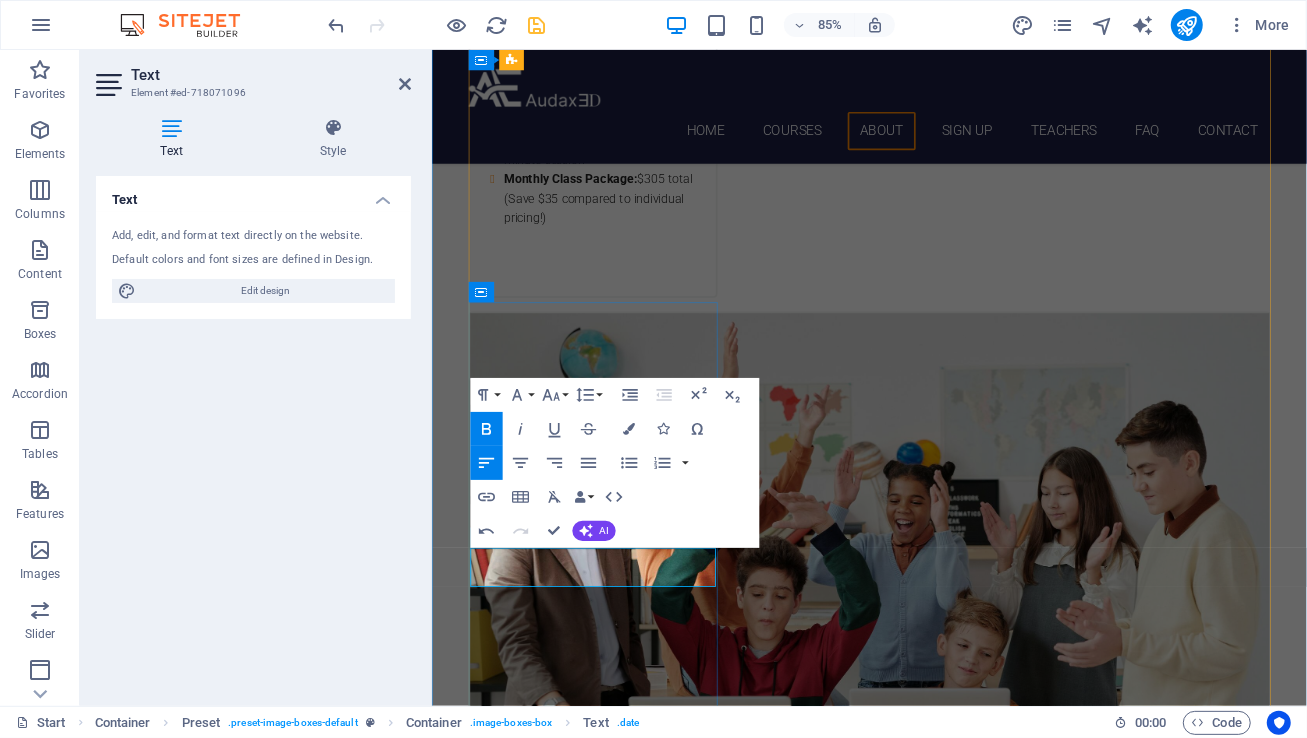 click on "[DAY] [TIME]AM – [TIME]AM" at bounding box center (597, 2965) 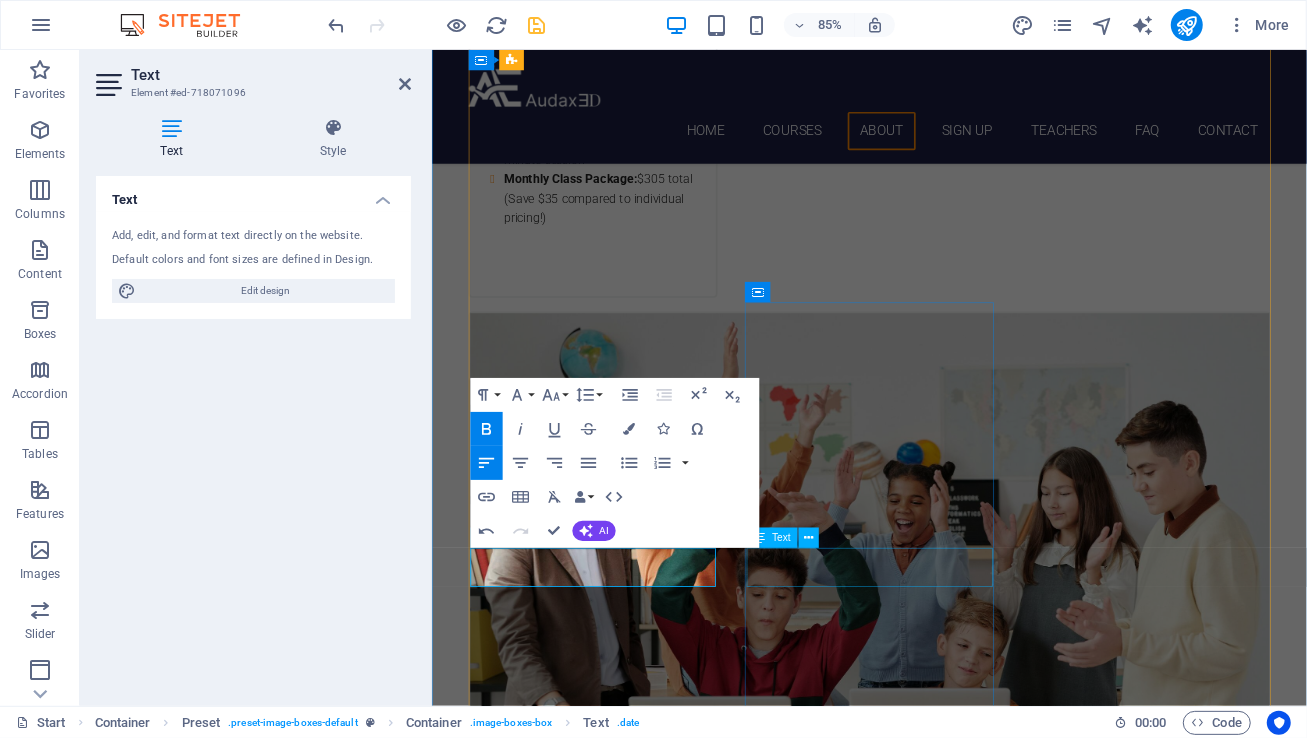 click on "Tuesdays 11:00AM – 12:00PM or   Thursdays 5:00PM – 6:00PM" at bounding box center [946, 3993] 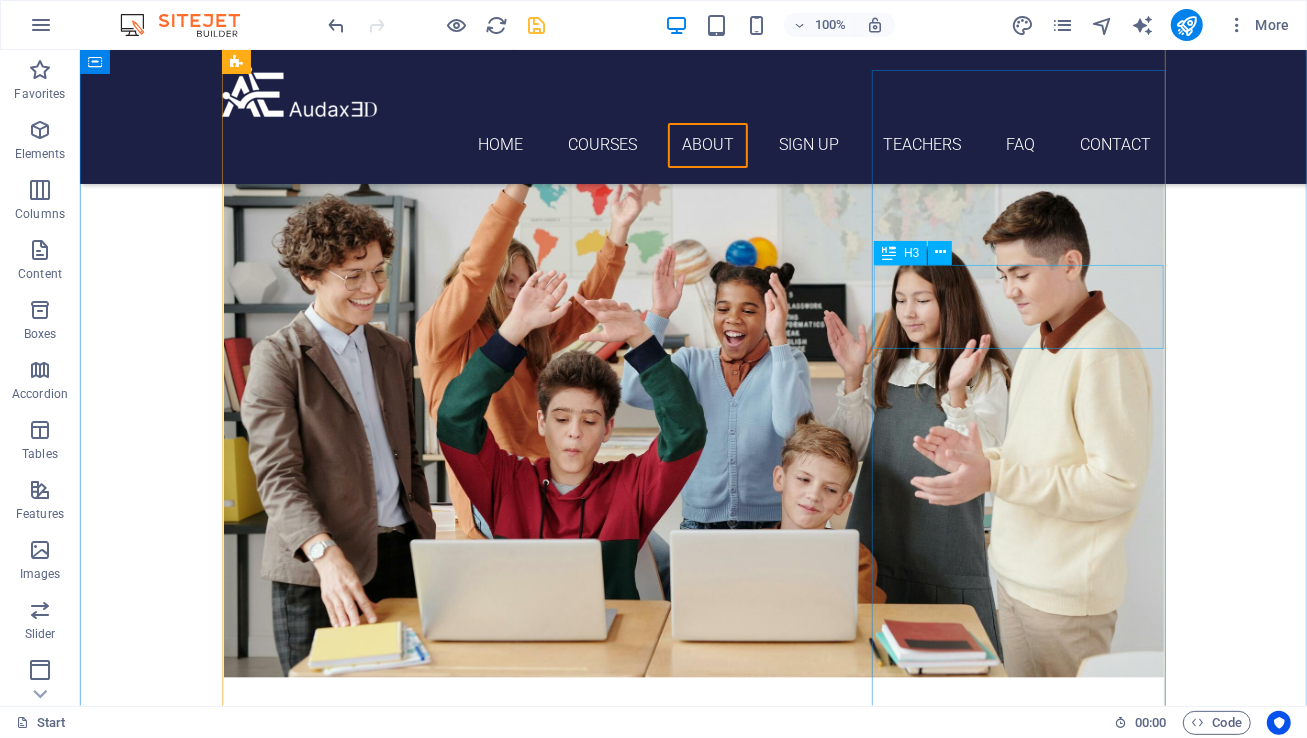 scroll, scrollTop: 2561, scrollLeft: 0, axis: vertical 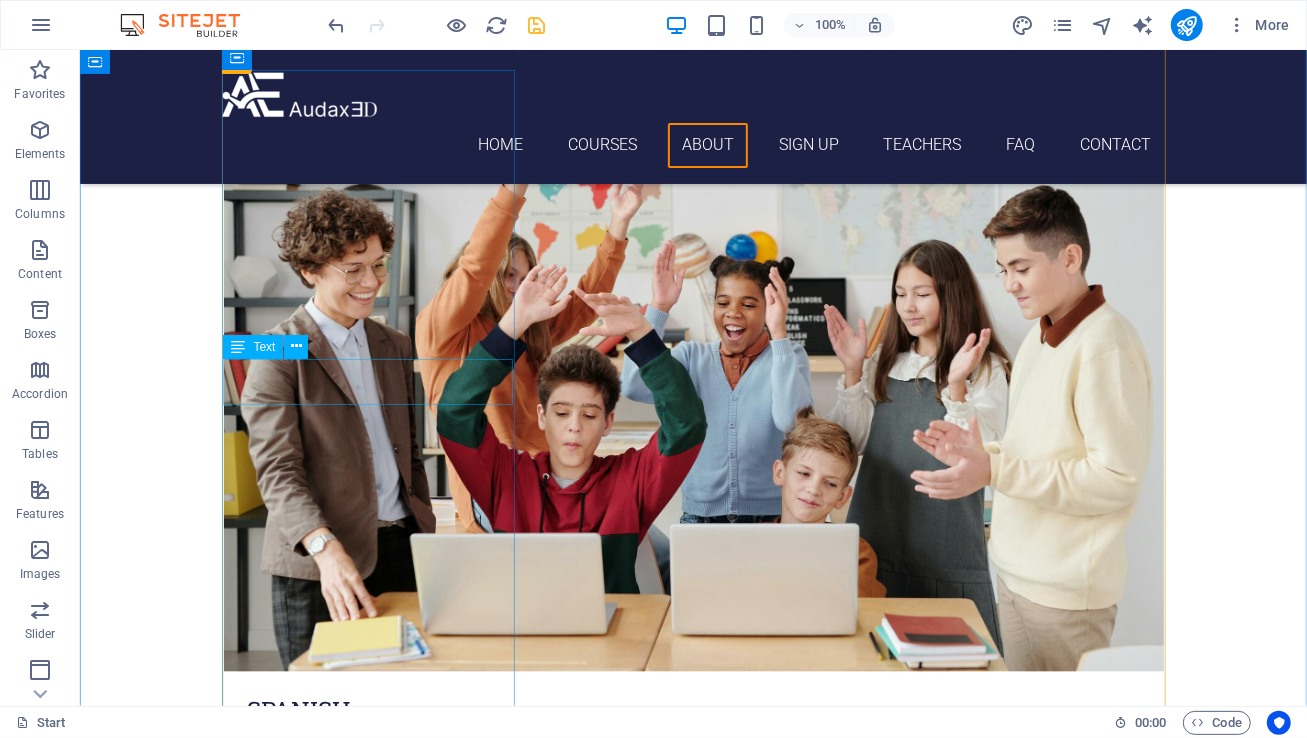 click on "[DAY] [TIME]PM – [TIME]PM or  [DAY]  [TIME]PM – [TIME]PM" at bounding box center (693, 2699) 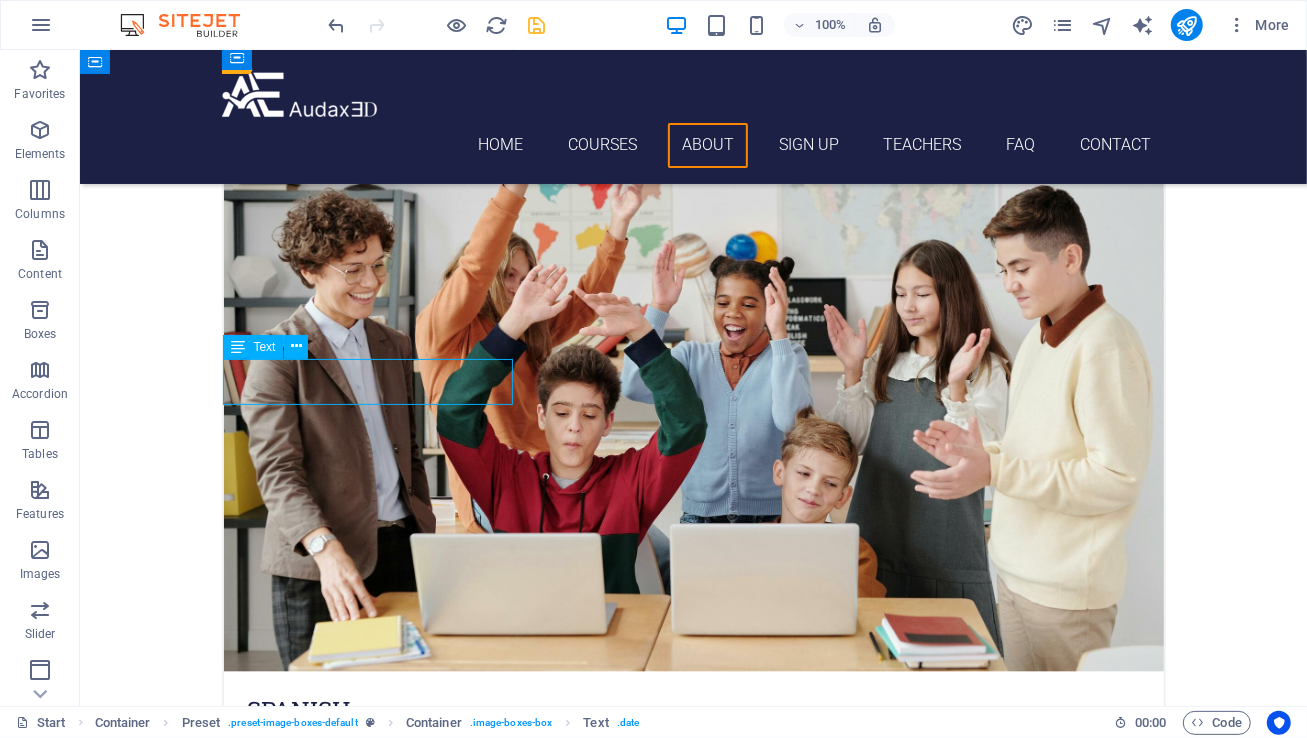 click on "[DAY] [TIME]PM – [TIME]PM or  [DAY]  [TIME]PM – [TIME]PM" at bounding box center (693, 2699) 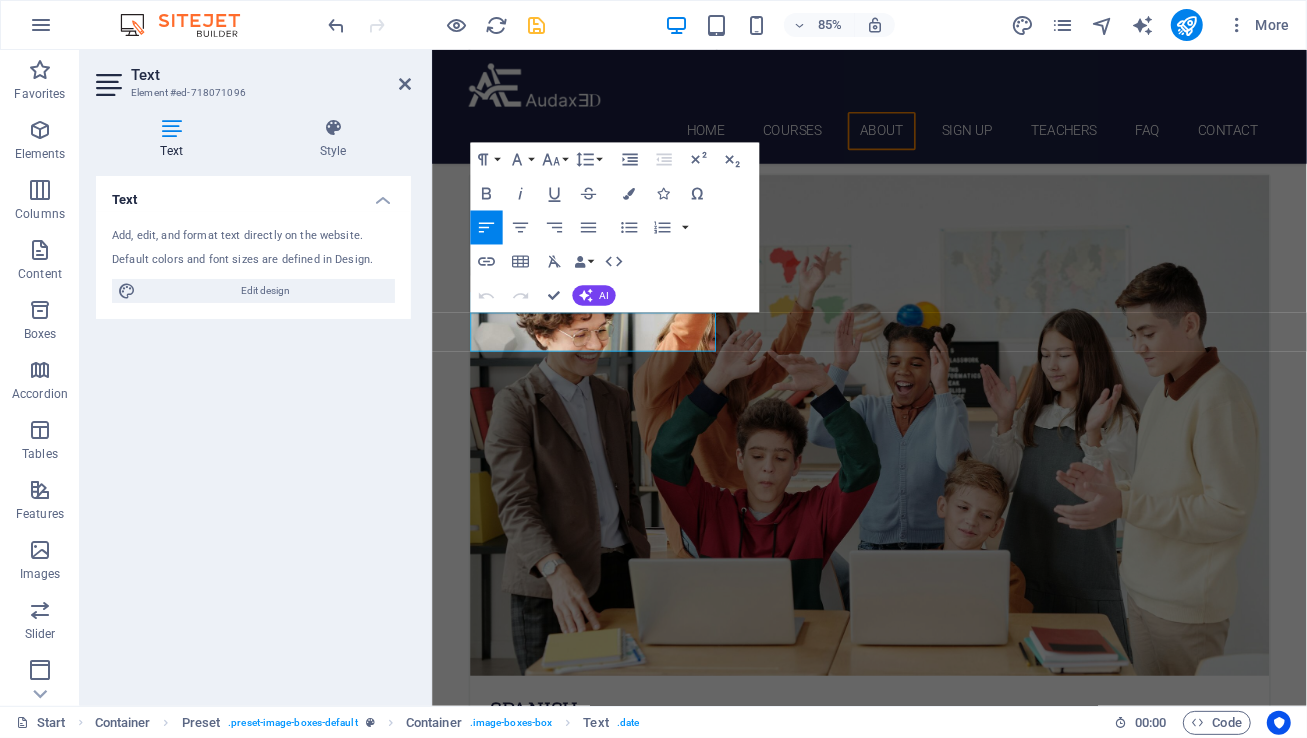 scroll, scrollTop: 2676, scrollLeft: 0, axis: vertical 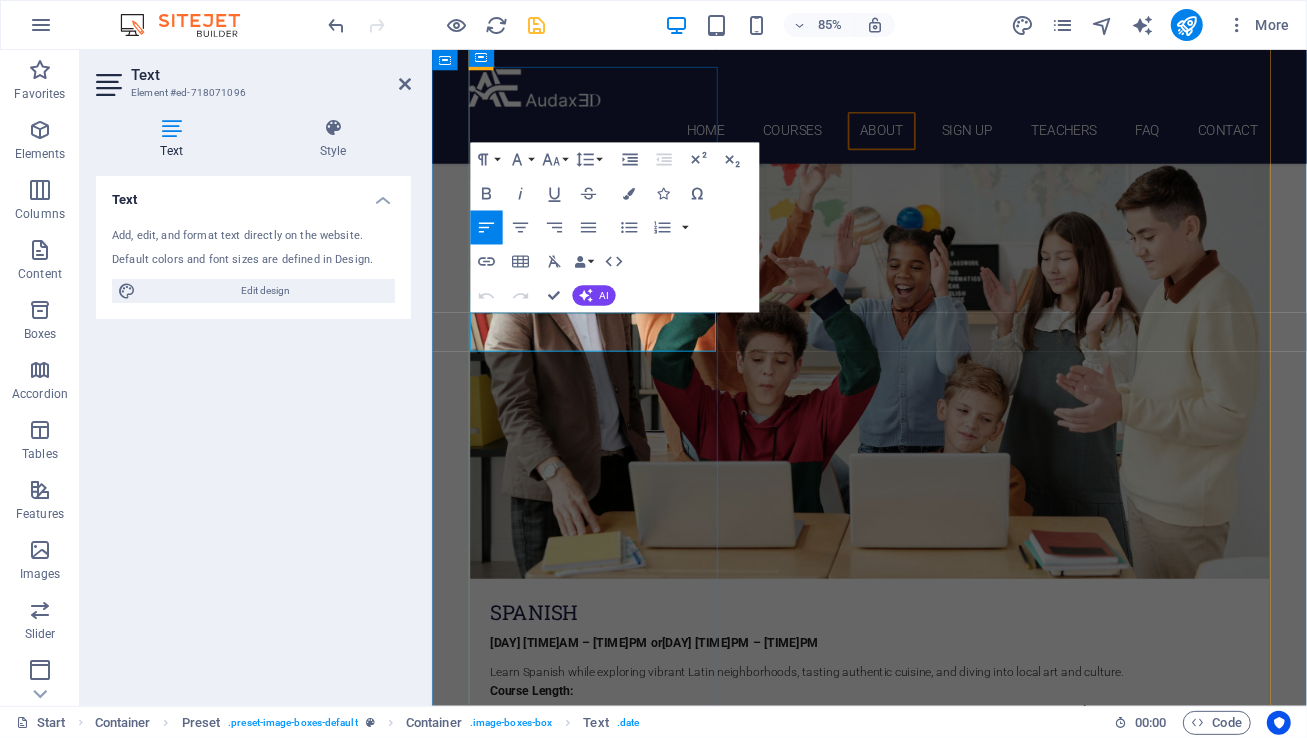 click on "[DAY] [TIME]PM – [TIME]PM" at bounding box center (596, 2688) 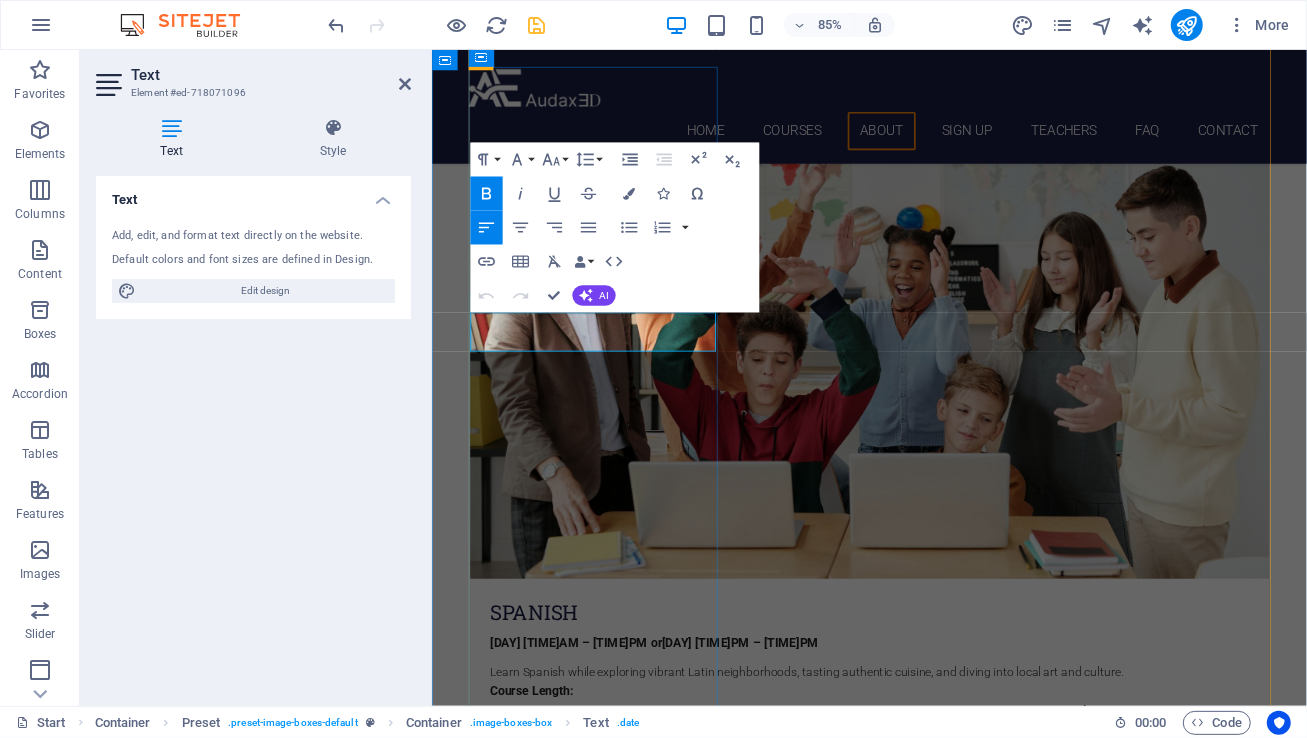 click on "[DAY] [TIME]PM – [TIME]PM" at bounding box center [596, 2688] 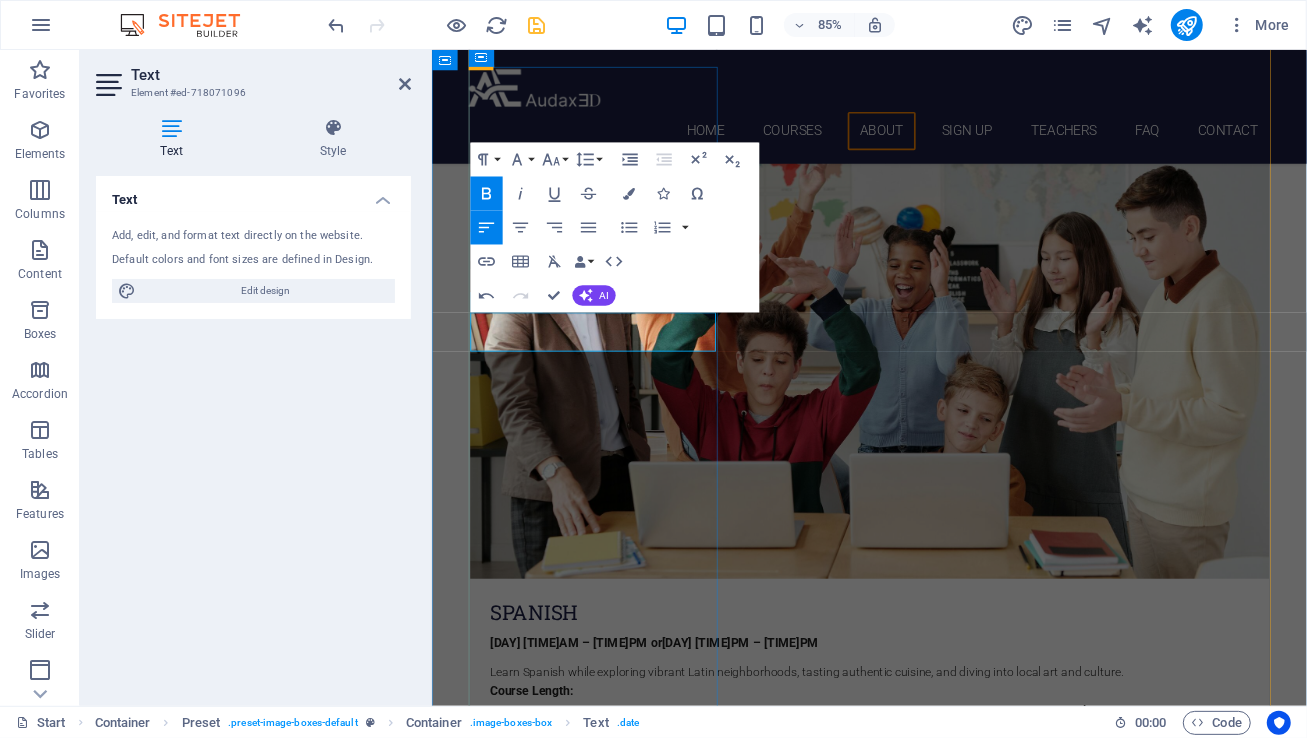 click on "[DAY] [TIME]PM – [TIME]PM" at bounding box center (596, 2688) 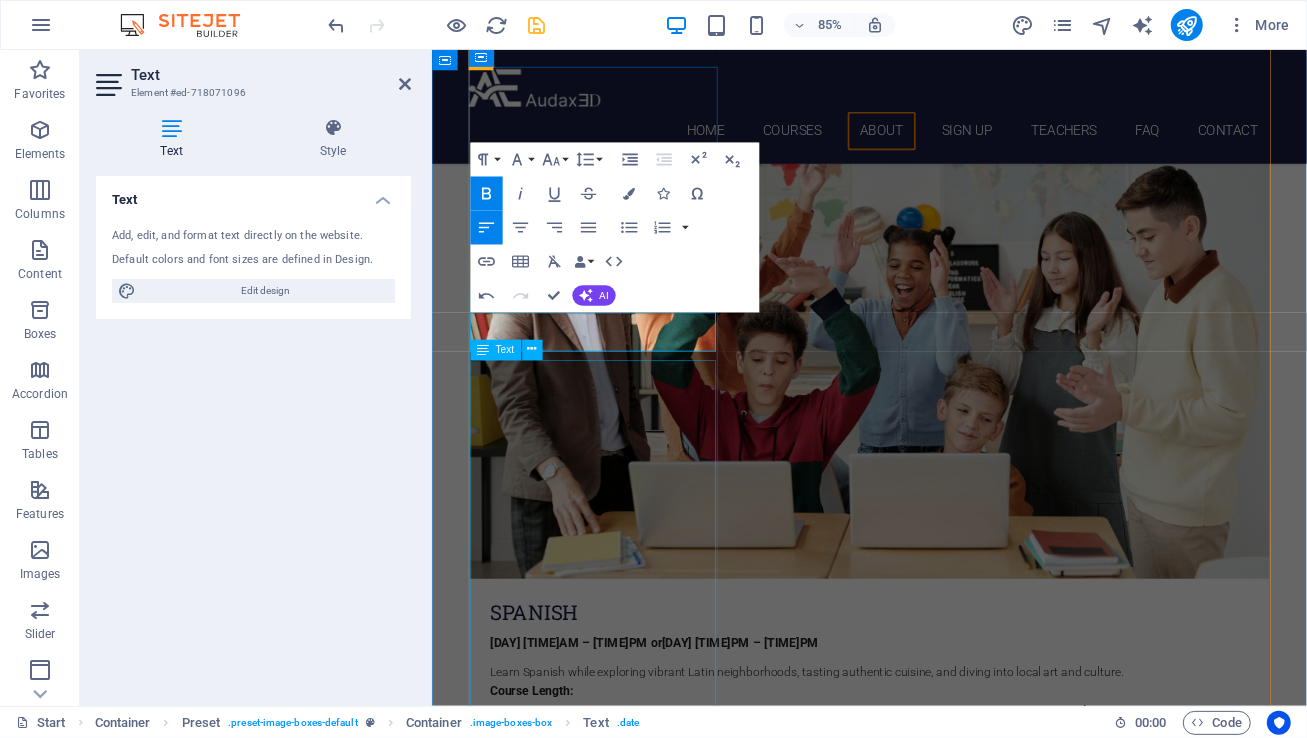 click on "This comprehensive class equips you with the strategic skills to master effective research and organization. You'll learn how to identify the right opportunities, whether in the volunteer sector or the job market, and confidently manage your applications. Go beyond basic searching to present yourself as an ideal candidate or volunteer, while developing strong organizational habits for your pursuits. Course Length: Our classes are designed to seamlessly integrate into your busy schedule. Each engaging session runs for 55 minutes, and you have the freedom to choose your pace: meet once a week for steady progress or accelerate your learning with up to two sessions per week. Your journey, your schedule. Pricing Options: Individual Class Price: $85 per 55-minute session Monthly Class Package: $305 total (Save $35 compared to individual pricing!)" at bounding box center (946, 2864) 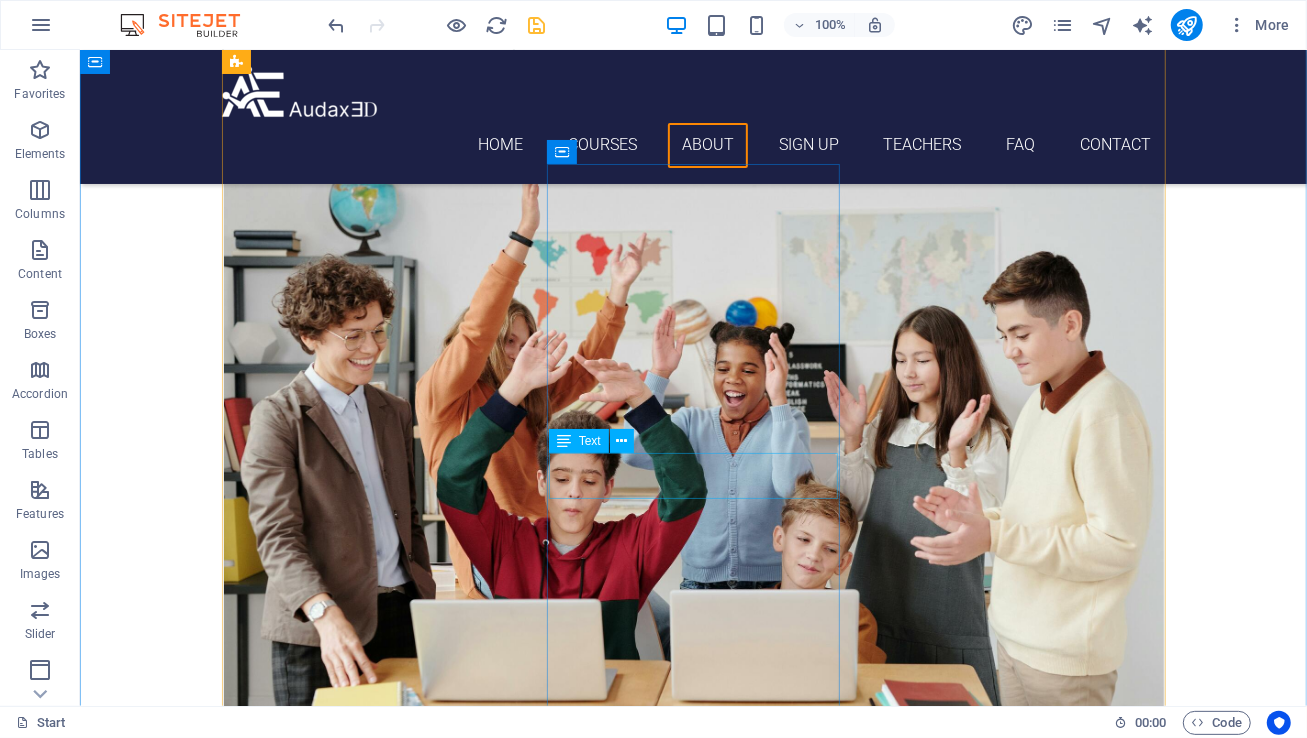scroll, scrollTop: 2495, scrollLeft: 0, axis: vertical 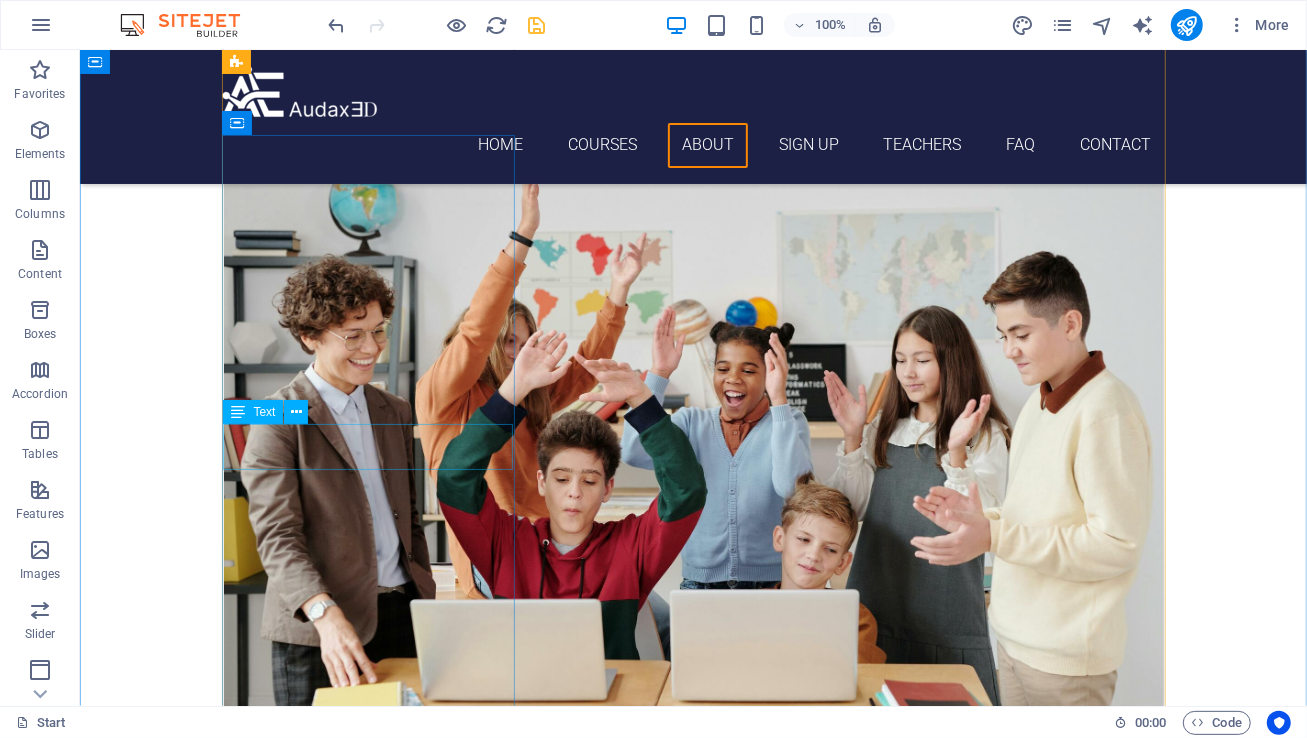 click on "[DAY] [TIME]AM – [TIME]AM  or  [DAY]  [TIME]PM – [TIME]PM" at bounding box center [693, 2765] 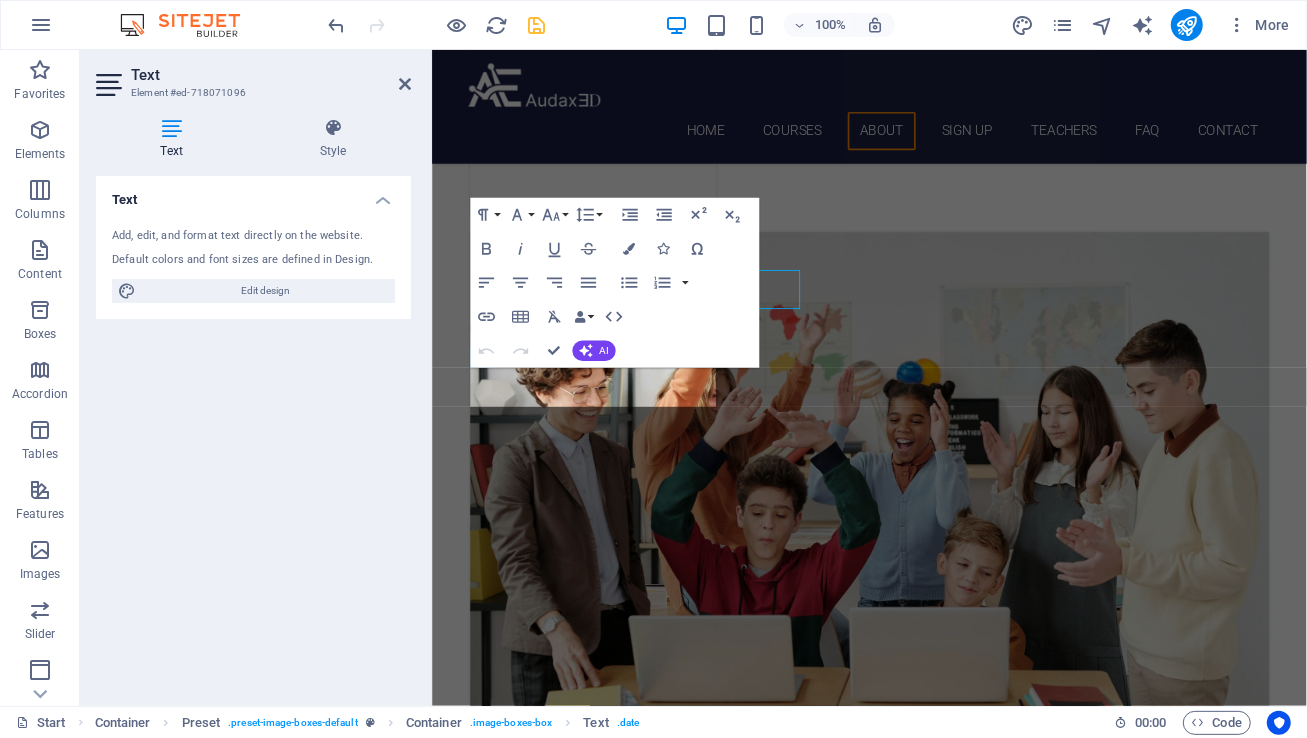 scroll, scrollTop: 2611, scrollLeft: 0, axis: vertical 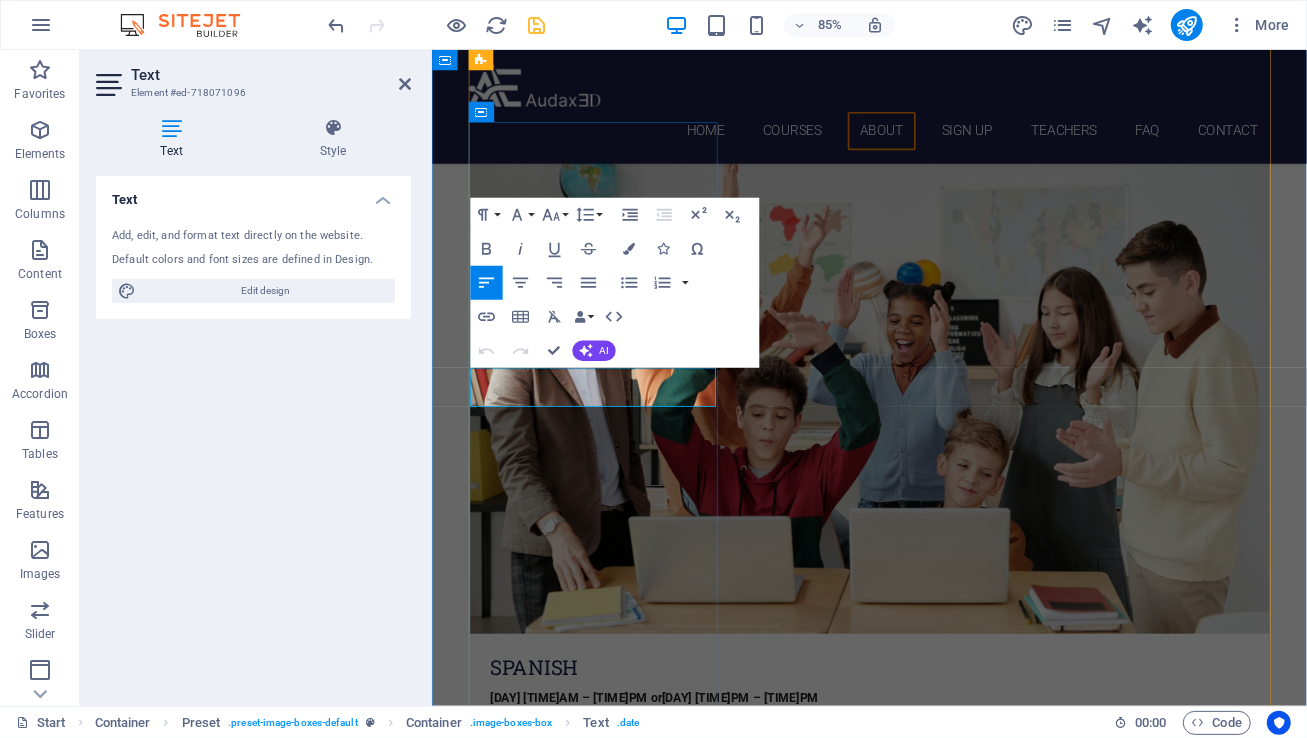 click on "[DAY]  [TIME]PM – [TIME]PM" at bounding box center (594, 2776) 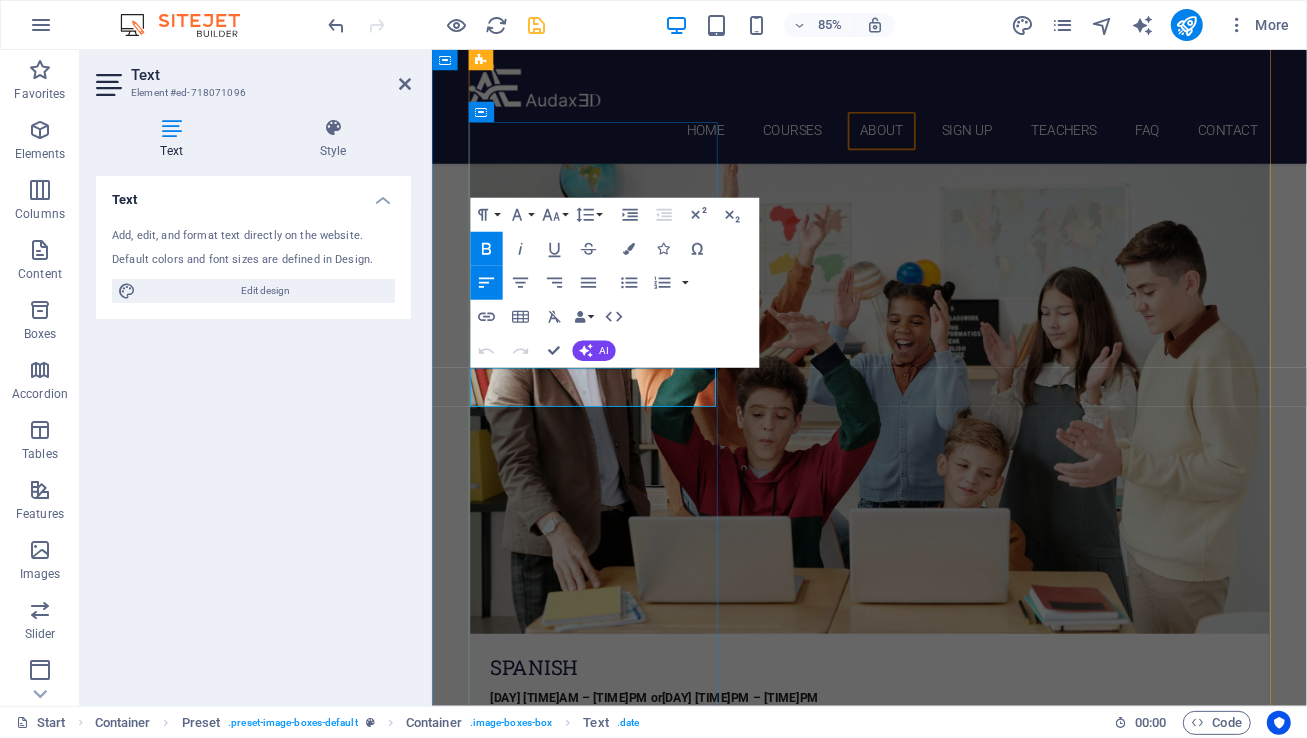 type 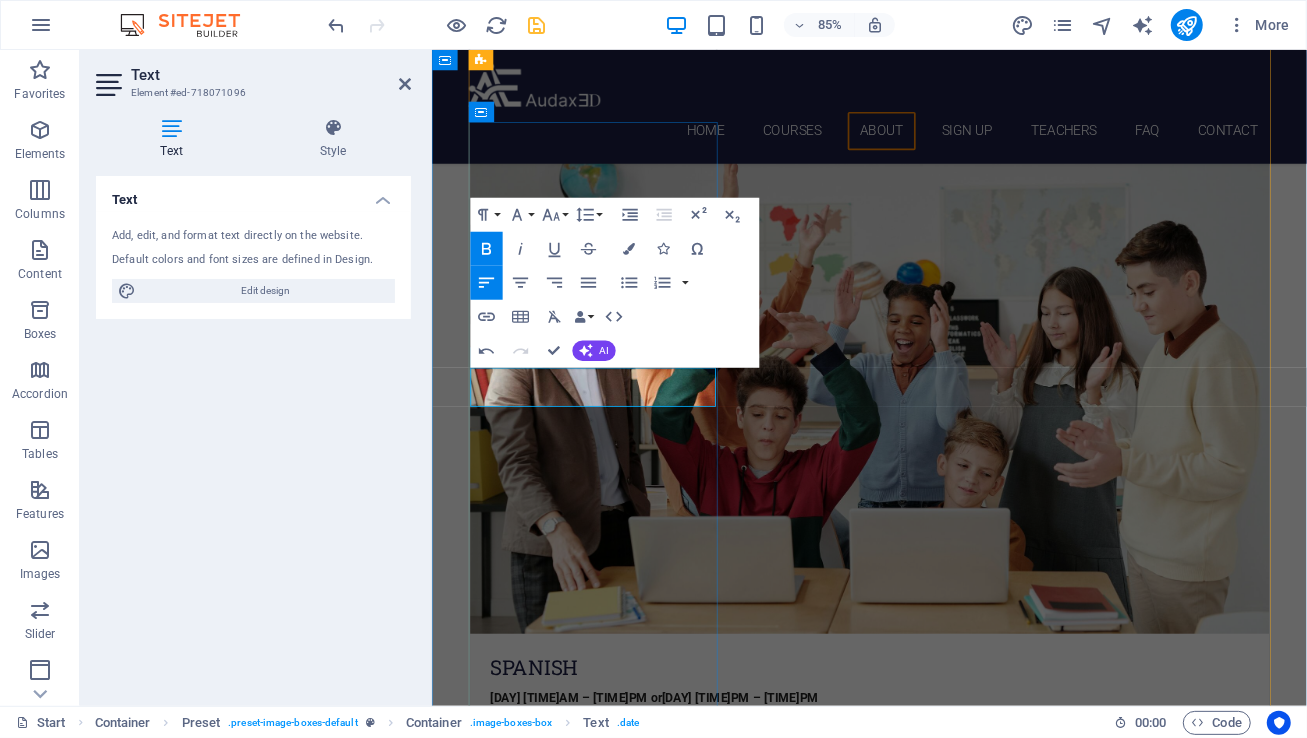 click on "[DAY]  [TIME]PM – [TIME]PM" at bounding box center [594, 2776] 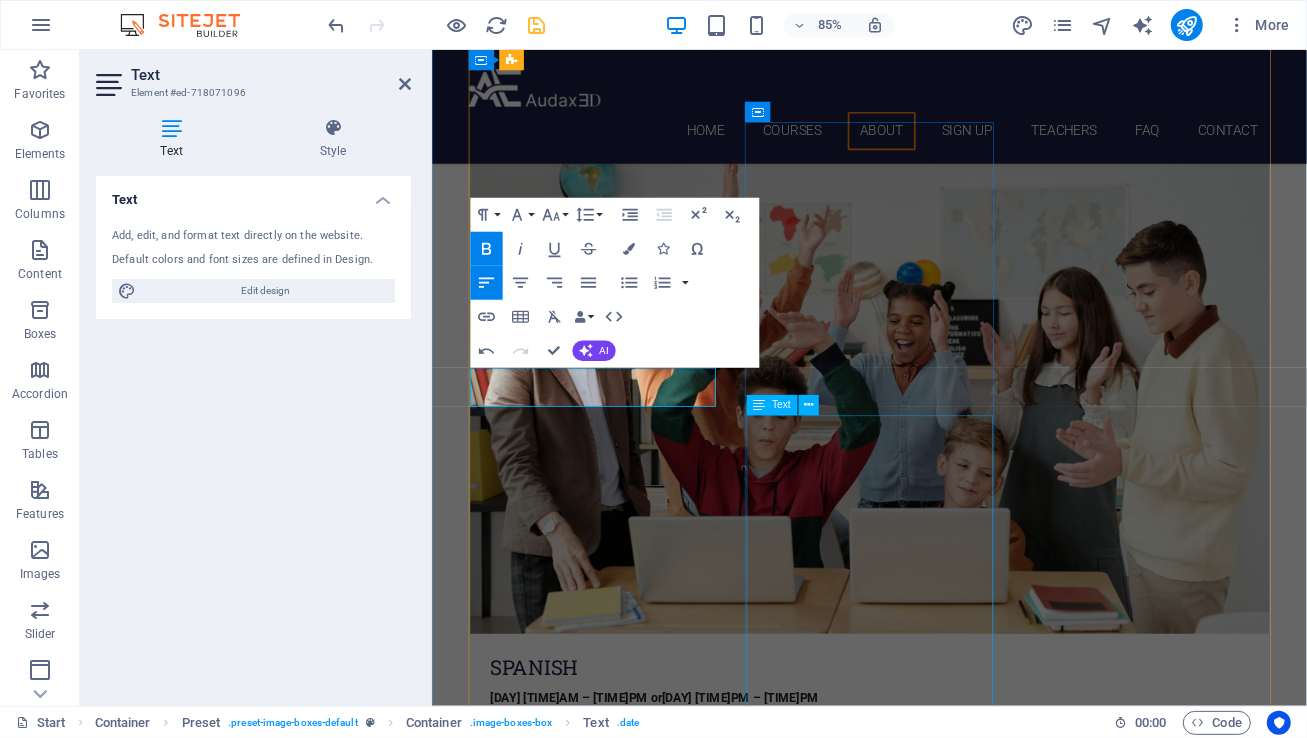 click on "Master the art of crafting a standout resume and cover letter tailored to today’s job market. Learn how to customize your resume, tailor your emails and cover letters, and confidently follow up with potential employers to increase your chances of landing interviews and job offers. Course Length: Our classes are designed to seamlessly integrate into your busy schedule. Each engaging session runs for 55 minutes, and you have the freedom to choose your pace: meet once a week for steady progress or accelerate your learning with up to two sessions per week. Your journey, your schedule. Pricing Options: Individual Class Price: $85 per 55-minute session Monthly Class Package: $305 total (Save $35 compared to individual pricing!)" at bounding box center [946, 3922] 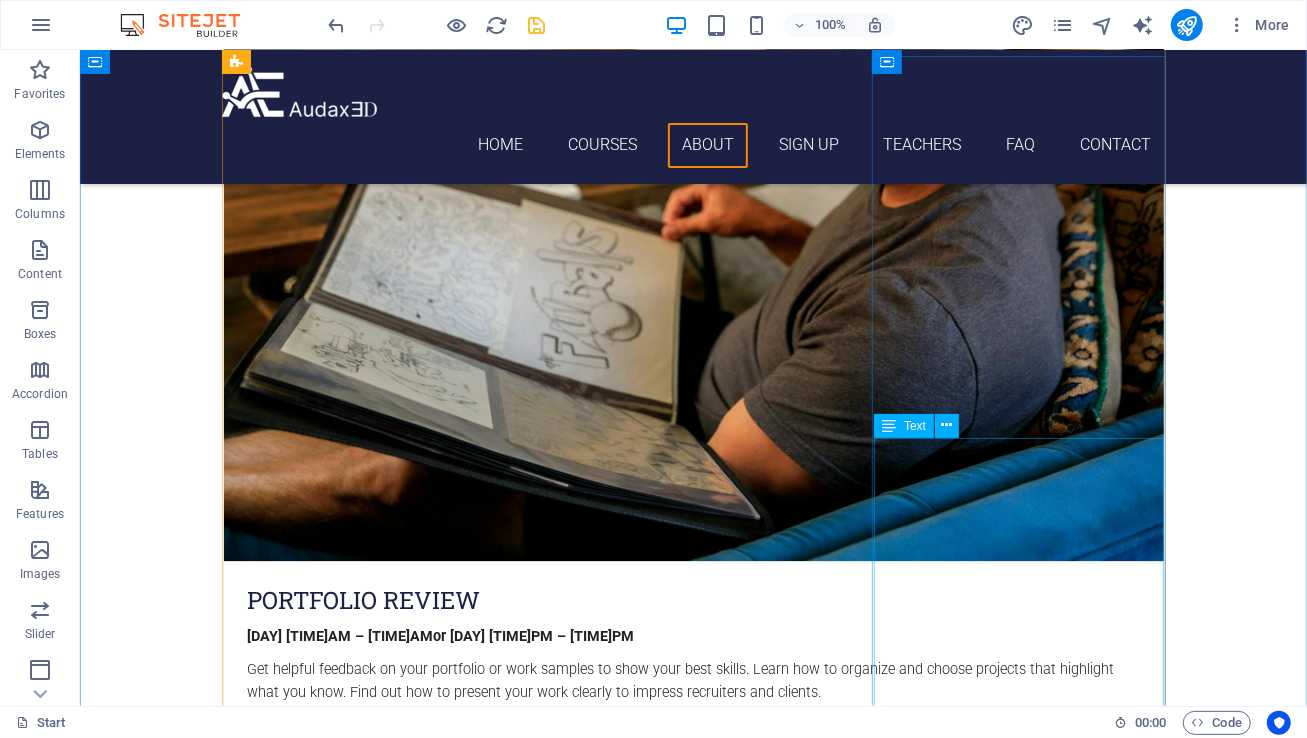 scroll, scrollTop: 3651, scrollLeft: 0, axis: vertical 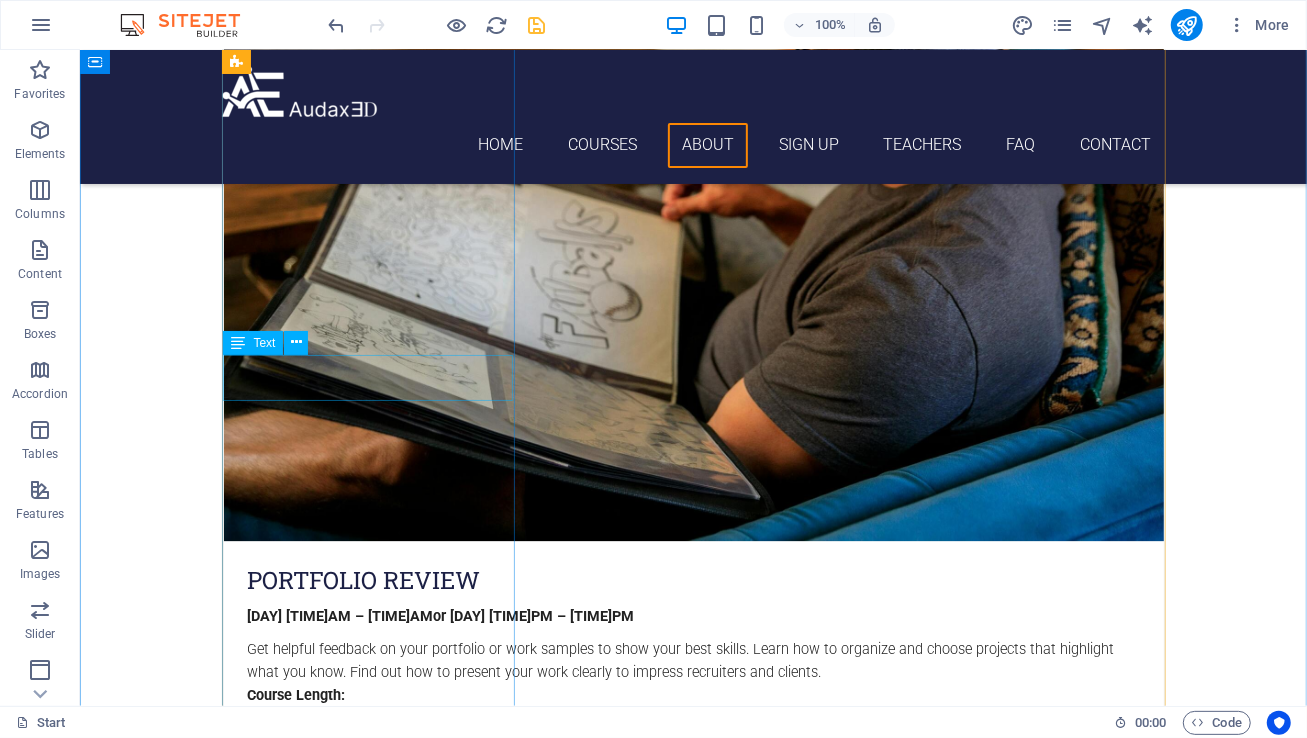 click on "[DAY] [TIME]PM – [TIME]PM or      [DAY] [TIME]PM – [TIME]PM" at bounding box center [693, 4648] 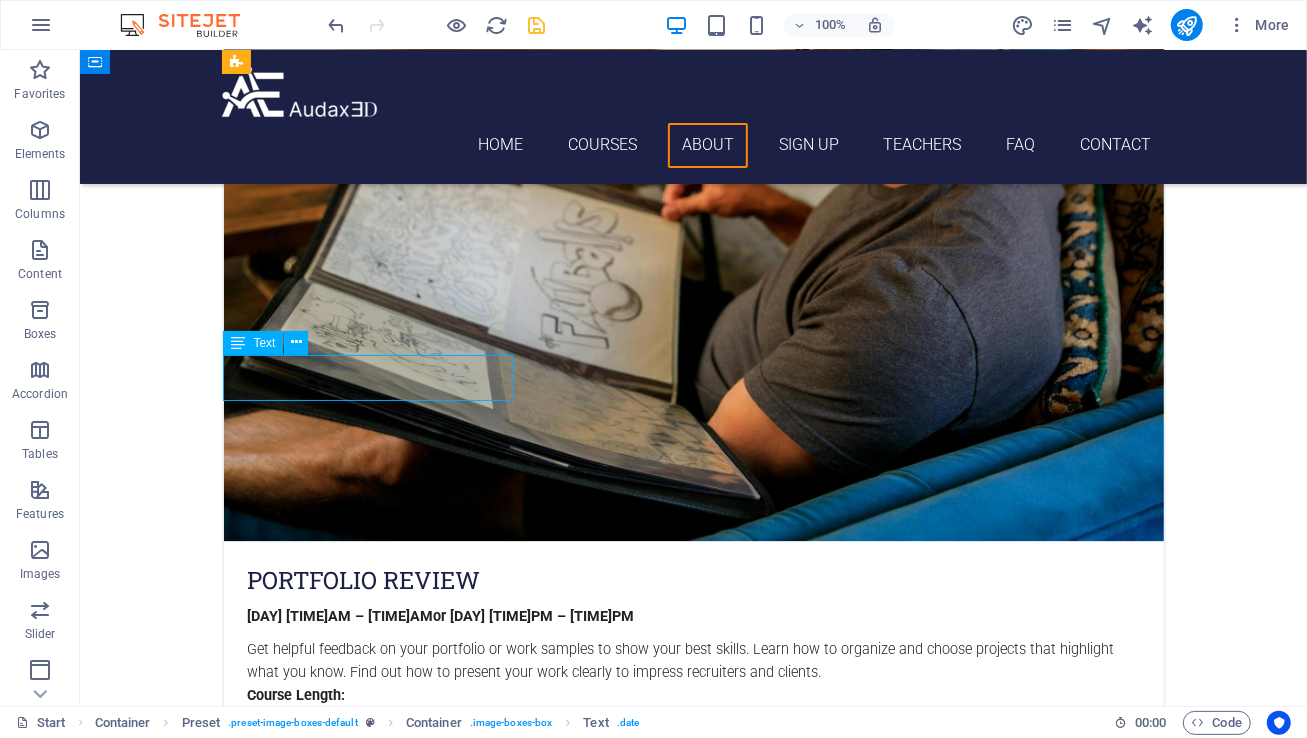 click on "[DAY] [TIME]PM – [TIME]PM or      [DAY] [TIME]PM – [TIME]PM" at bounding box center [693, 4648] 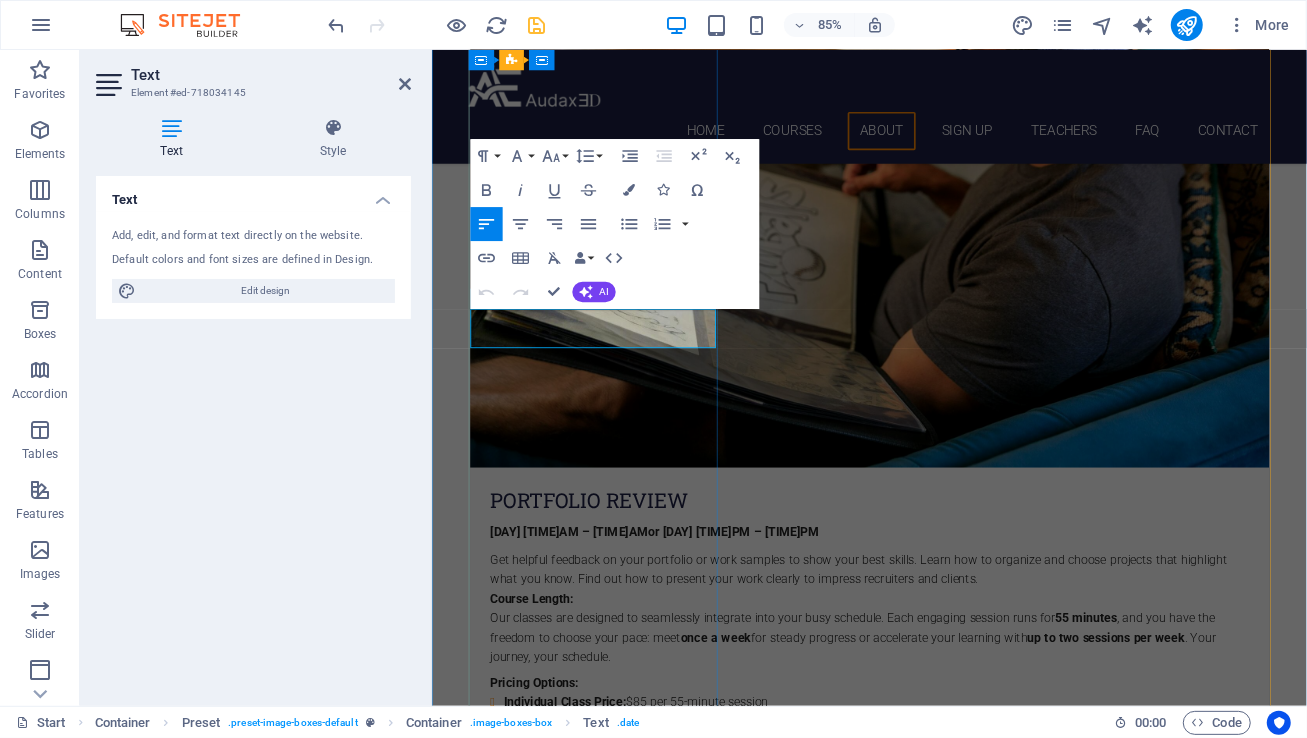click on "Fridays 5:00PM – 6:00PM or" 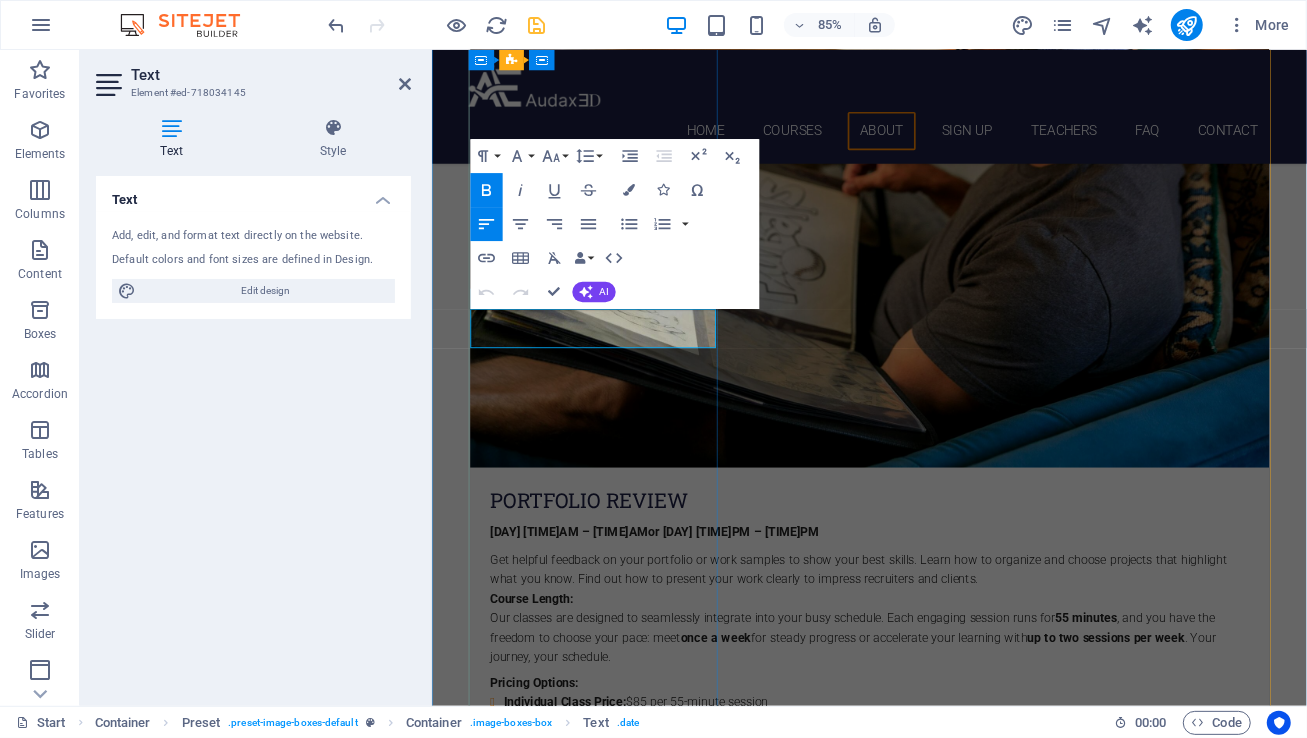 type 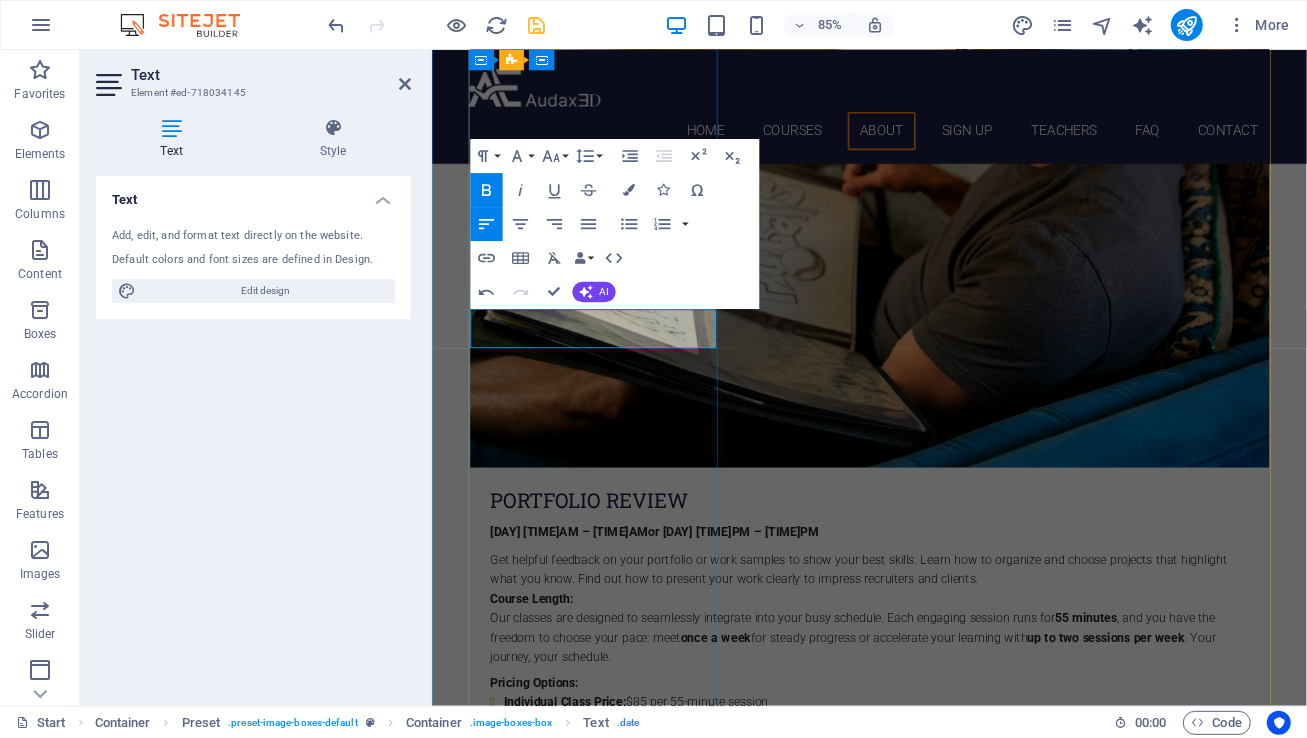 click on "[DAY] [TIME]PM – [TIME]PM or" at bounding box center [608, 4637] 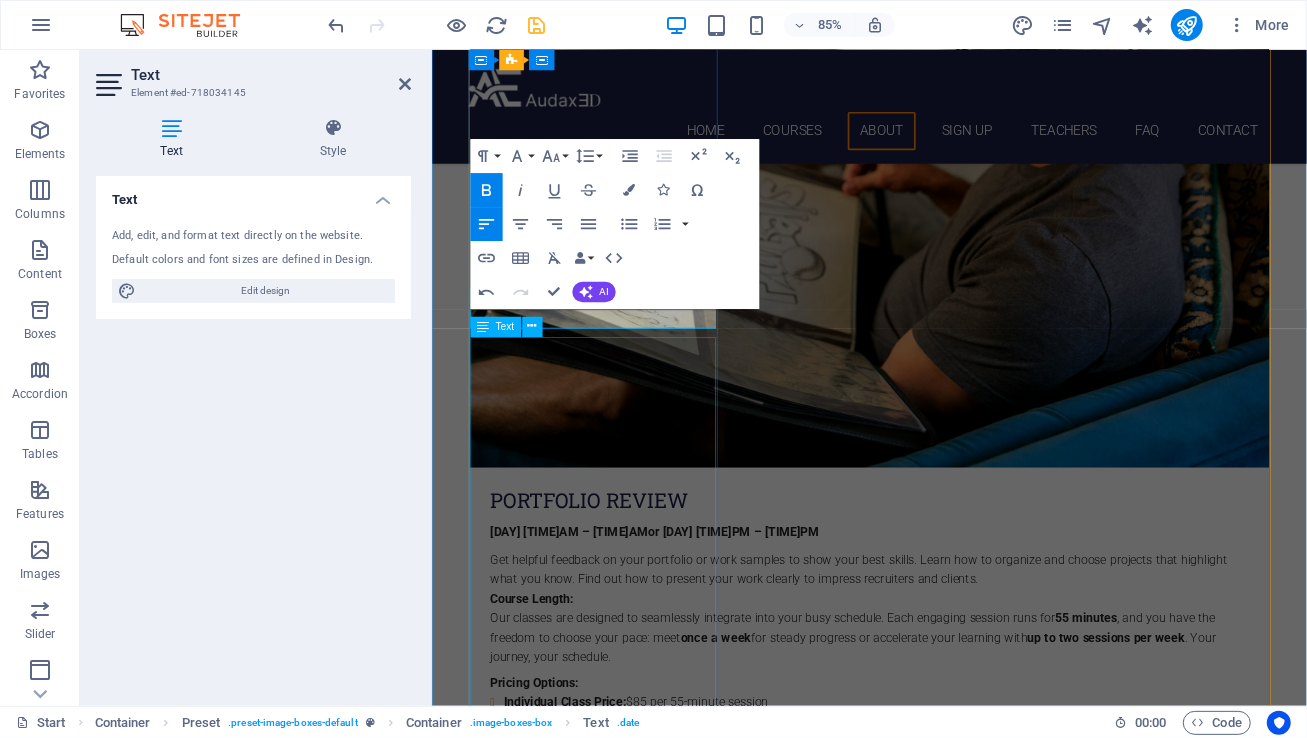click on "Discover the vibrant stories of [CITY] through your lens, where every subway and train journey reveals unique art, captivating music, and moments of daily life. This immersive, hands-on workshop equips you with fundamental digital photography skills to capture compelling travel moments. You'll not only learn to expertly photograph the art and dynamic scenes found within [CITY]'s underground system, and its train lines, including live music performances, but also how to confidently and safely navigate these systems while taking photos and documenting your daily journey. Course Length: Our sessions are 2.5 hours each. We offer flexible scheduling options, with classes meeting either once a week depending on your availability and preference. Individual Class Price: $125 per class (2.5-hour session) Monthly Class Package: $595 total (This package offers a savings of $30 compared to purchasing individual classes. )" at bounding box center (946, 4798) 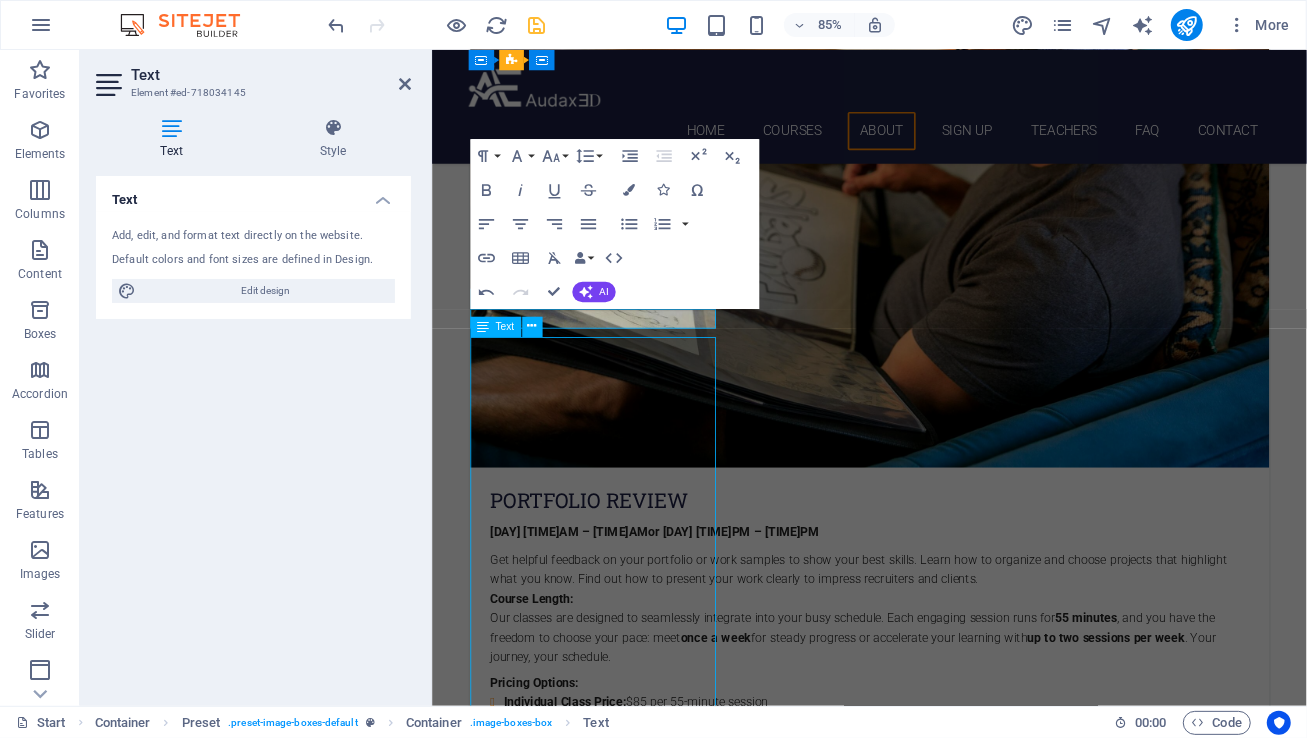 scroll, scrollTop: 3651, scrollLeft: 0, axis: vertical 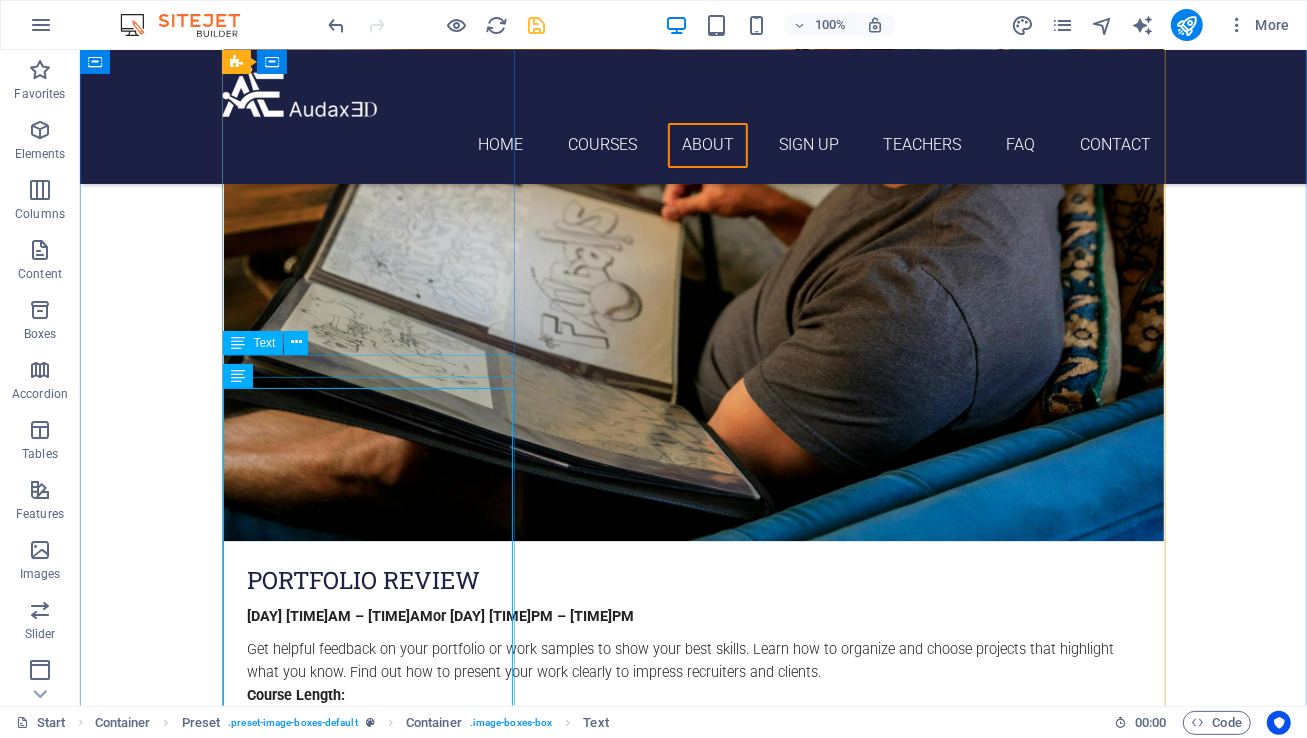 click on "Fridays 2:00PM – 3:00PM o" at bounding box center [693, 4636] 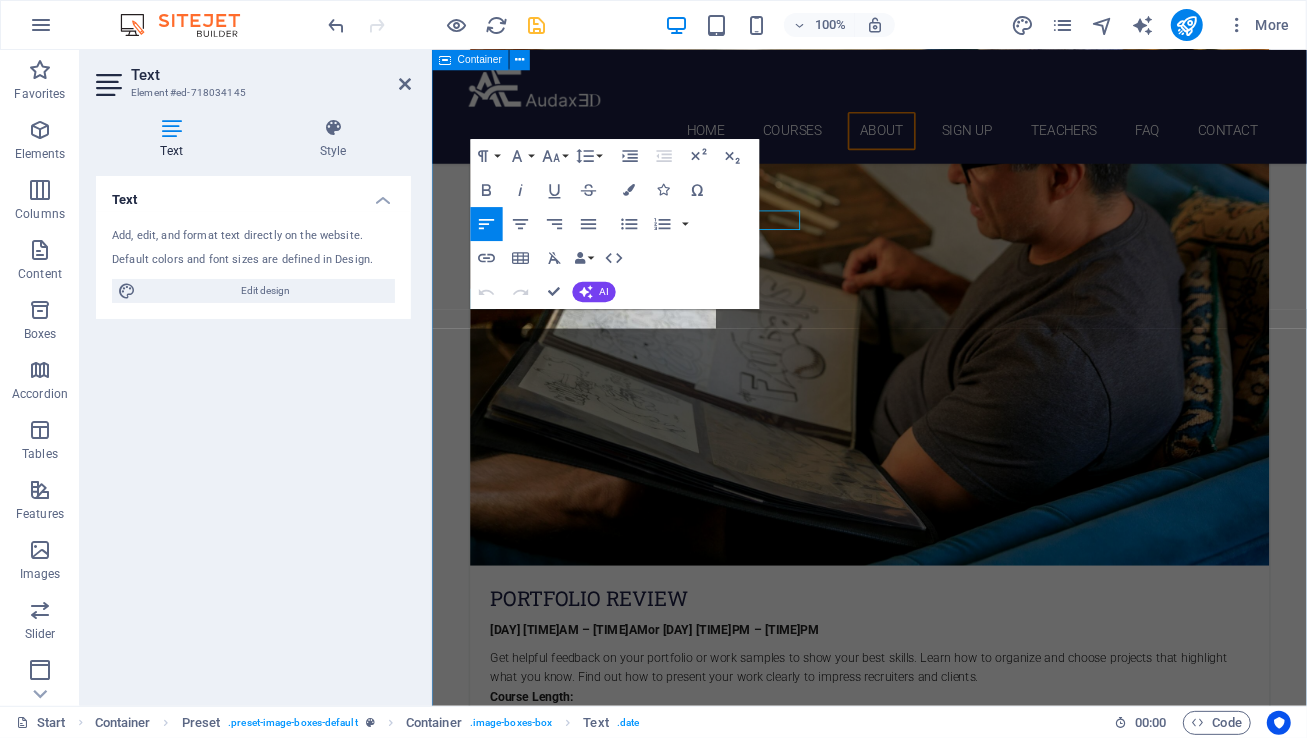 scroll, scrollTop: 3766, scrollLeft: 0, axis: vertical 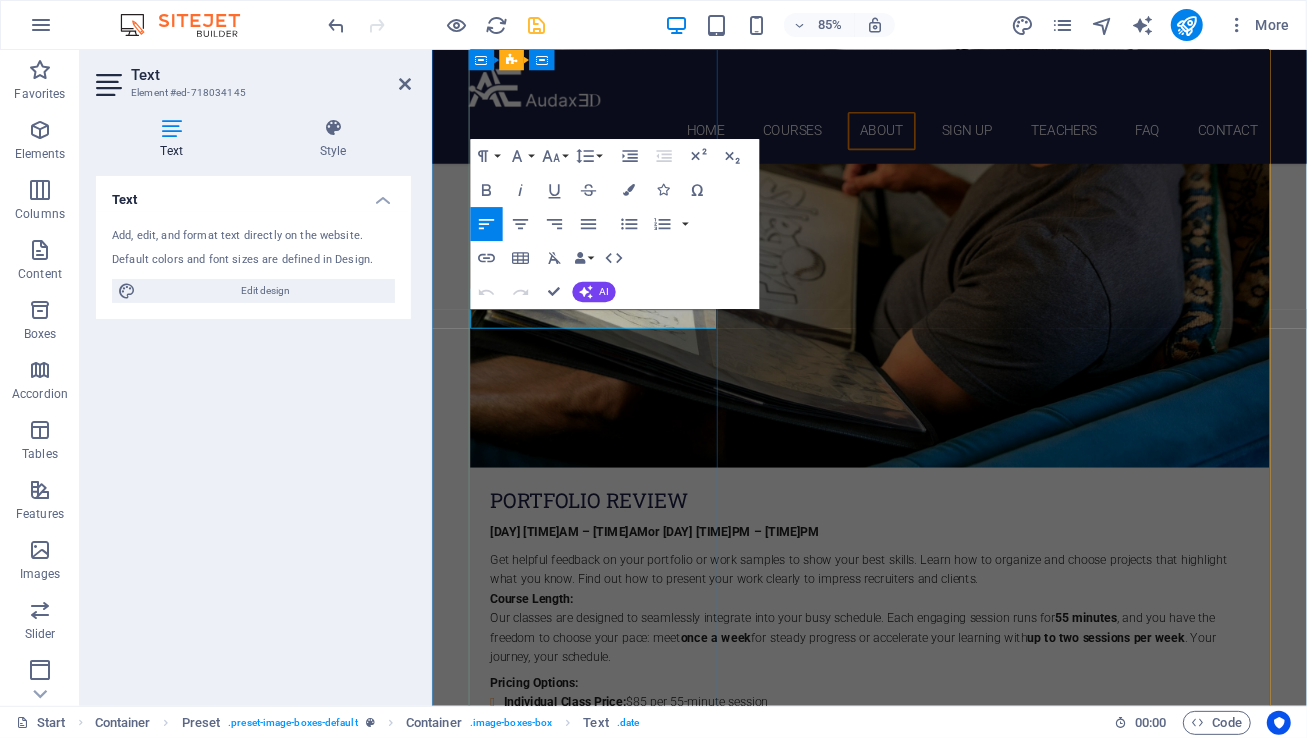 click on "Fridays 2:00PM – 3:00PM o" at bounding box center [946, 4637] 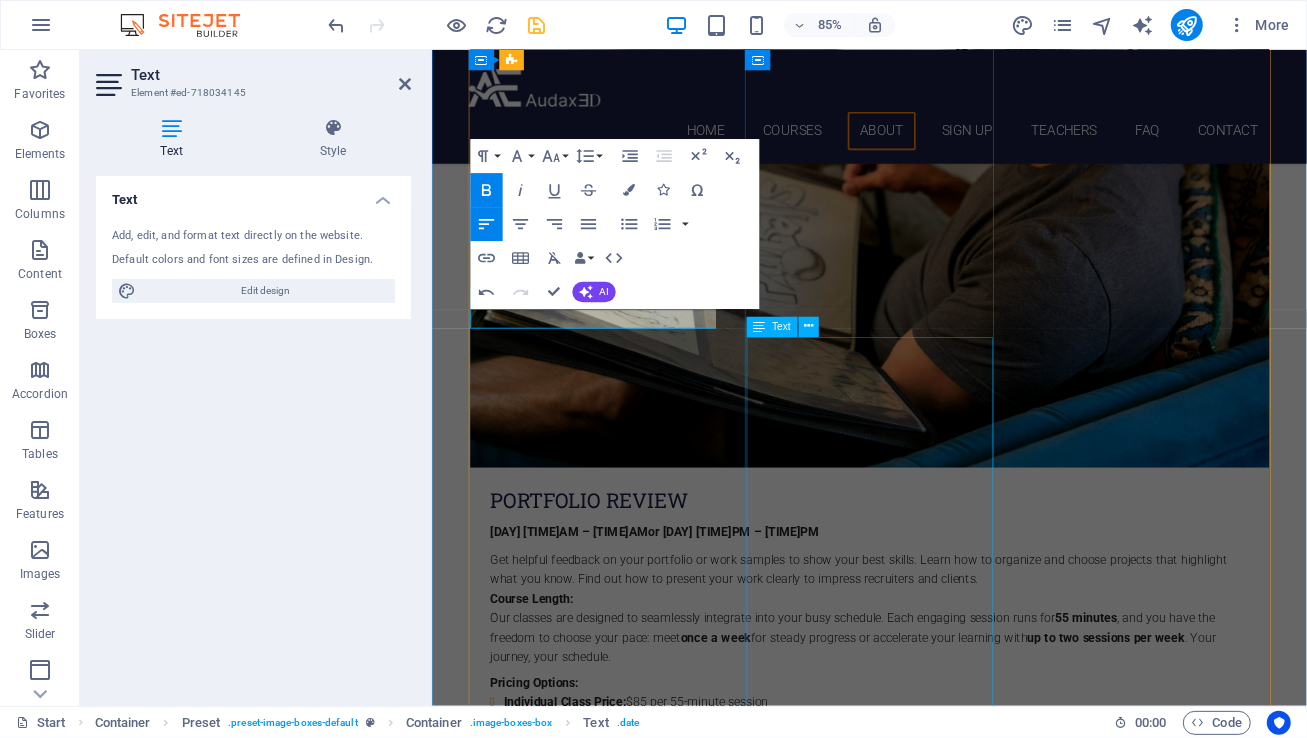 click on "Learn to confidently use [CITY]'s public transit system—including subway, bus, and ferry—while mastering the art of photography by recognizing iconic architecture and landmarks.  This immersive, hands-on workshop is a unique experience designed to teach essential safe transit skills for those new to New York City's transportation network, concurrently developing your photographic eye. You'll expertly capture the grandeur of NYC's landmarks and the vibrant energy of its diverse environments, transforming your journeys into compelling visual stories. Course Length: Our sessions are  2.5 hours each . We offer flexible scheduling options, with classes meeting either  once a week  depending on your availability and preference. Individual Class Price:  $125 per class (2.5-hour session) Monthly Class Package:  $595 total (This package offers a savings of $30 compared to purchasing individual classes.  )" at bounding box center (946, 5807) 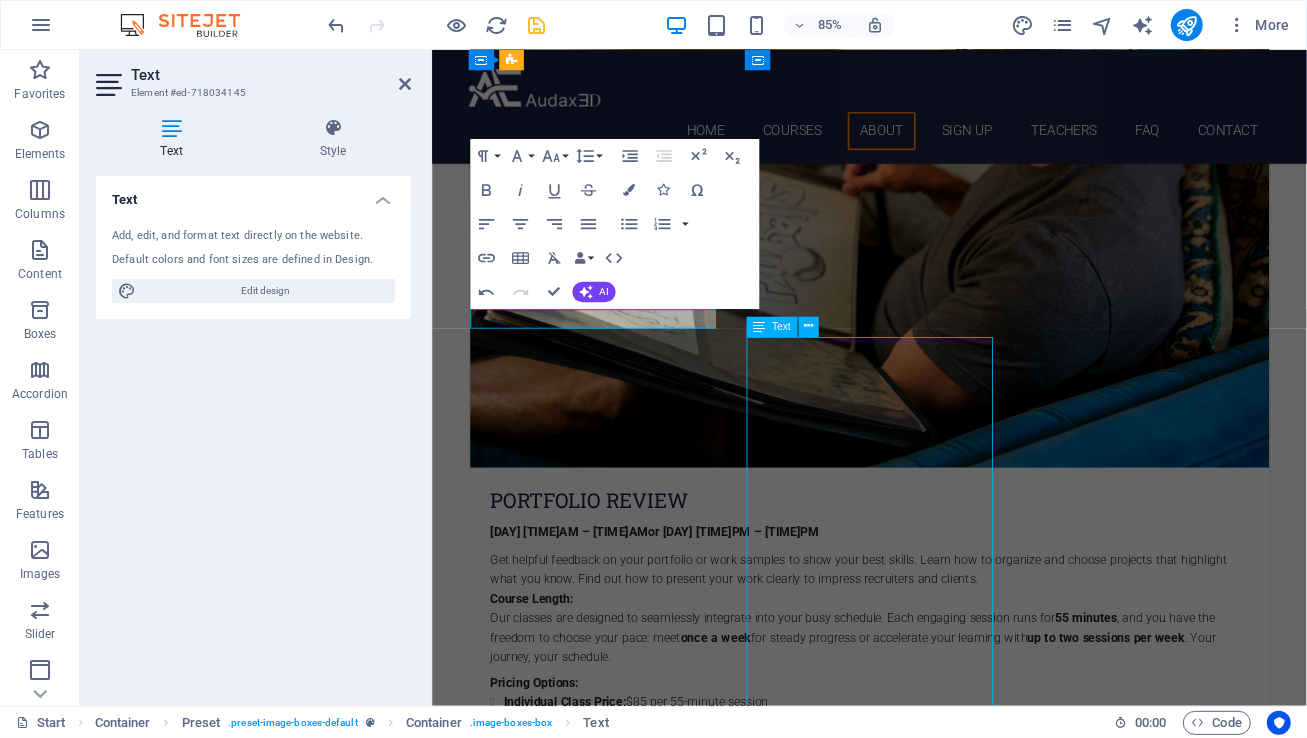 scroll, scrollTop: 3651, scrollLeft: 0, axis: vertical 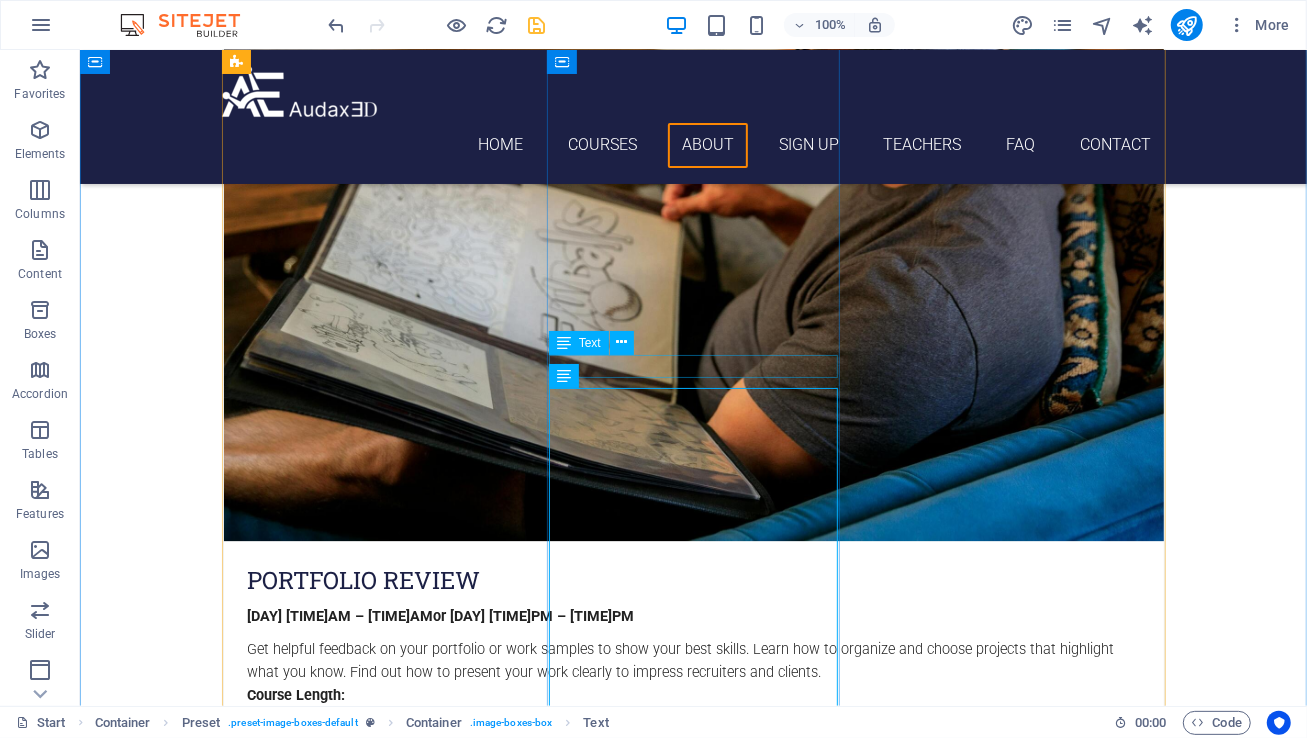 click on "Saturday 1:00 pm - 3:30 pm" at bounding box center [693, 5657] 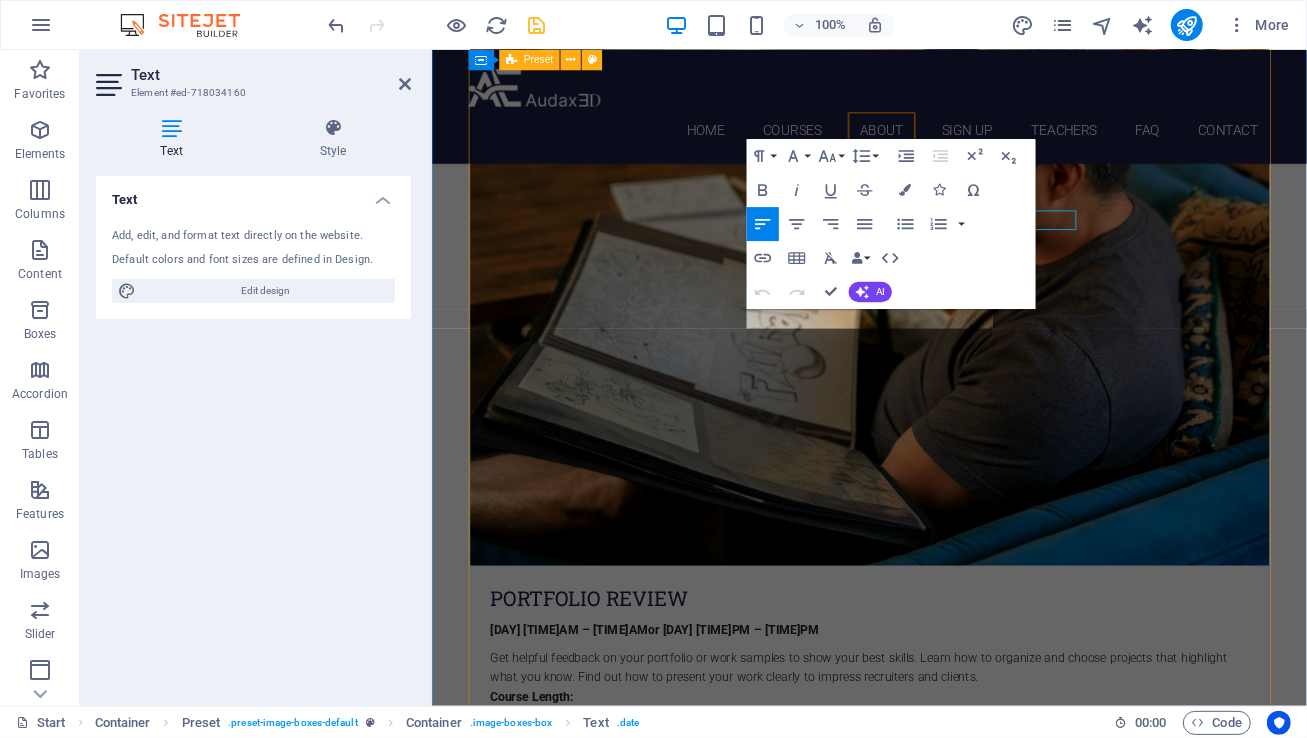 scroll, scrollTop: 3766, scrollLeft: 0, axis: vertical 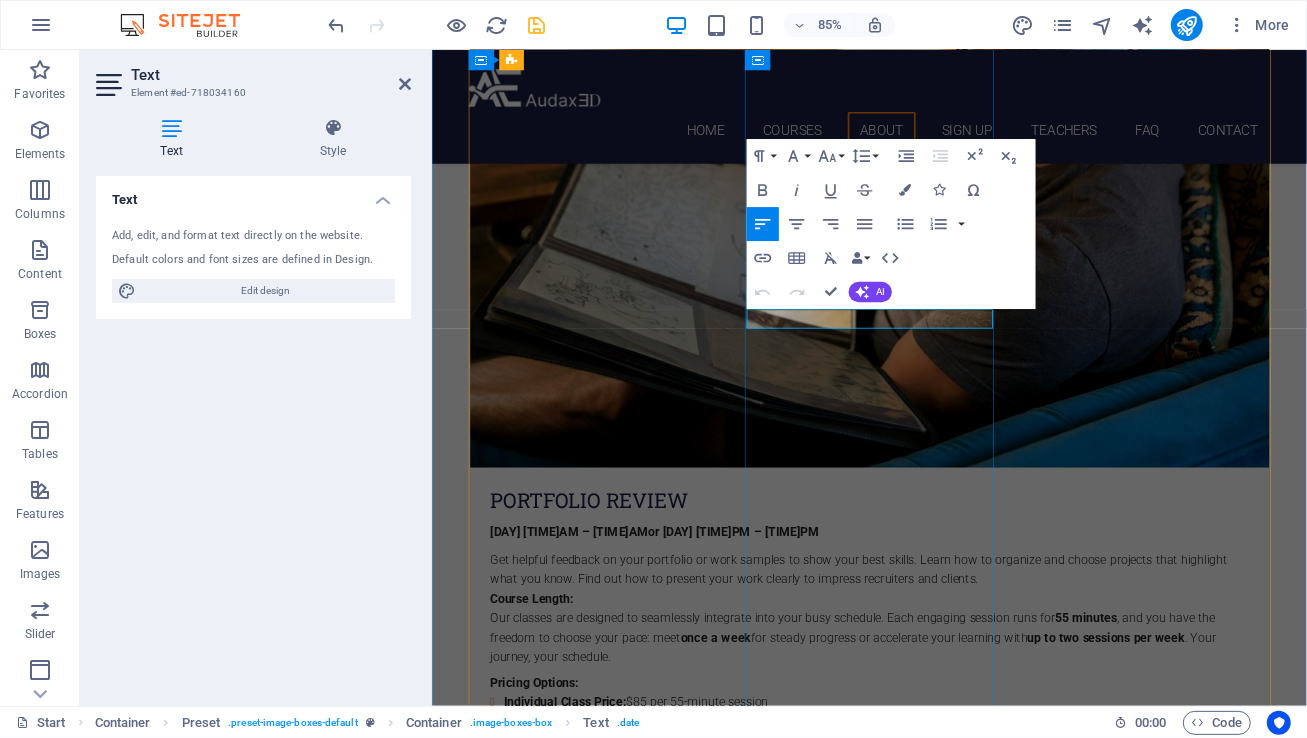 click on "Saturday 1:00 pm - 3:30 pm" at bounding box center [946, 5658] 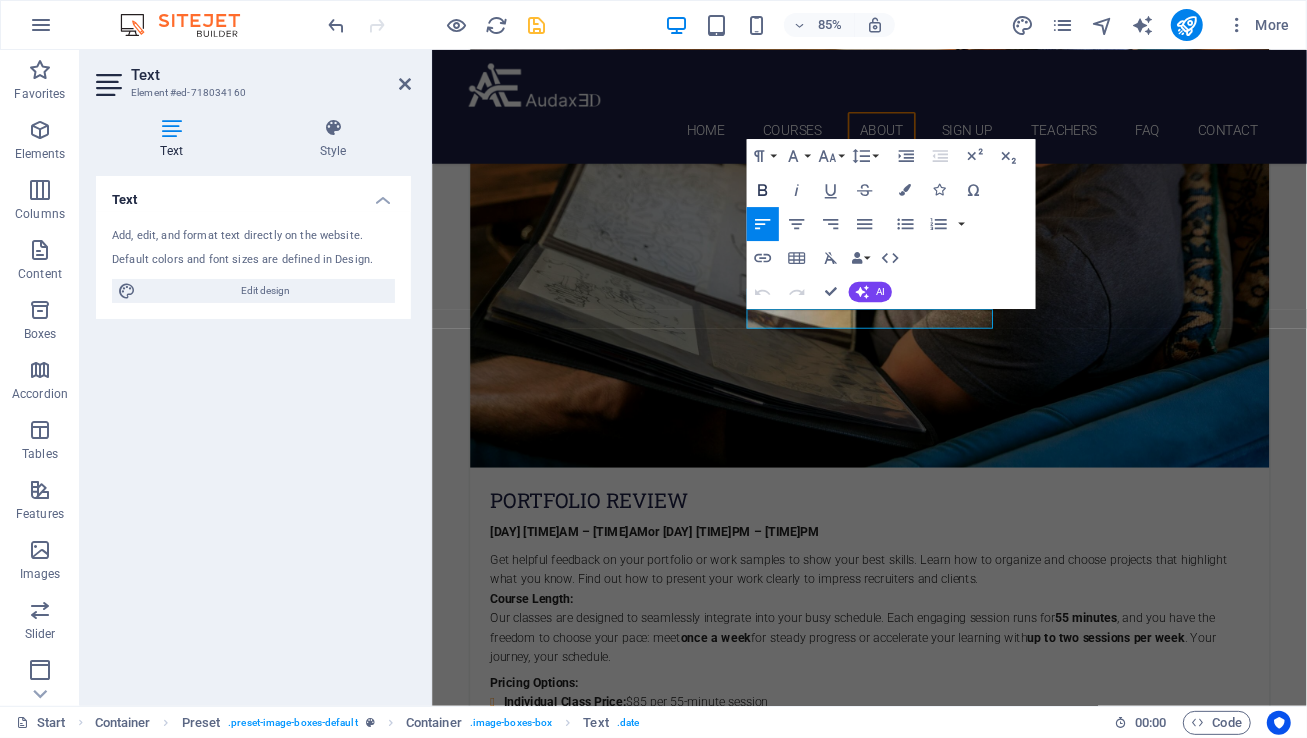 click 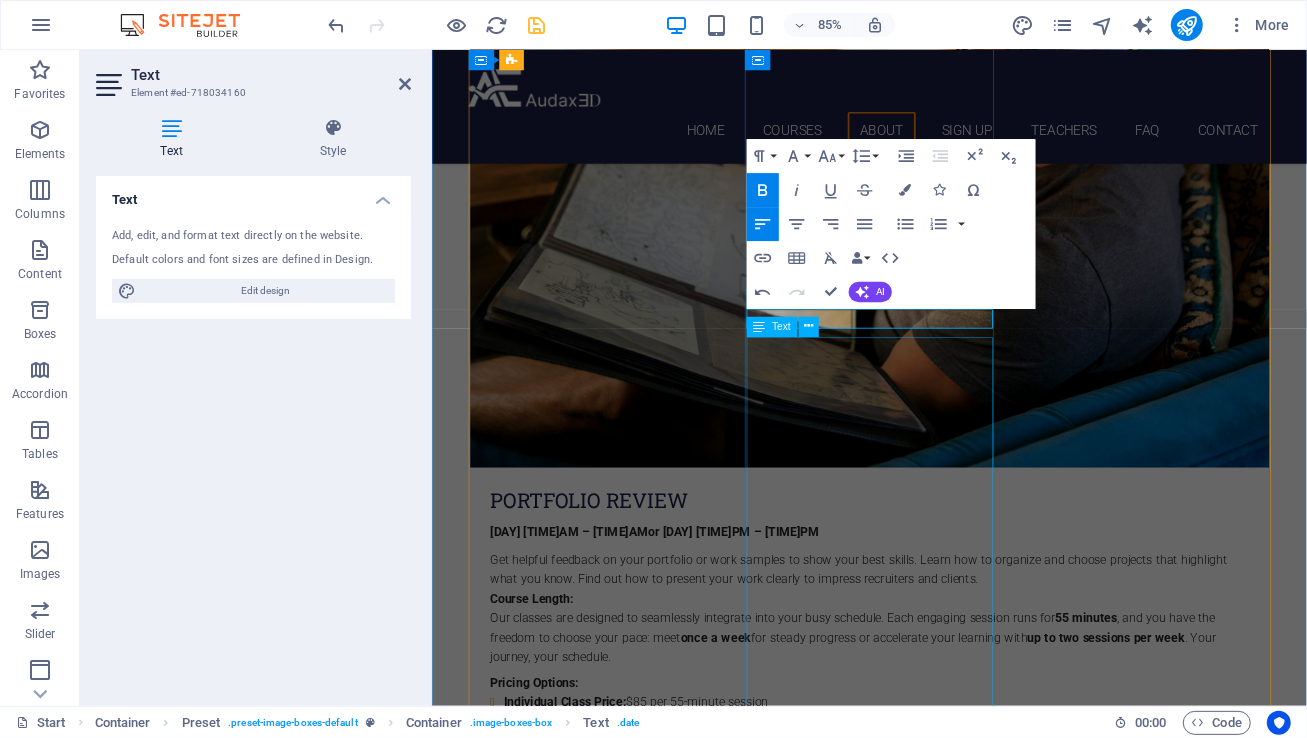 click on "Learn to confidently use [CITY]'s public transit system—including subway, bus, and ferry—while mastering the art of photography by recognizing iconic architecture and landmarks.  This immersive, hands-on workshop is a unique experience designed to teach essential safe transit skills for those new to New York City's transportation network, concurrently developing your photographic eye. You'll expertly capture the grandeur of NYC's landmarks and the vibrant energy of its diverse environments, transforming your journeys into compelling visual stories. Course Length: Our sessions are  2.5 hours each . We offer flexible scheduling options, with classes meeting either  once a week  depending on your availability and preference. Individual Class Price:  $125 per class (2.5-hour session) Monthly Class Package:  $595 total (This package offers a savings of $30 compared to purchasing individual classes.  )" at bounding box center (946, 5807) 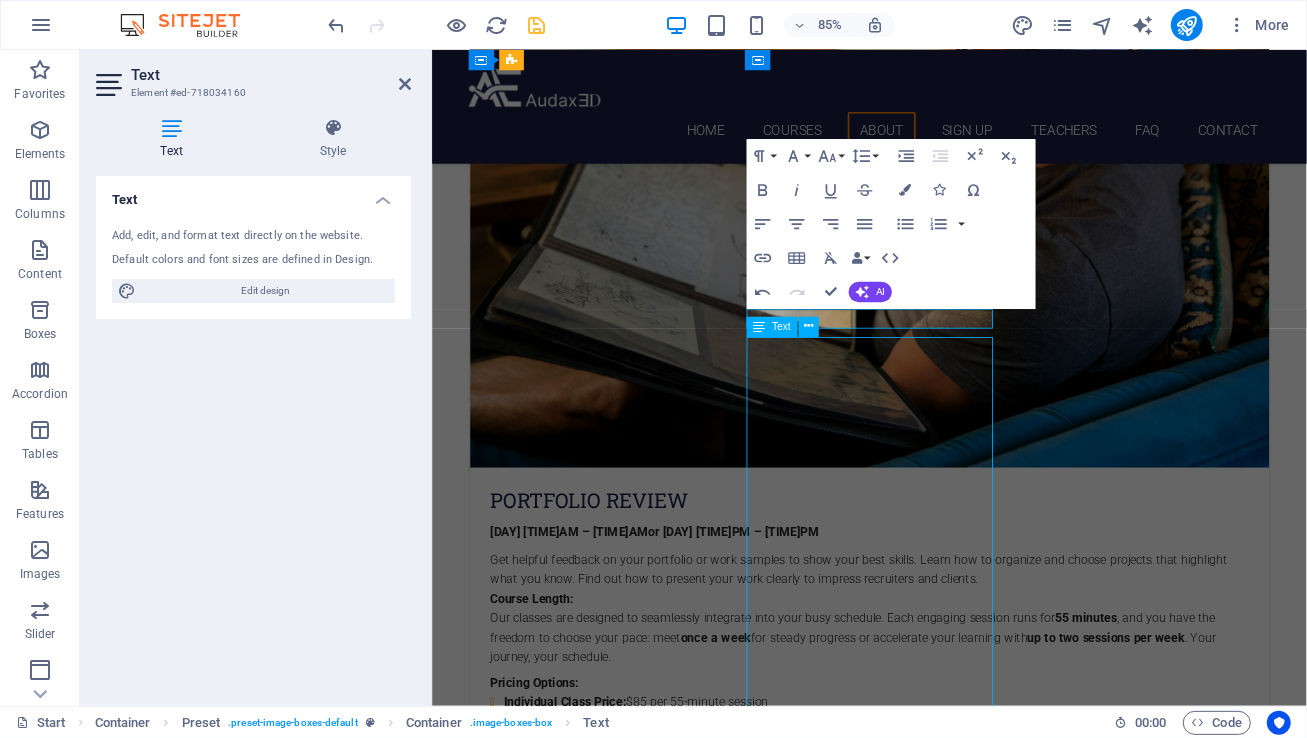 scroll, scrollTop: 3651, scrollLeft: 0, axis: vertical 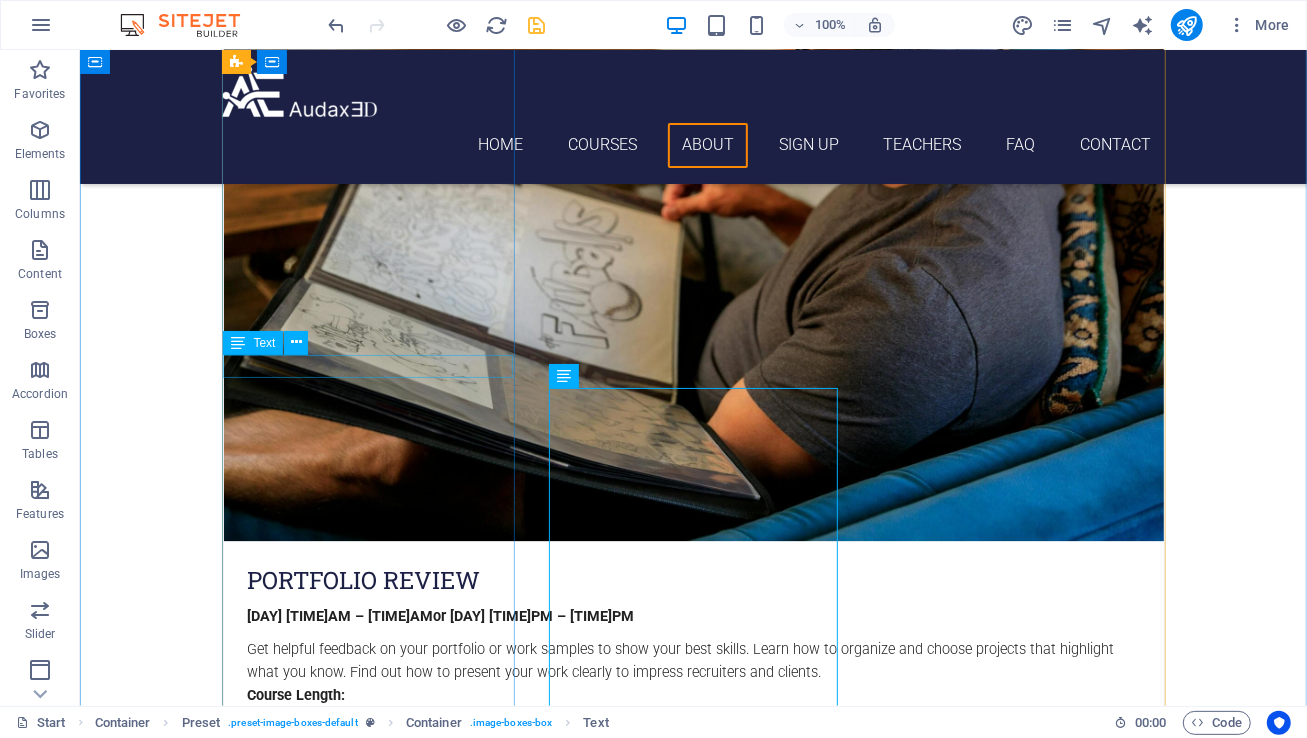 click on "[DAY] [TIME]PM – [TIME]PM" at bounding box center [693, 4636] 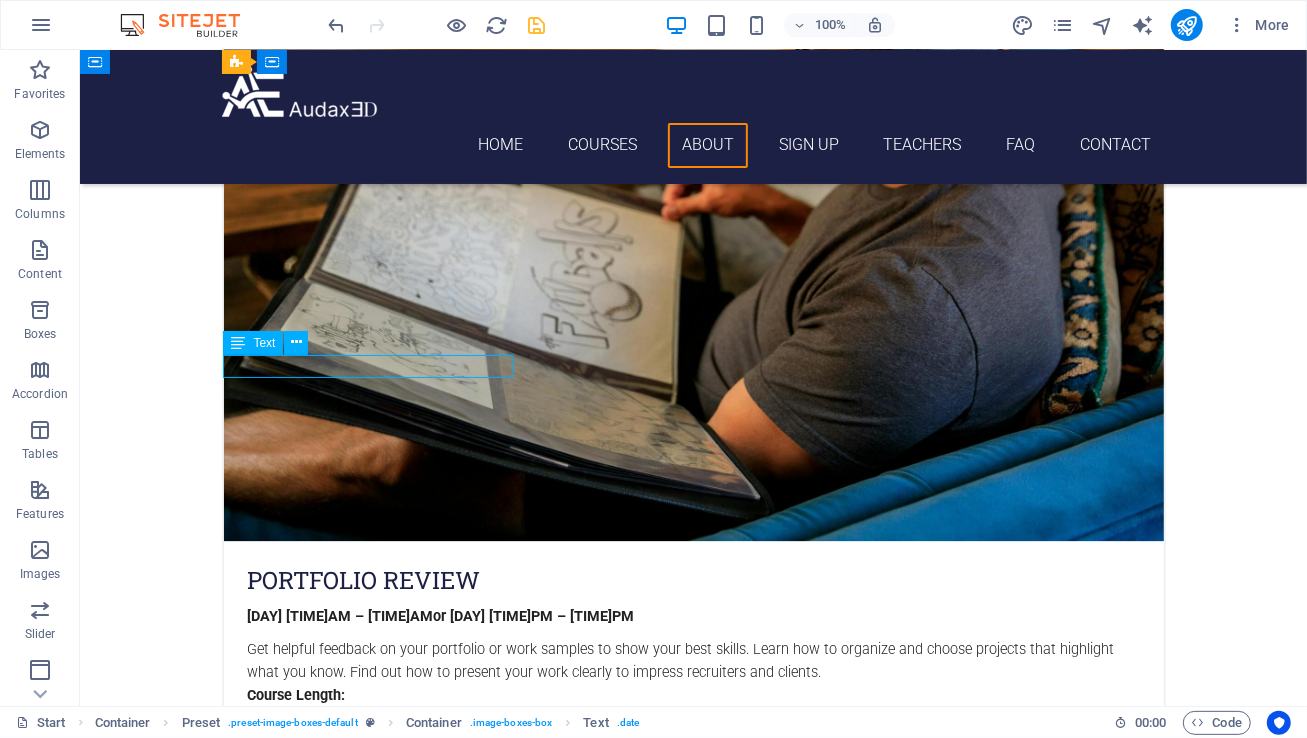 click on "[DAY] [TIME]PM – [TIME]PM" at bounding box center (693, 4636) 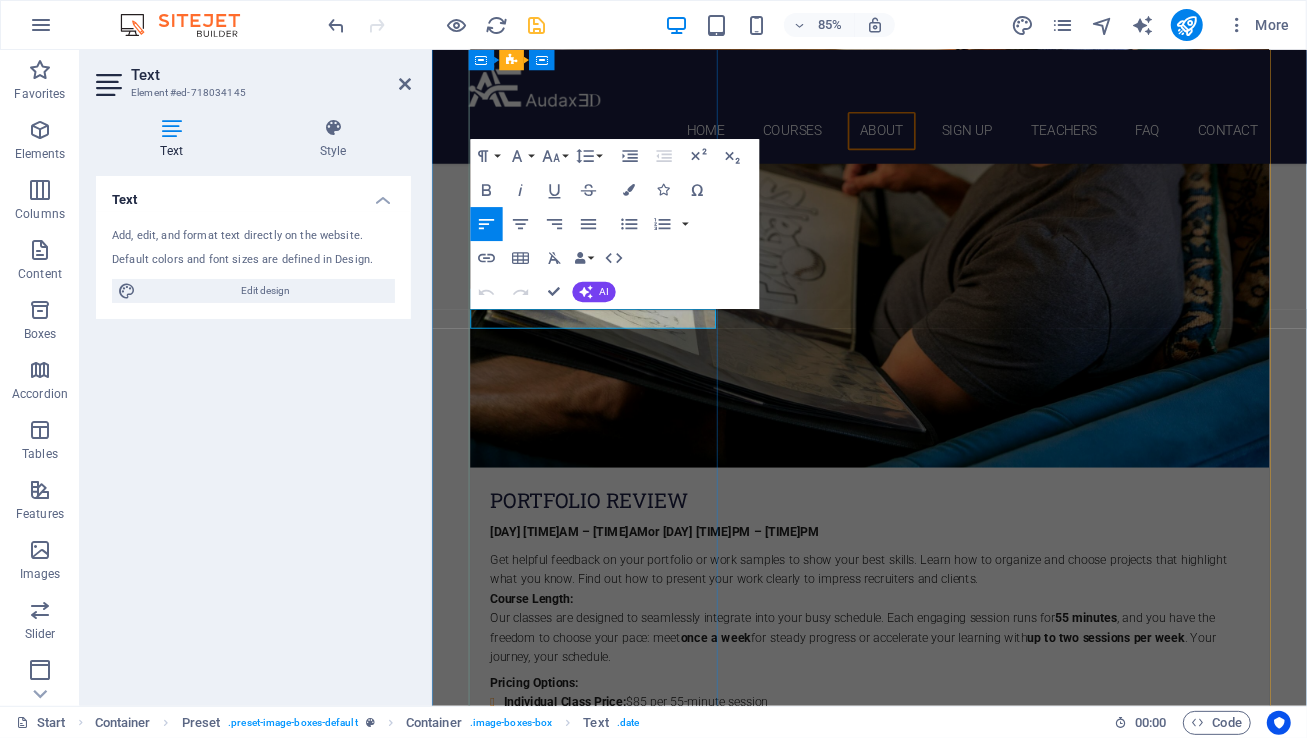 drag, startPoint x: 694, startPoint y: 366, endPoint x: 569, endPoint y: 368, distance: 125.016 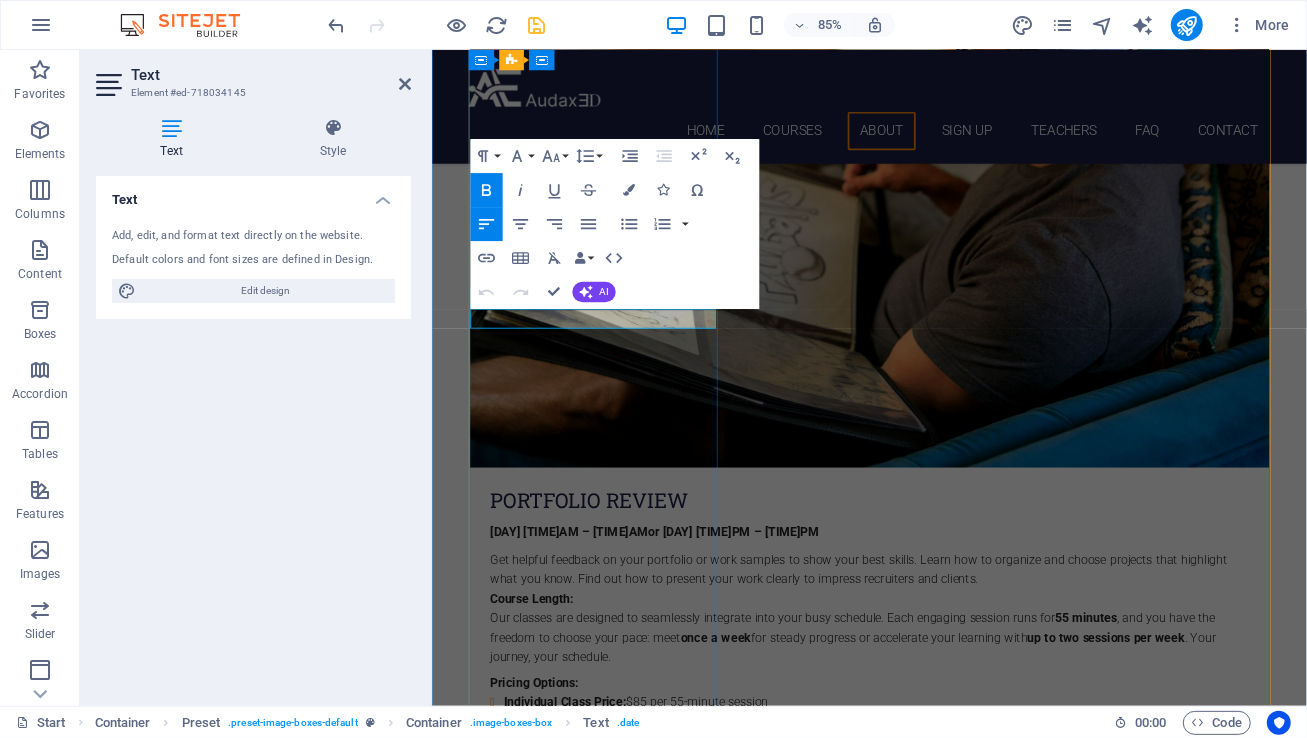 copy on "2:00PM – 3:00PM" 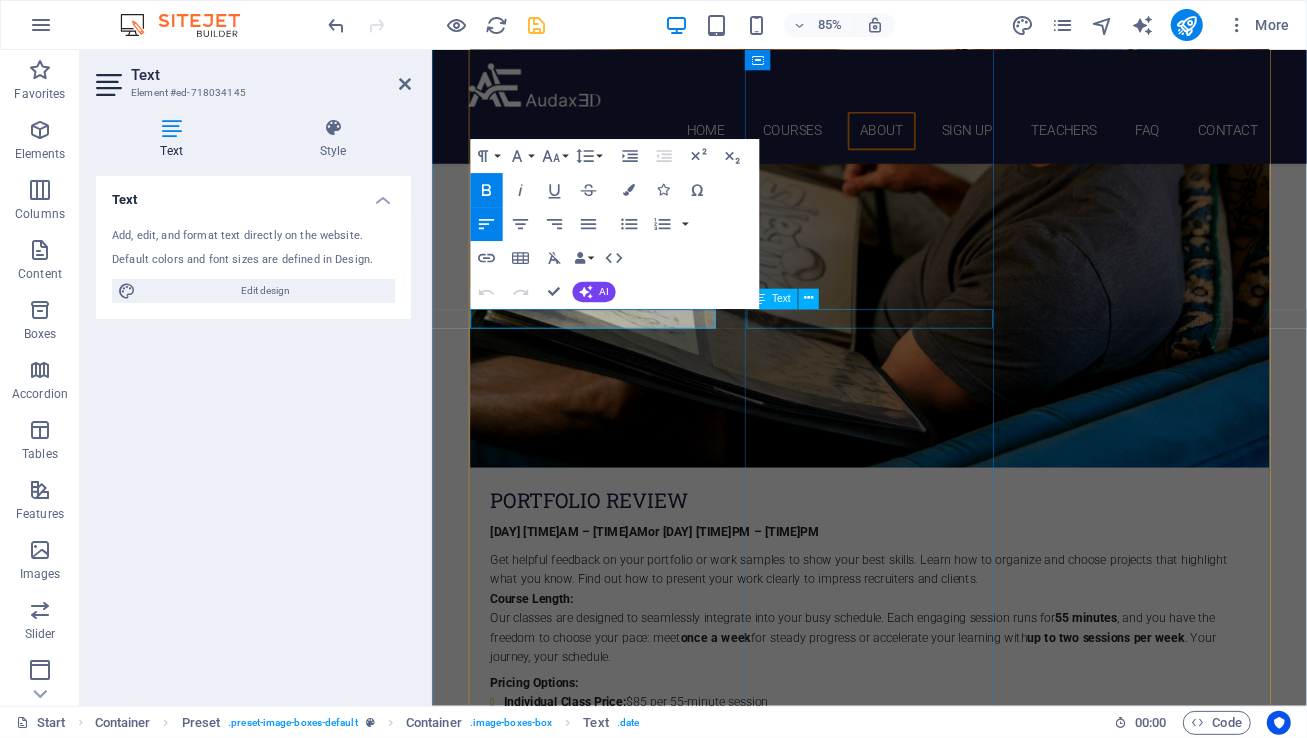 click on "Saturday 1:00 pm - 3:30 pm" at bounding box center [946, 5658] 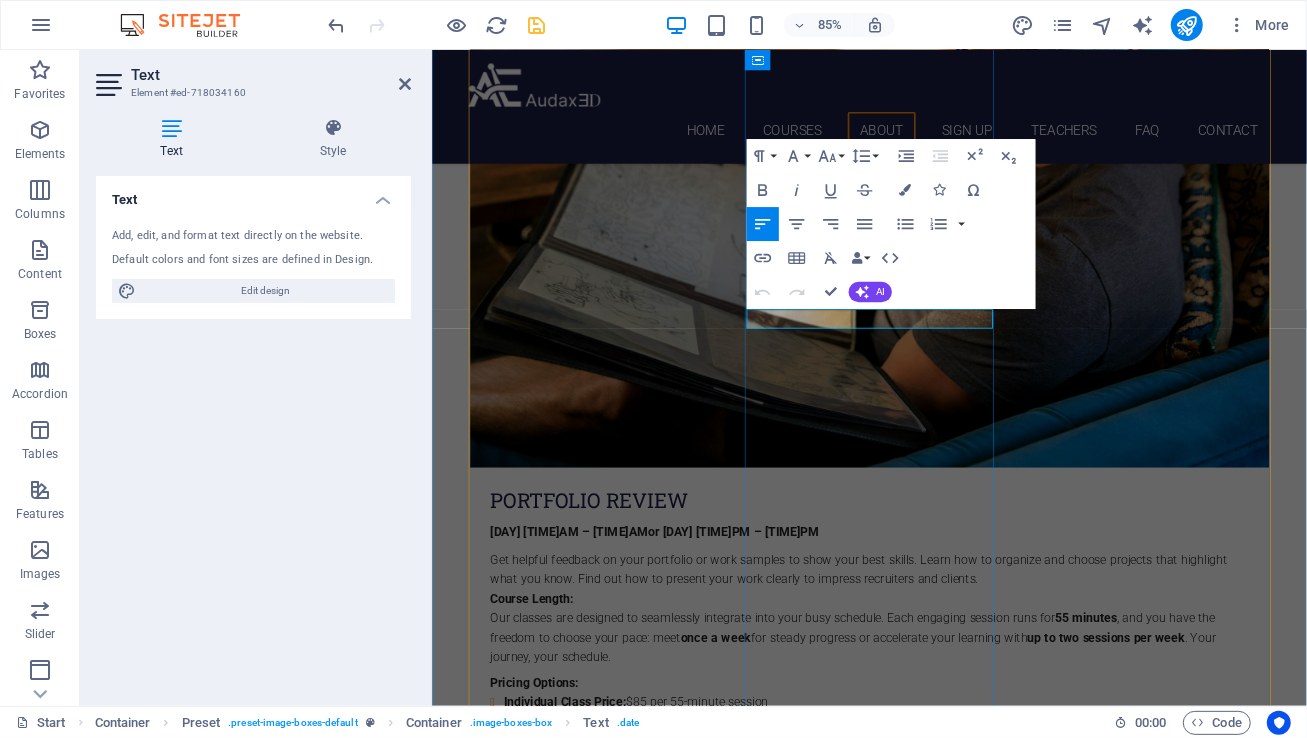 drag, startPoint x: 1034, startPoint y: 365, endPoint x: 906, endPoint y: 363, distance: 128.01562 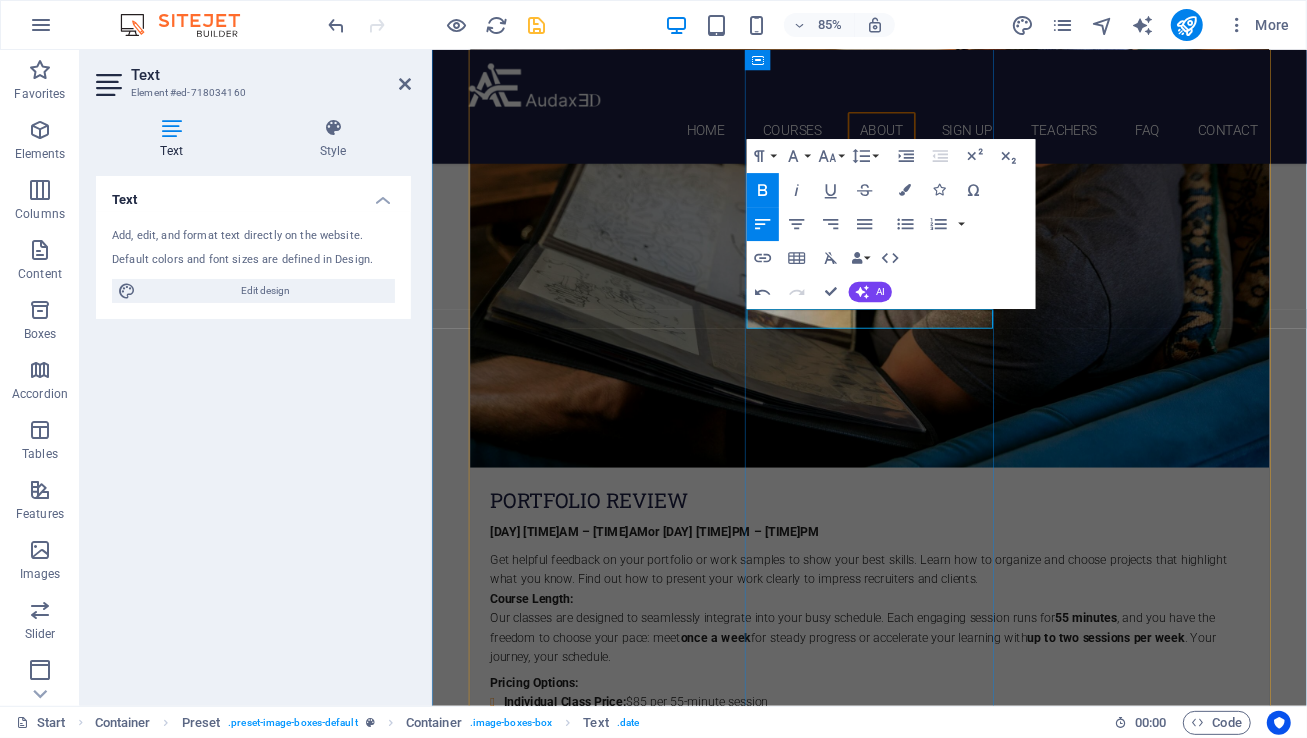 click on "2:00PM – 3:00PM" at bounding box center (616, 5658) 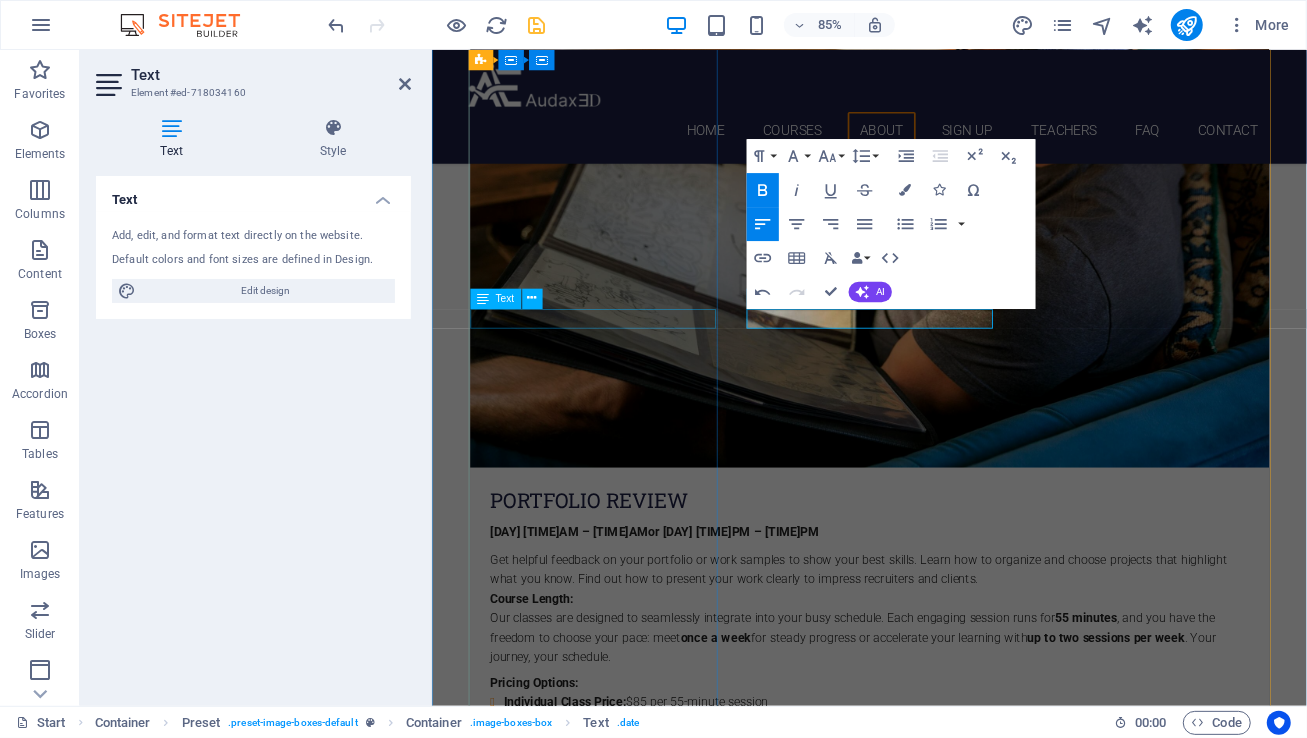 click on "[DAY] [TIME]PM – [TIME]PM" at bounding box center [946, 4637] 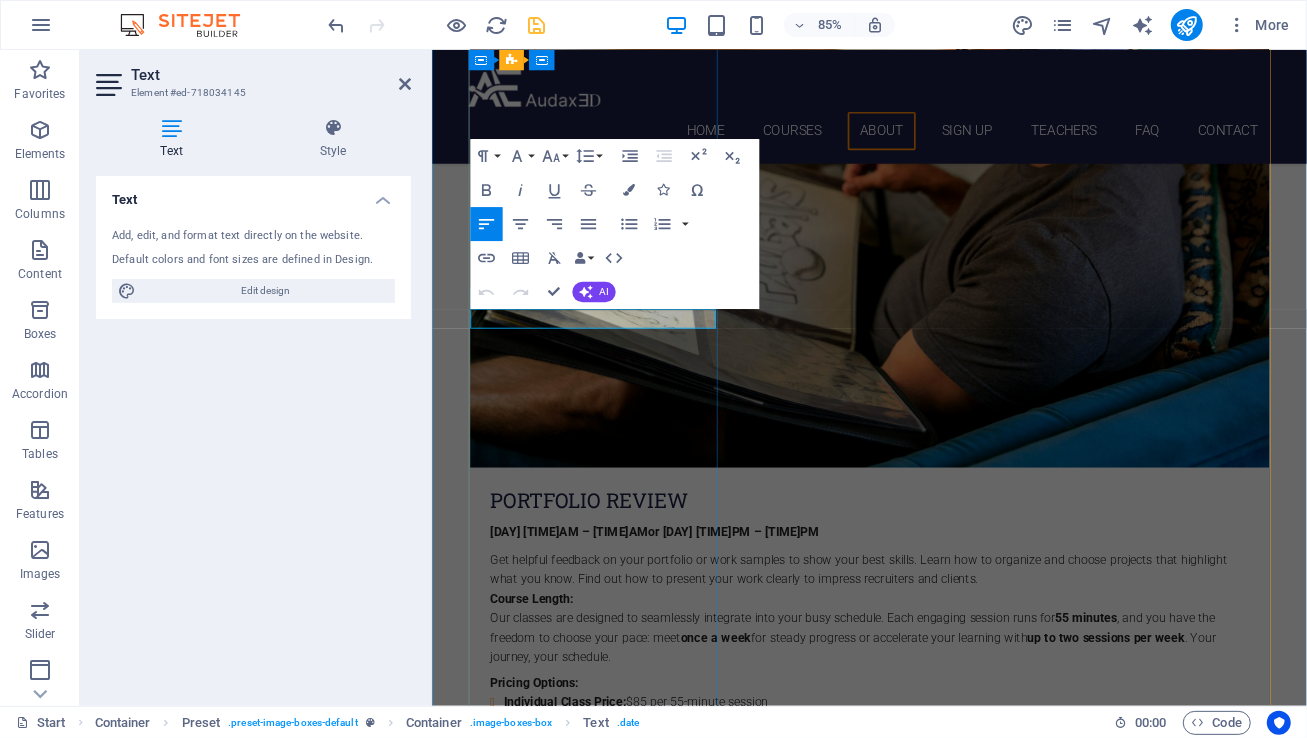 click on "[DAY] [TIME]PM – [TIME]PM" 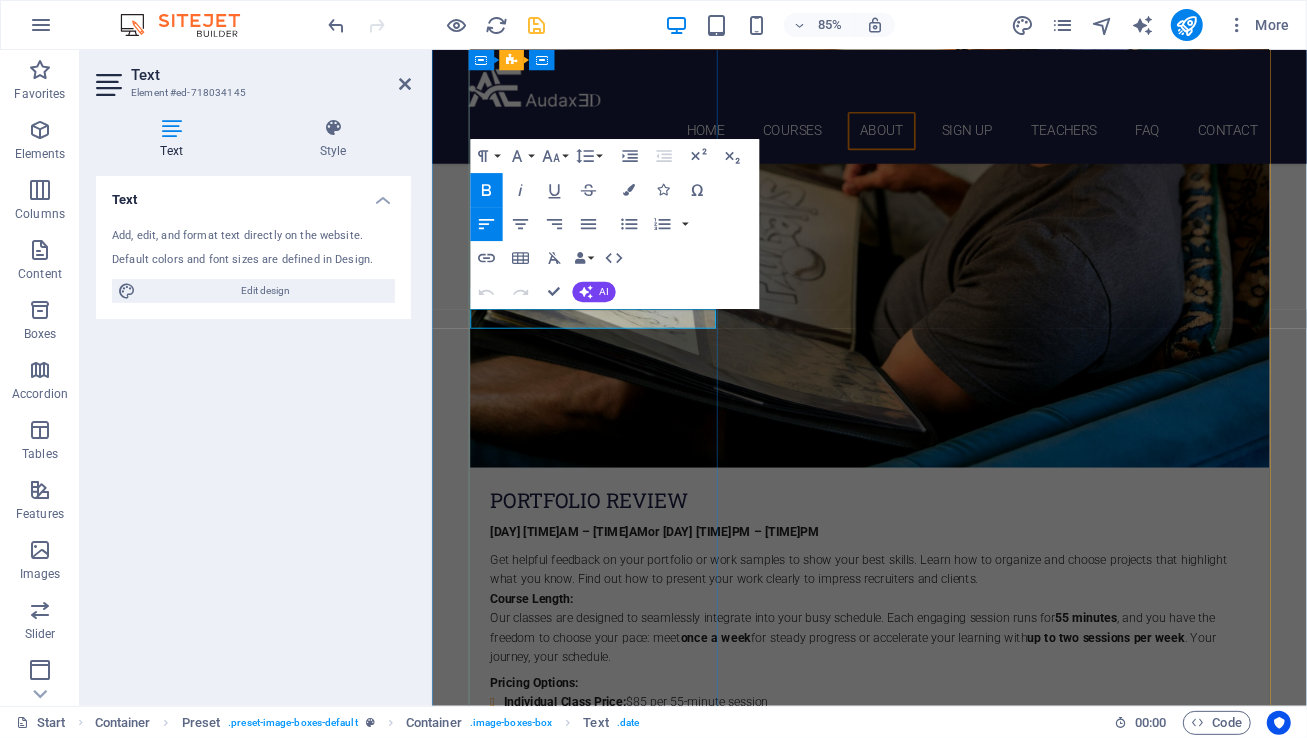 type 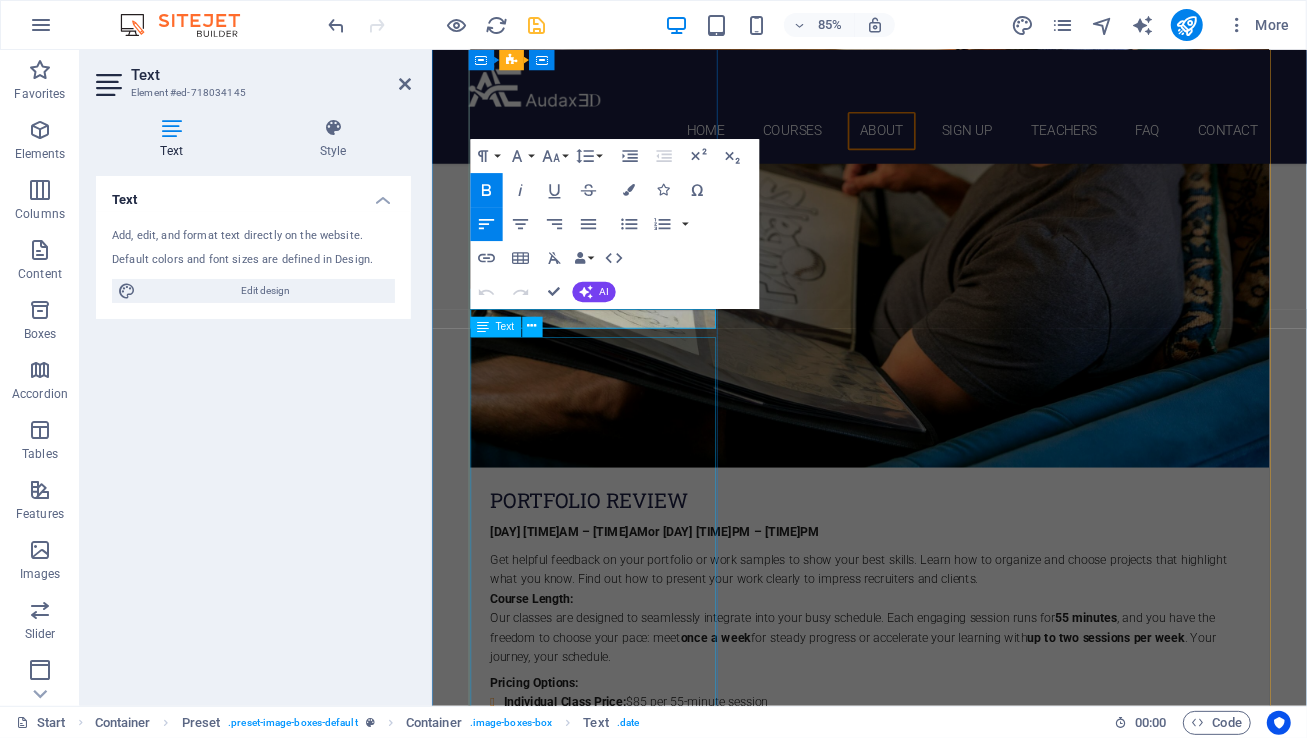 click on "Discover the vibrant stories of [CITY] through your lens, where every subway and train journey reveals unique art, captivating music, and moments of daily life. This immersive, hands-on workshop equips you with fundamental digital photography skills to capture compelling travel moments. You'll not only learn to expertly photograph the art and dynamic scenes found within [CITY]'s underground system, and its train lines, including live music performances, but also how to confidently and safely navigate these systems while taking photos and documenting your daily journey. Course Length: Our sessions are 2.5 hours each. We offer flexible scheduling options, with classes meeting either once a week depending on your availability and preference. Individual Class Price: $125 per class (2.5-hour session) Monthly Class Package: $595 total (This package offers a savings of $30 compared to purchasing individual classes. )" at bounding box center [946, 4798] 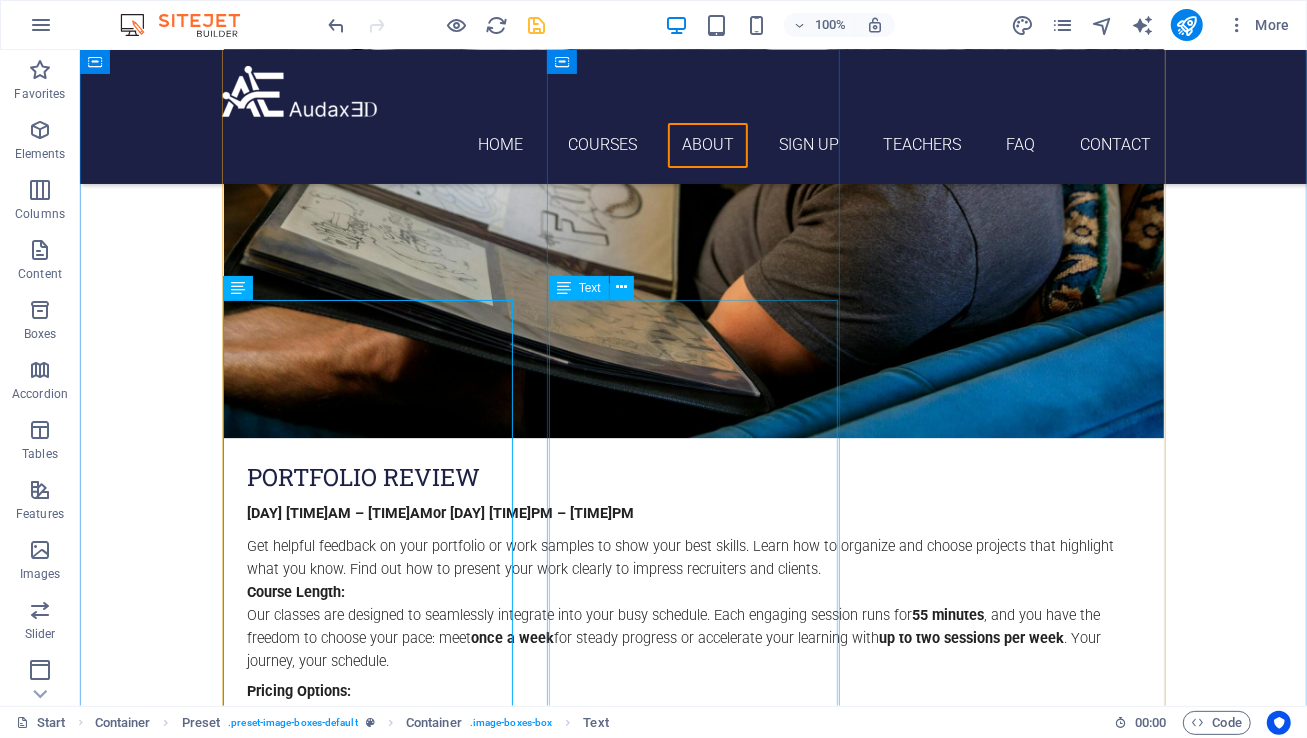 scroll, scrollTop: 3771, scrollLeft: 0, axis: vertical 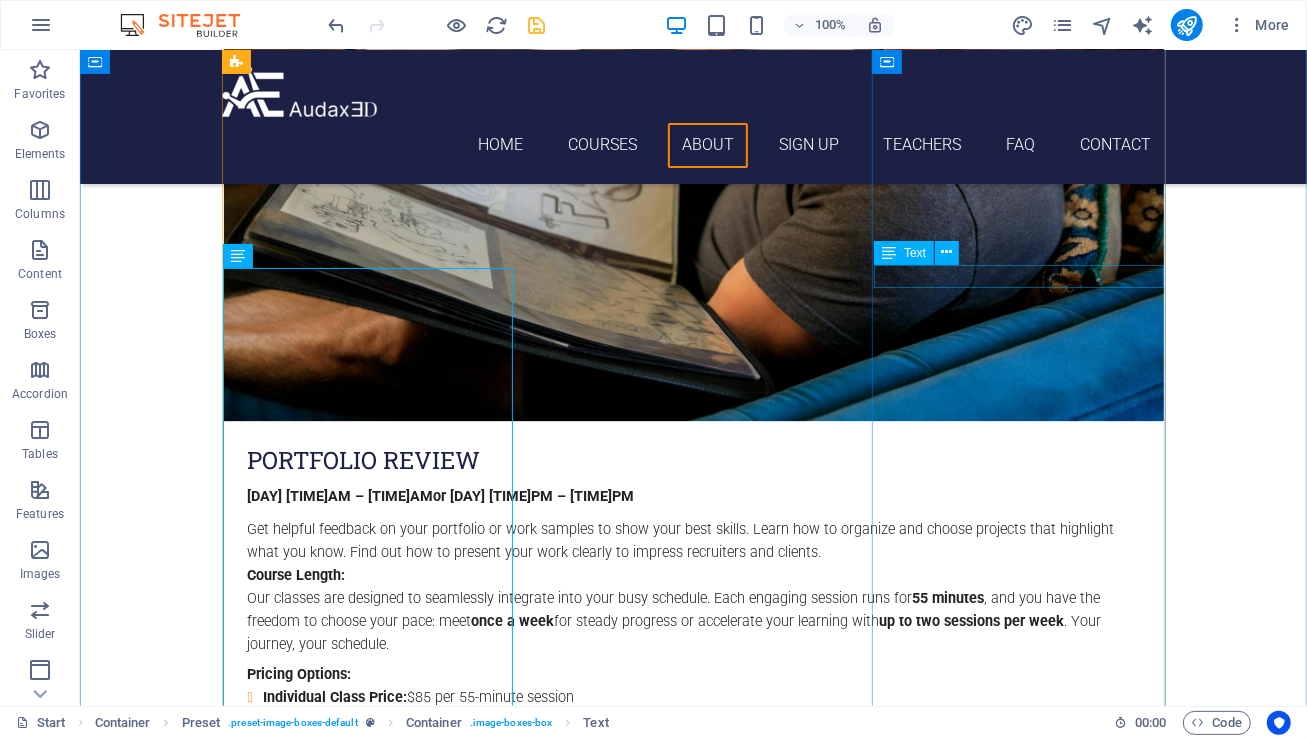 click on "[DAY] [TIME] pm - [TIME] pm" at bounding box center [693, 6726] 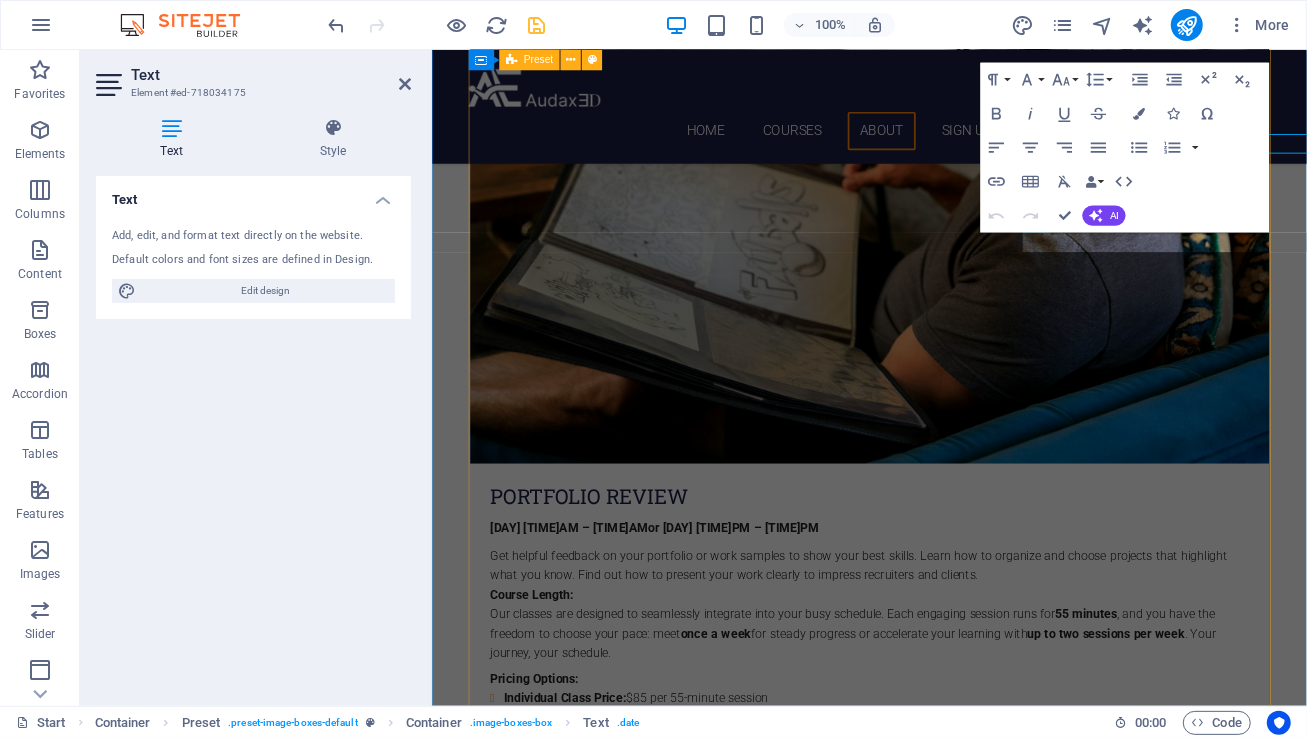 scroll, scrollTop: 3886, scrollLeft: 0, axis: vertical 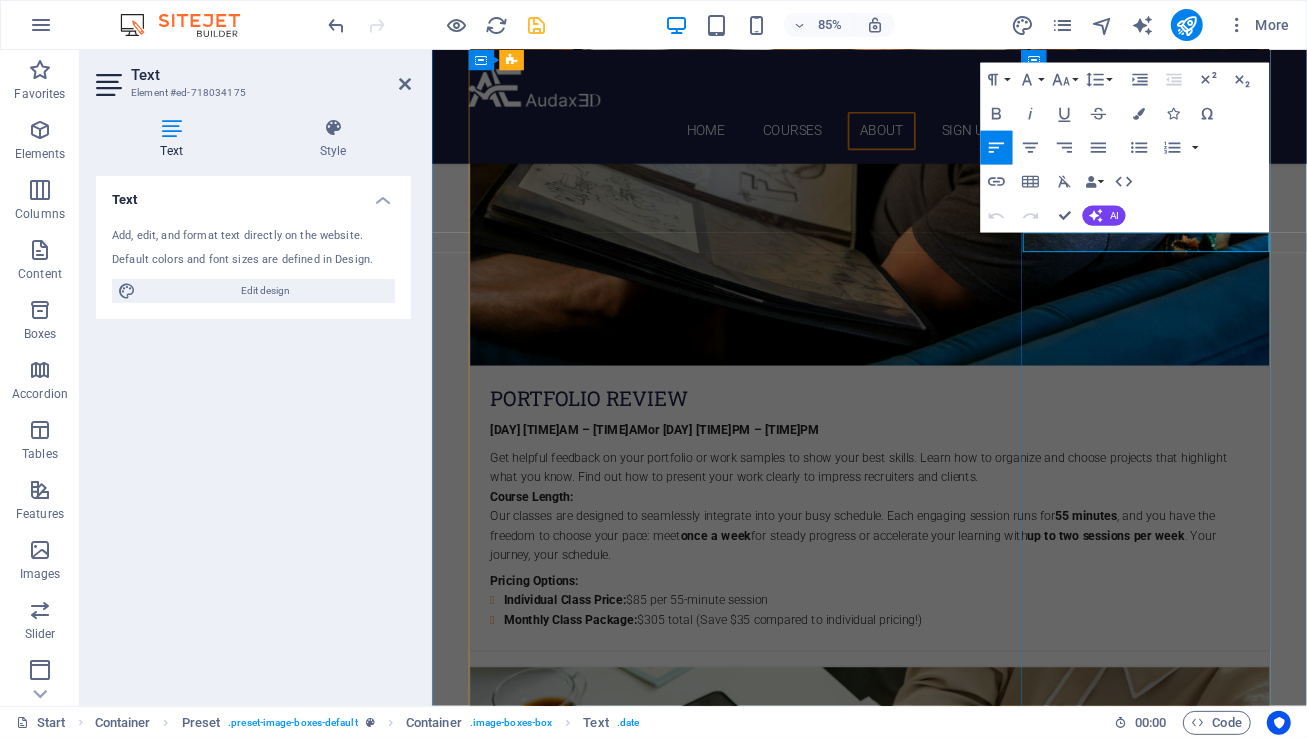 drag, startPoint x: 1337, startPoint y: 268, endPoint x: 1224, endPoint y: 274, distance: 113.15918 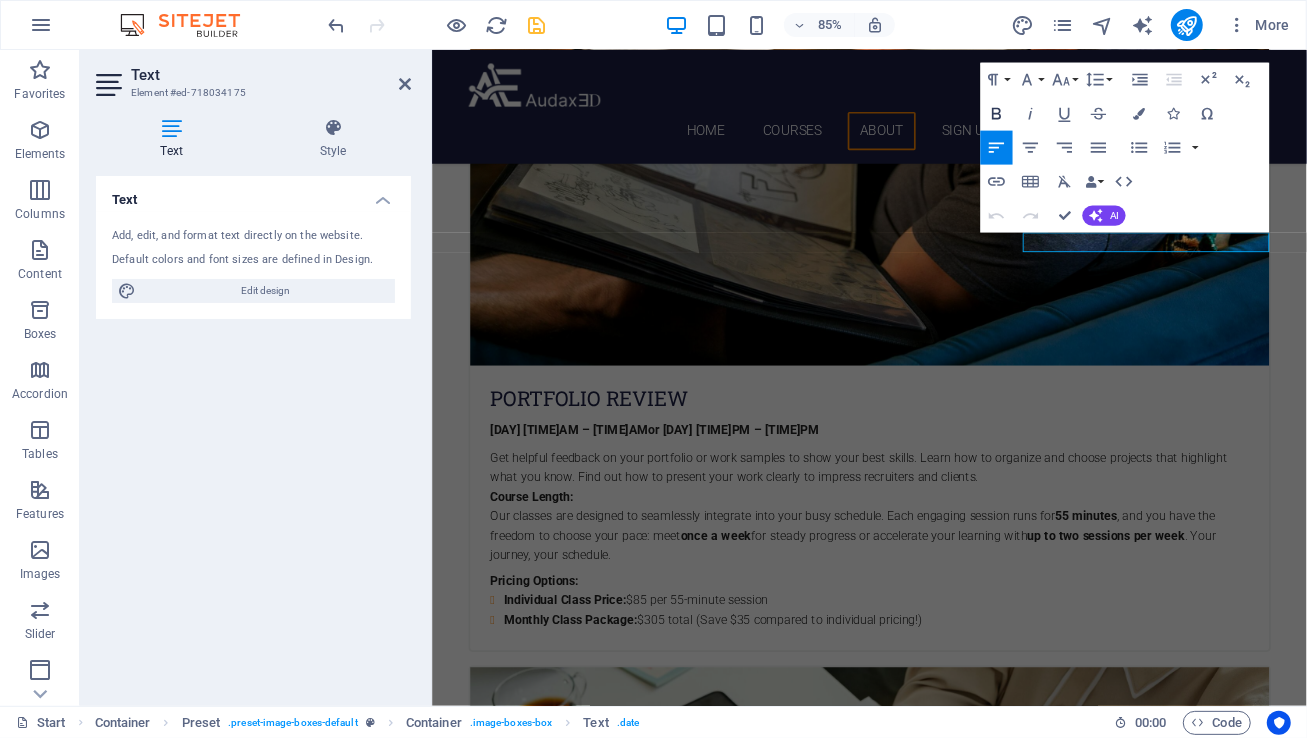 click 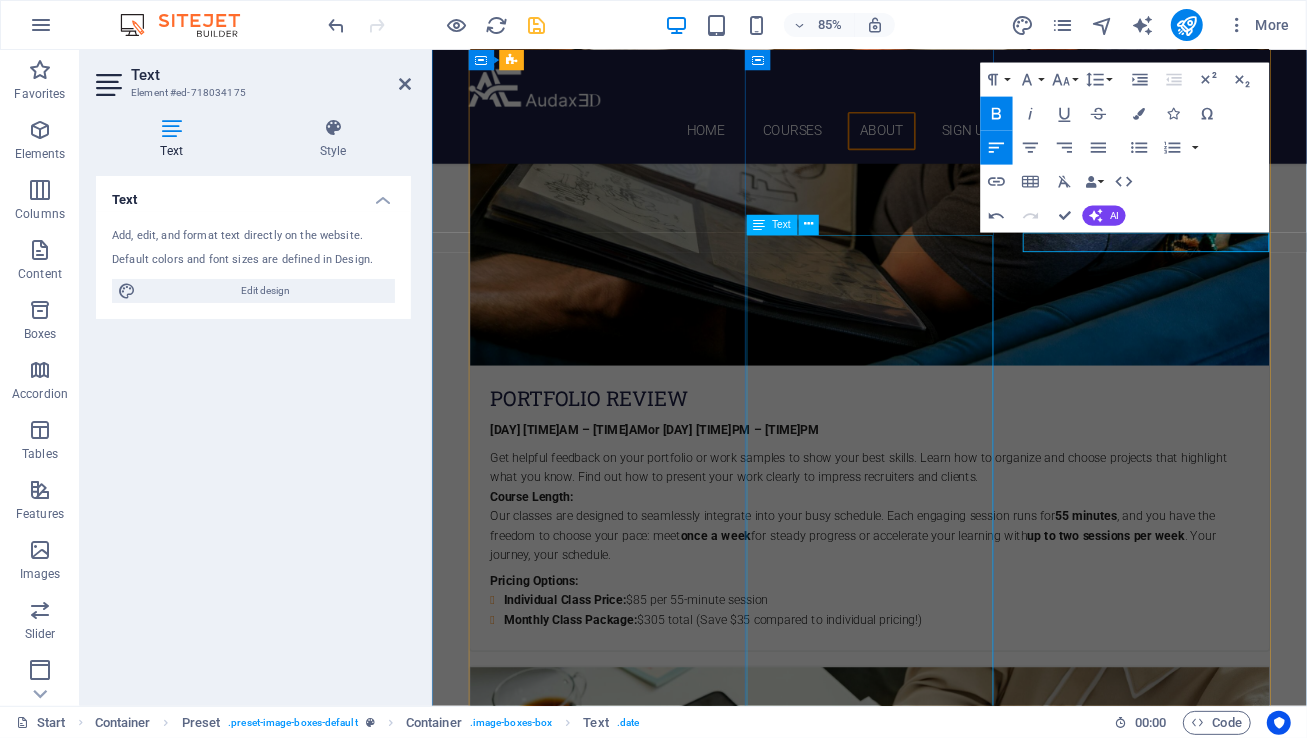 click on "Learn to confidently use [CITY]'s public transit system—including subway, bus, and ferry—while mastering the art of photography by recognizing iconic architecture and landmarks.  This immersive, hands-on workshop is a unique experience designed to teach essential safe transit skills for those new to New York City's transportation network, concurrently developing your photographic eye. You'll expertly capture the grandeur of NYC's landmarks and the vibrant energy of its diverse environments, transforming your journeys into compelling visual stories. Course Length: Our sessions are  2.5 hours each . We offer flexible scheduling options, with classes meeting either  once a week  depending on your availability and preference. Individual Class Price:  $125 per class (2.5-hour session) Monthly Class Package:  $595 total (This package offers a savings of $30 compared to purchasing individual classes.  )" at bounding box center [946, 5687] 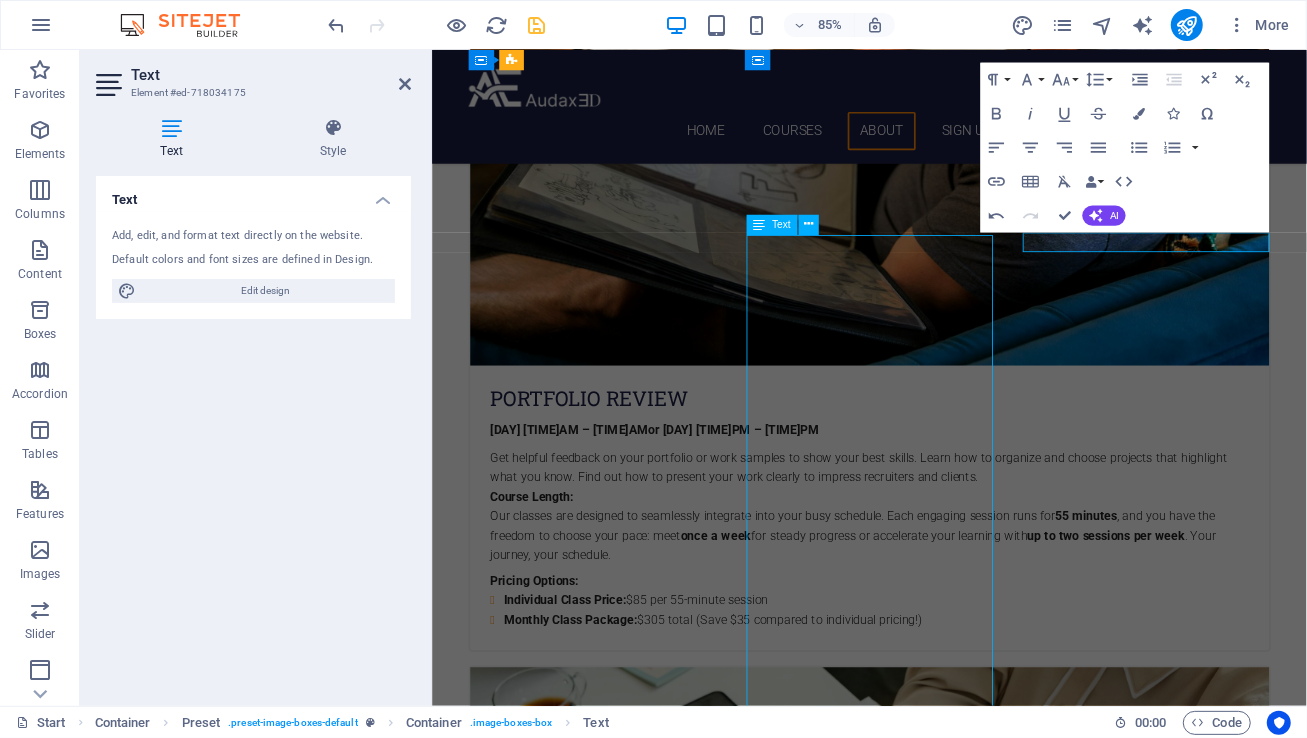 scroll, scrollTop: 3771, scrollLeft: 0, axis: vertical 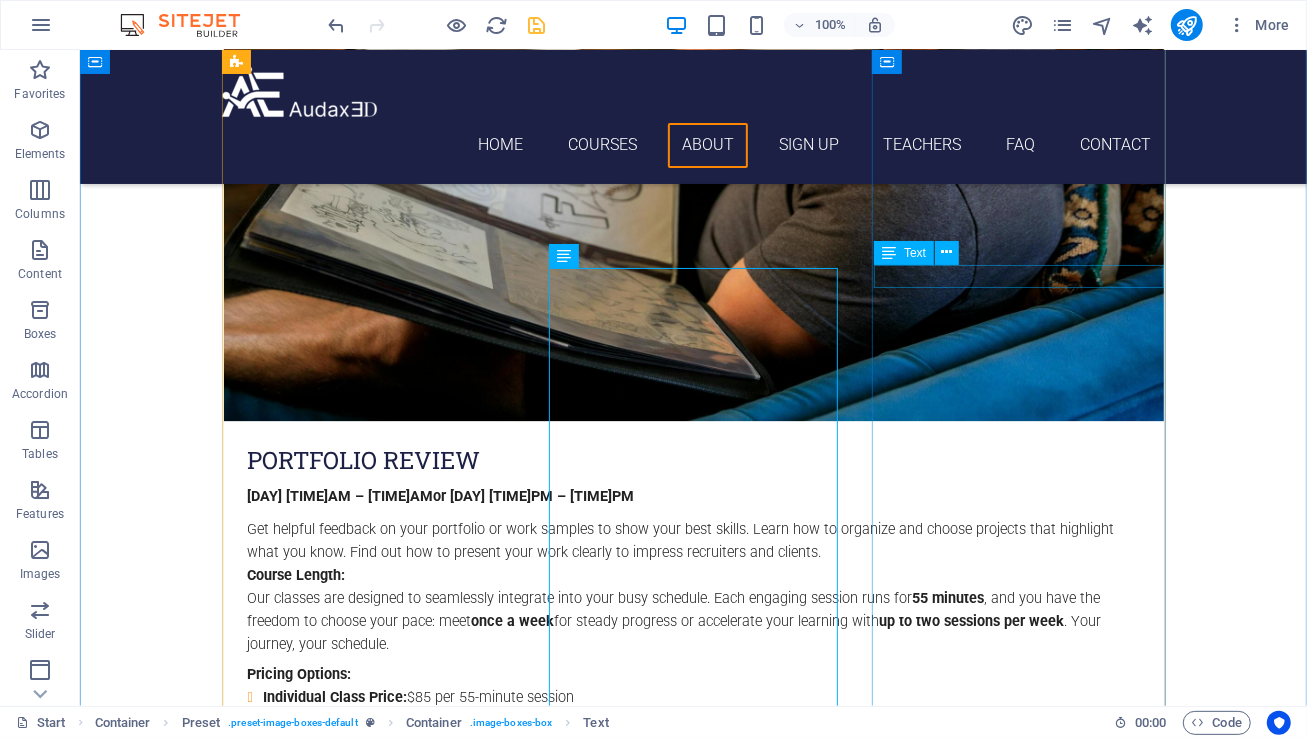 click on "[DAY] [TIME] pm - [TIME] pm" at bounding box center (693, 6726) 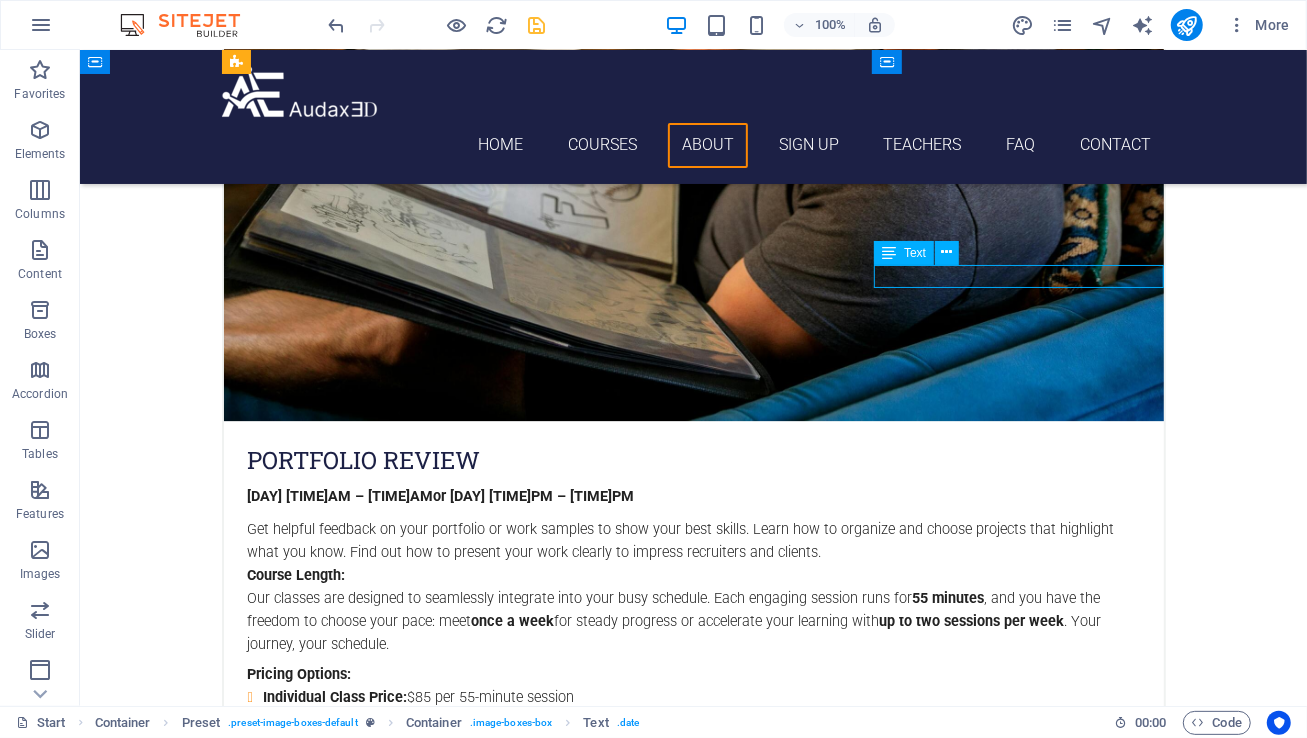 click on "[DAY] [TIME] pm - [TIME] pm" at bounding box center [693, 6726] 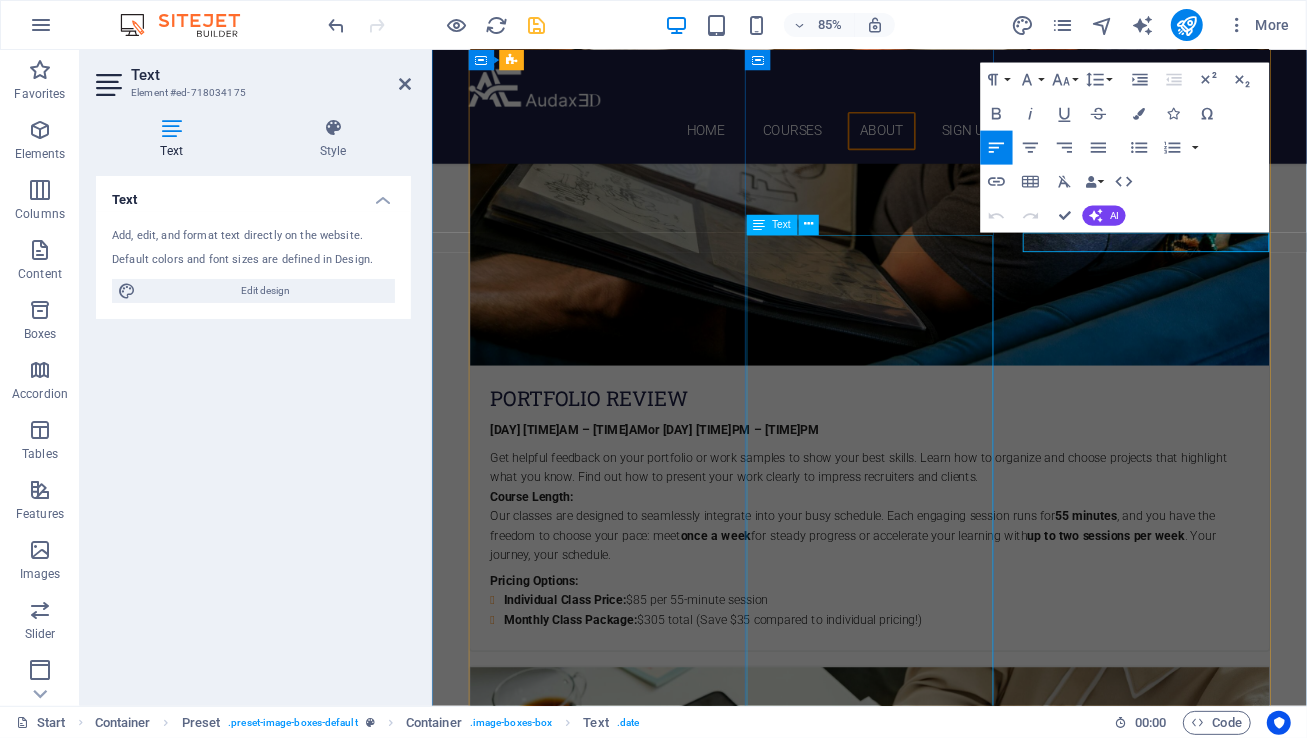 click on "Learn to confidently use [CITY]'s public transit system—including subway, bus, and ferry—while mastering the art of photography by recognizing iconic architecture and landmarks.  This immersive, hands-on workshop is a unique experience designed to teach essential safe transit skills for those new to New York City's transportation network, concurrently developing your photographic eye. You'll expertly capture the grandeur of NYC's landmarks and the vibrant energy of its diverse environments, transforming your journeys into compelling visual stories. Course Length: Our sessions are  2.5 hours each . We offer flexible scheduling options, with classes meeting either  once a week  depending on your availability and preference. Individual Class Price:  $125 per class (2.5-hour session) Monthly Class Package:  $595 total (This package offers a savings of $30 compared to purchasing individual classes.  )" at bounding box center (946, 5687) 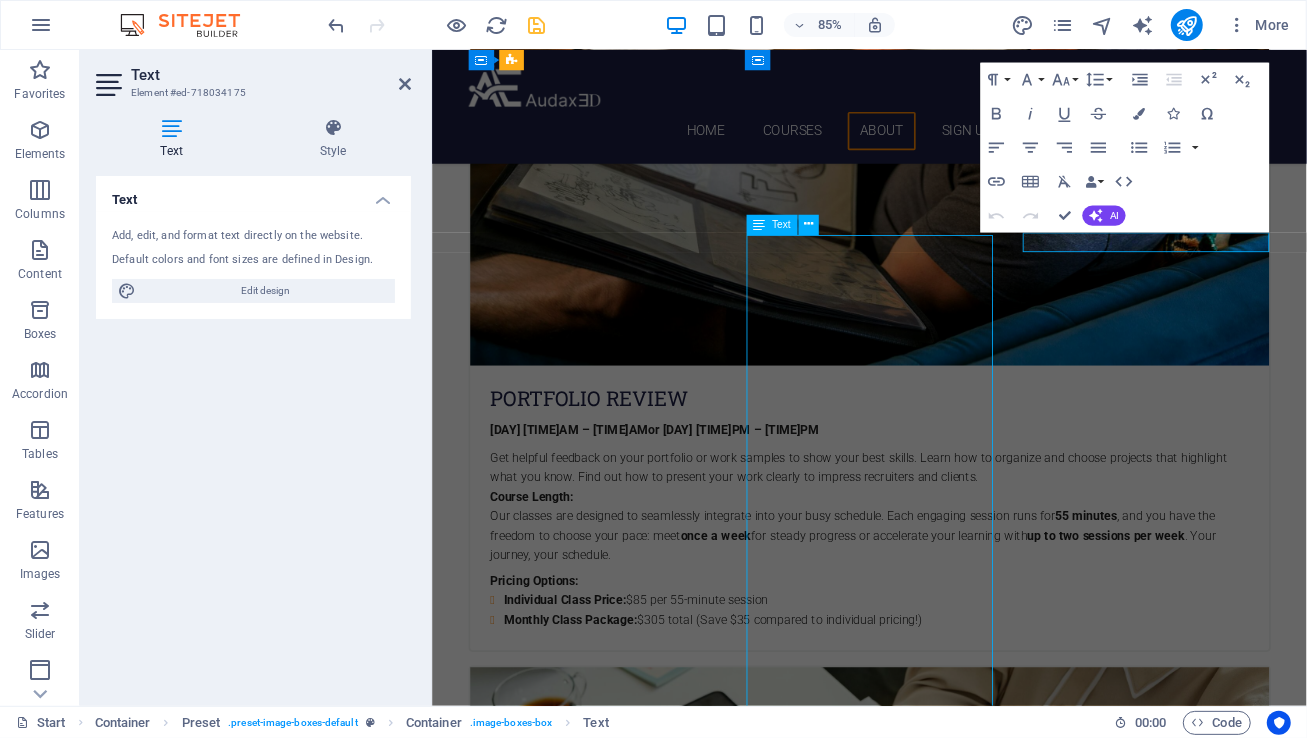 scroll, scrollTop: 3771, scrollLeft: 0, axis: vertical 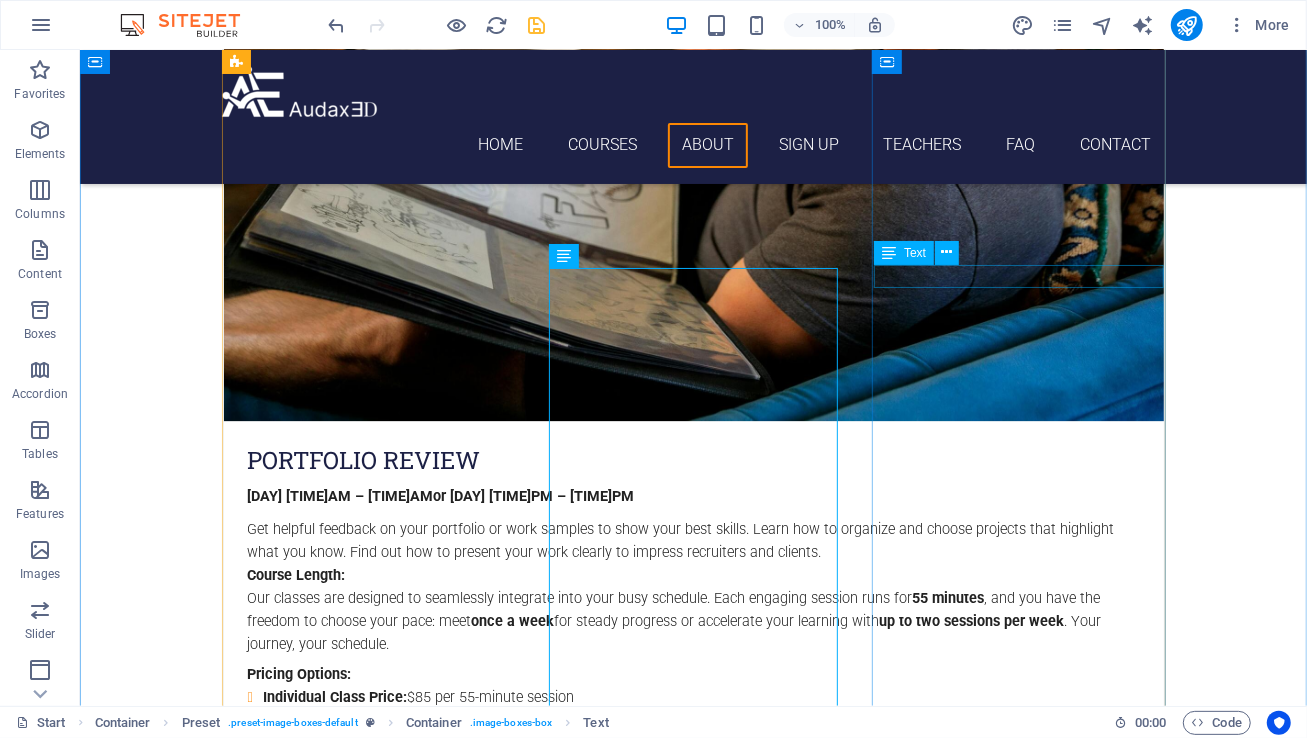 click on "[DAY] [TIME] pm - [TIME] pm" at bounding box center [693, 6726] 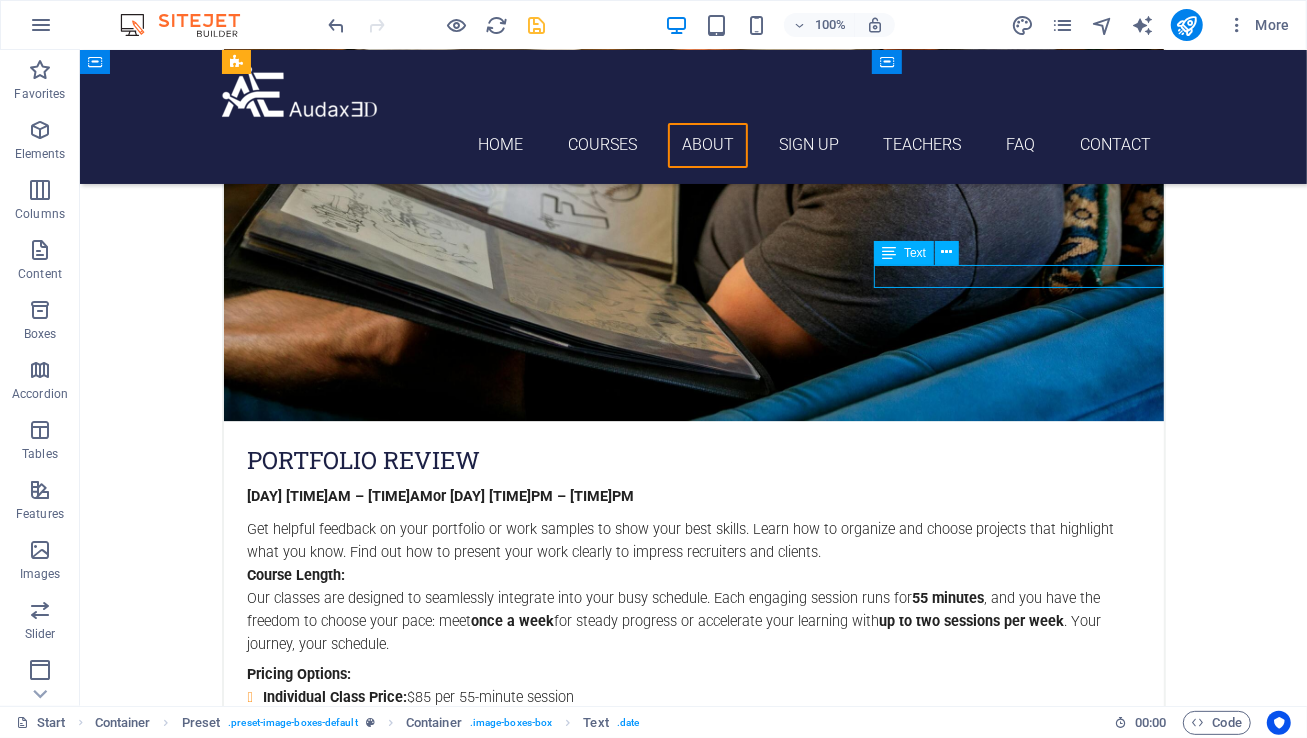 click on "[DAY] [TIME] pm - [TIME] pm" at bounding box center [693, 6726] 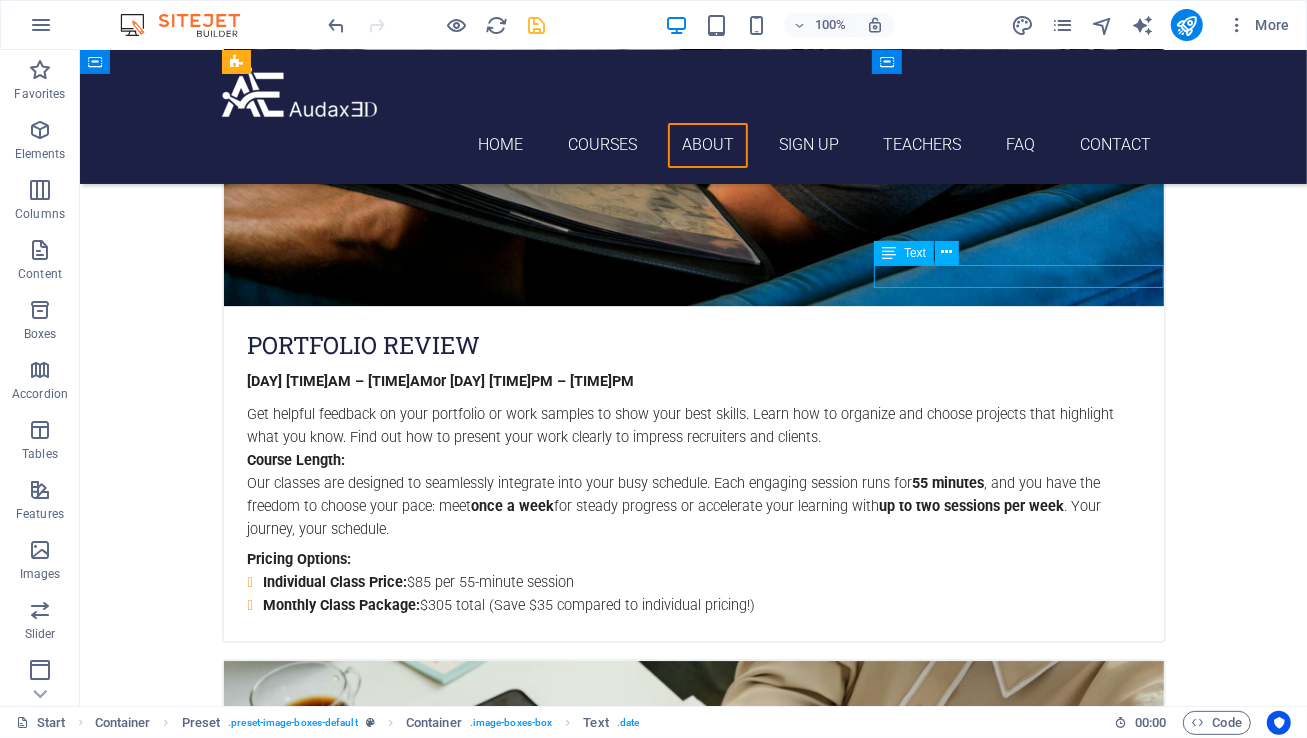 click on "Learn to confidently use [CITY]'s public transit system—including subway, bus, and ferry—while mastering the art of photography by recognizing iconic architecture and landmarks.  This immersive, hands-on workshop is a unique experience designed to teach essential safe transit skills for those new to New York City's transportation network, concurrently developing your photographic eye. You'll expertly capture the grandeur of NYC's landmarks and the vibrant energy of its diverse environments, transforming your journeys into compelling visual stories. Course Length: Our sessions are  2.5 hours each . We offer flexible scheduling options, with classes meeting either  once a week  depending on your availability and preference. Individual Class Price:  $125 per class (2.5-hour session) Monthly Class Package:  $595 total (This package offers a savings of $30 compared to purchasing individual classes.  )" at bounding box center (693, 5571) 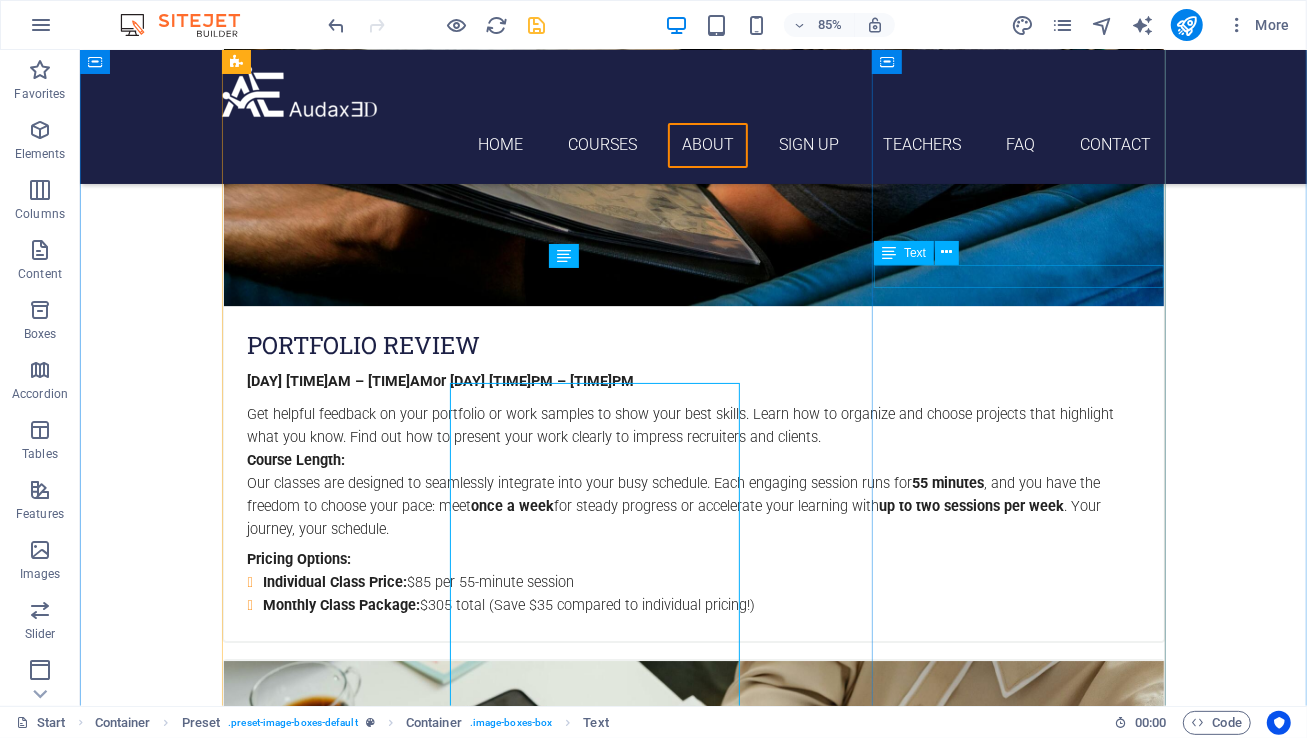scroll, scrollTop: 3771, scrollLeft: 0, axis: vertical 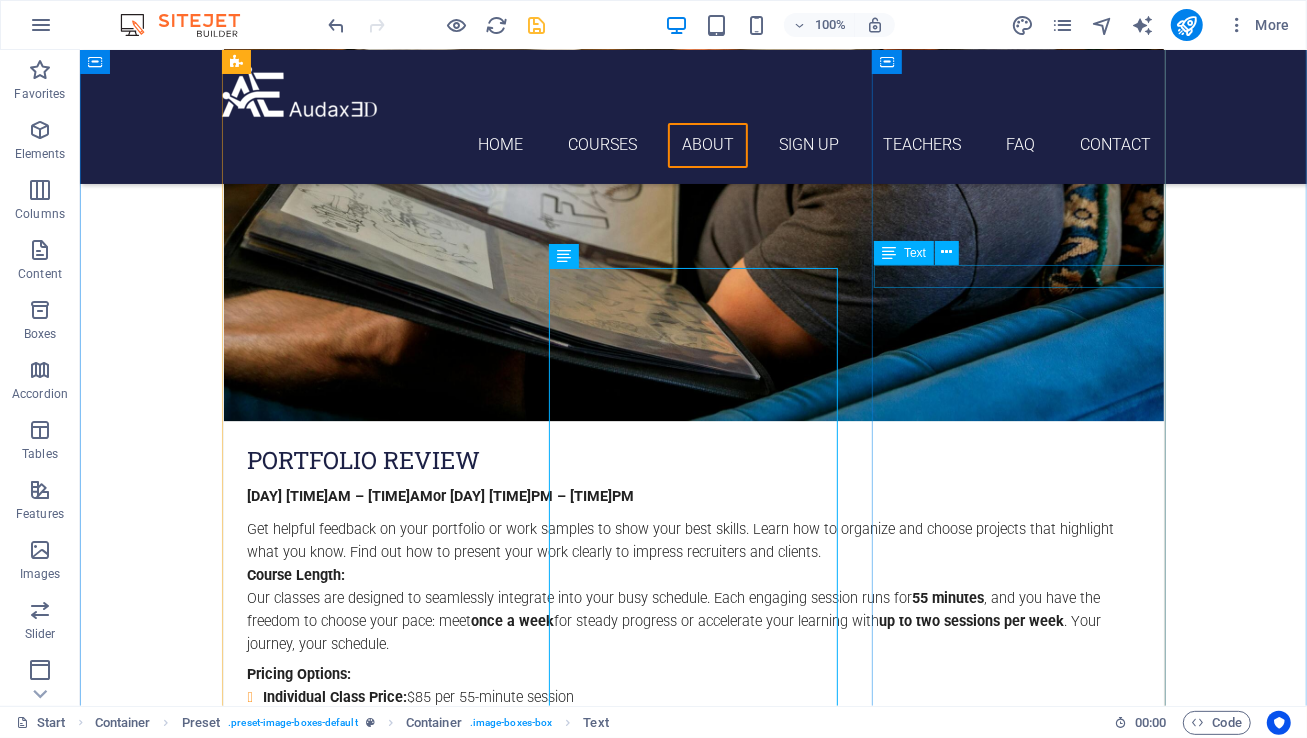 click on "[DAY] [TIME] pm - [TIME] pm" at bounding box center (693, 6726) 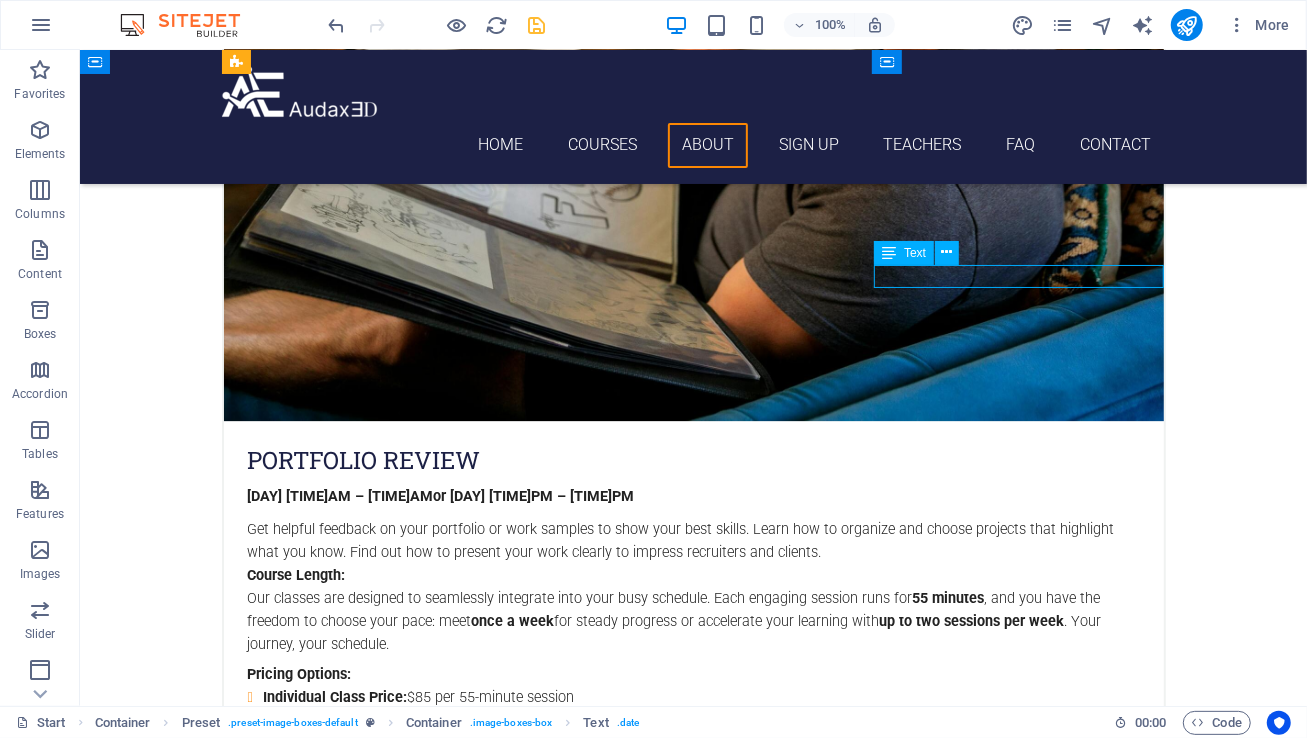 click on "[DAY] [TIME] pm - [TIME] pm" at bounding box center (693, 6726) 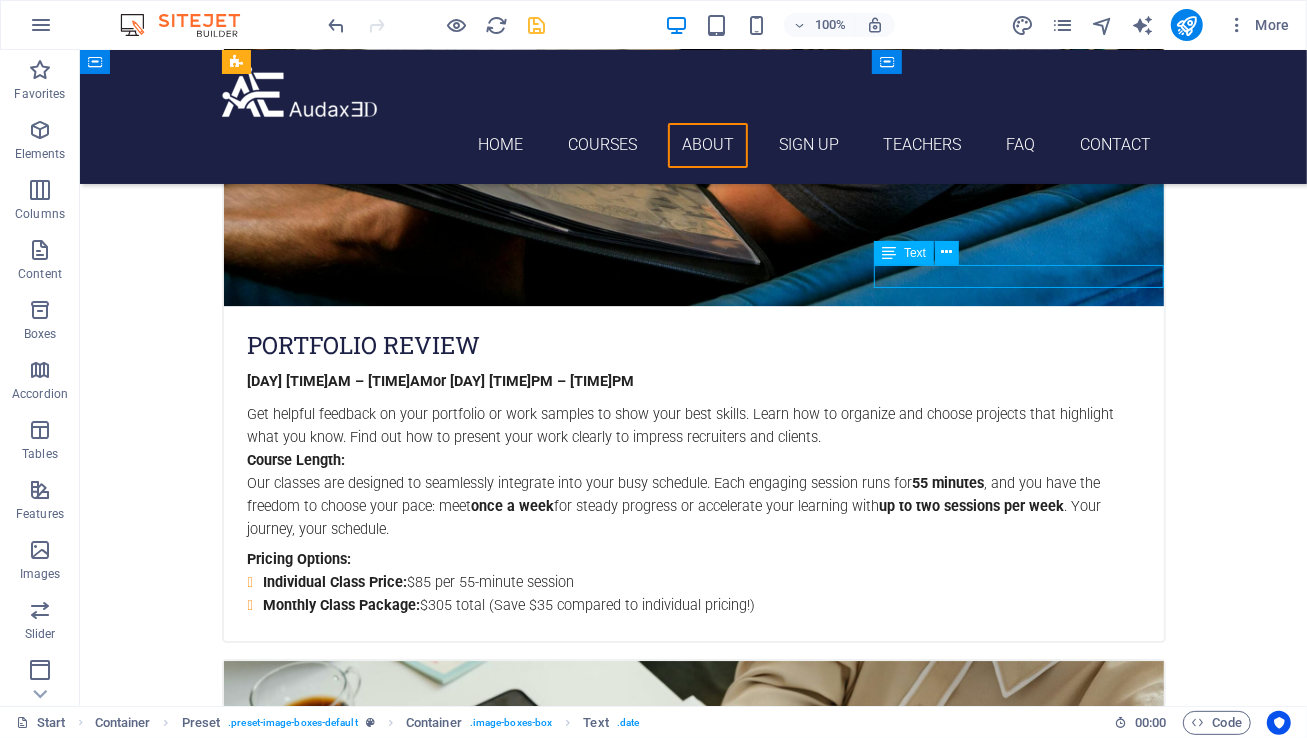 click on "Learn to truly understand event lighting and how to master capturing movement, all while enjoying dynamic settings like a ballpark, the beach, or a live concert. This hands-on workshop equips you with the practical skills and confidence needed to photograph any live event. You'll discover how to anticipate key moments and tell powerful visual stories in a variety of challenging, yet exciting, environments. Course Length: Our sessions are 2.5 hours each. We offer flexible scheduling options, with classes meeting either once a week depending on your availability and preference. Individual Class Price: $125 per class (2.5-hour session) Monthly Class Package: $595 total (This package offers a savings of $30 compared to purchasing individual classes. Please note: Typically, a monthly package at this price point would include 5 sessions. Confirm this detail on your website for clarity. )" at bounding box center [693, 6748] 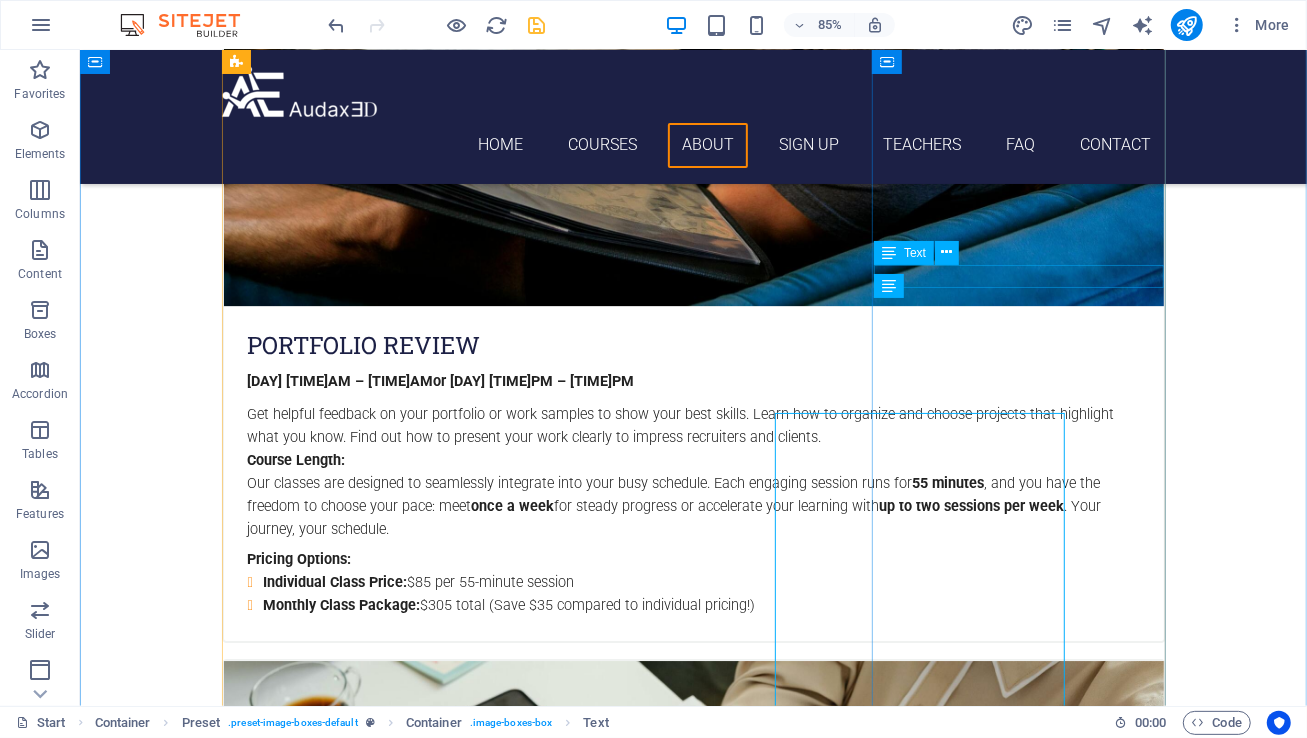 scroll, scrollTop: 3771, scrollLeft: 0, axis: vertical 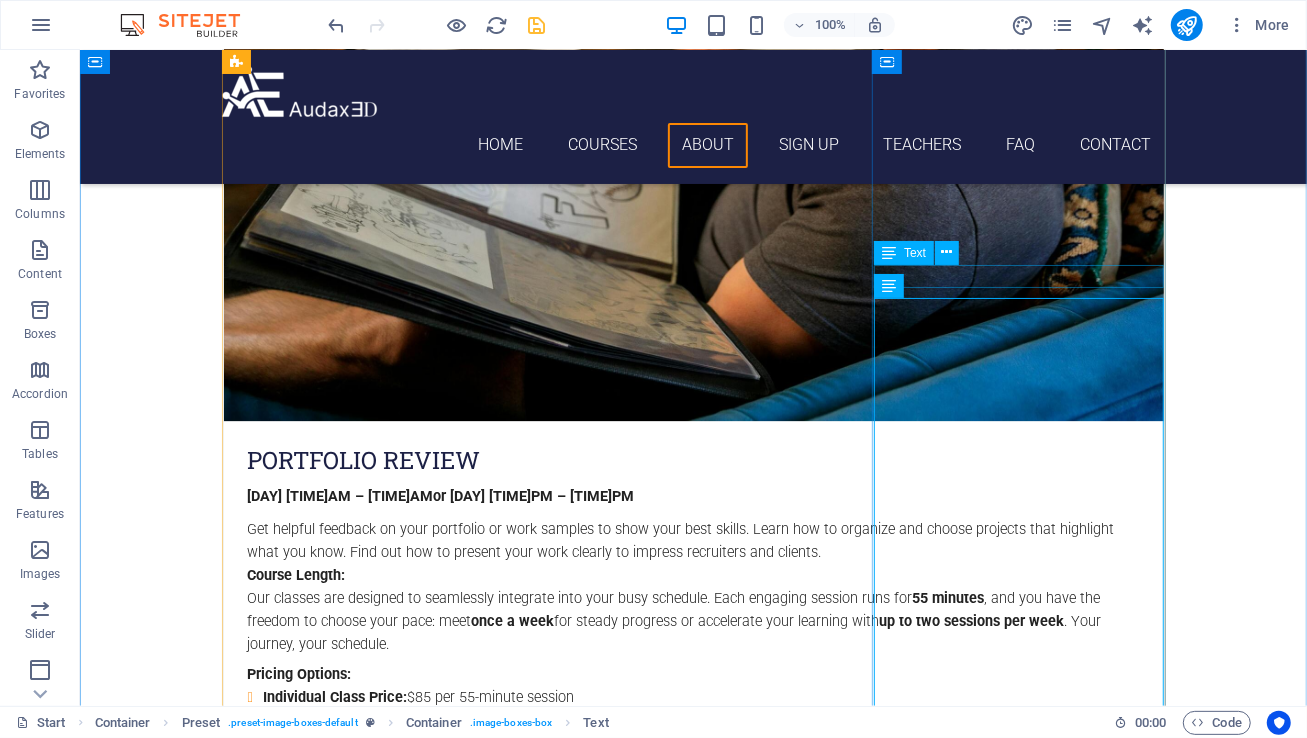 click on "[DAY] [TIME] pm - [TIME] pm" at bounding box center [693, 6726] 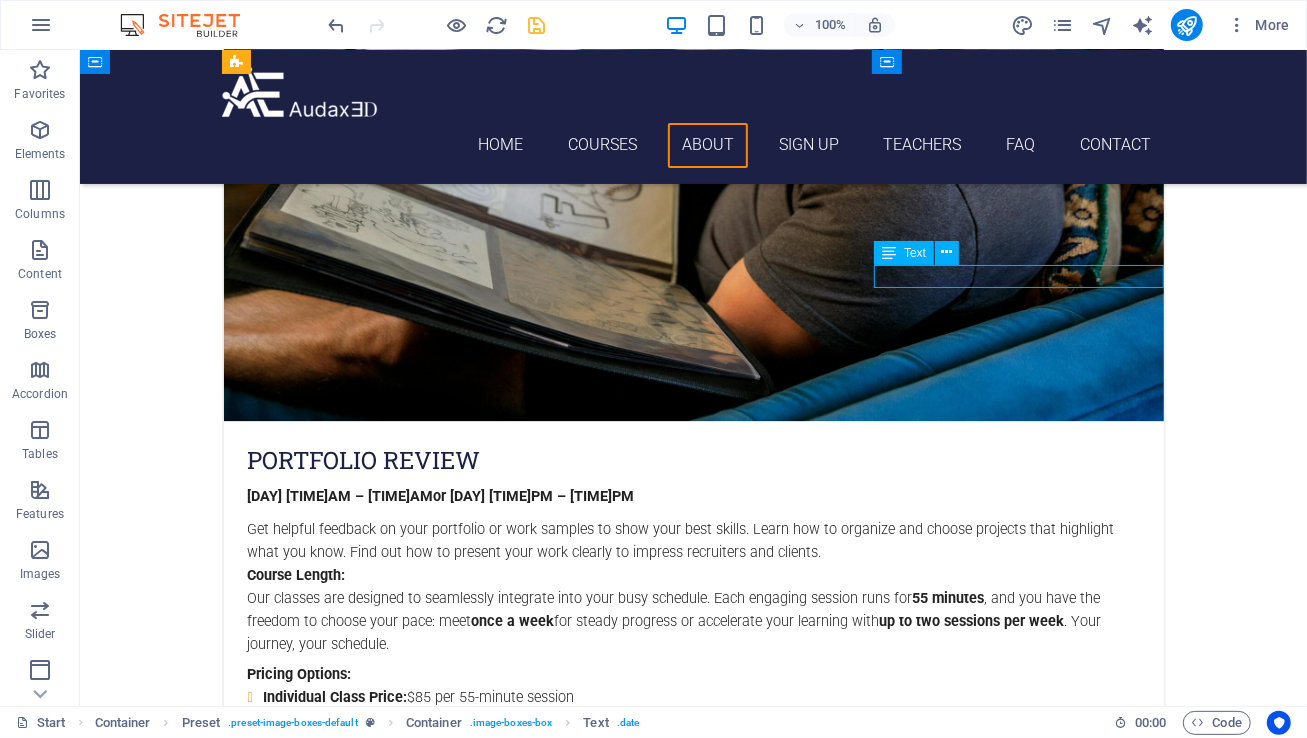 click on "[DAY] [TIME] pm - [TIME] pm" at bounding box center (693, 6726) 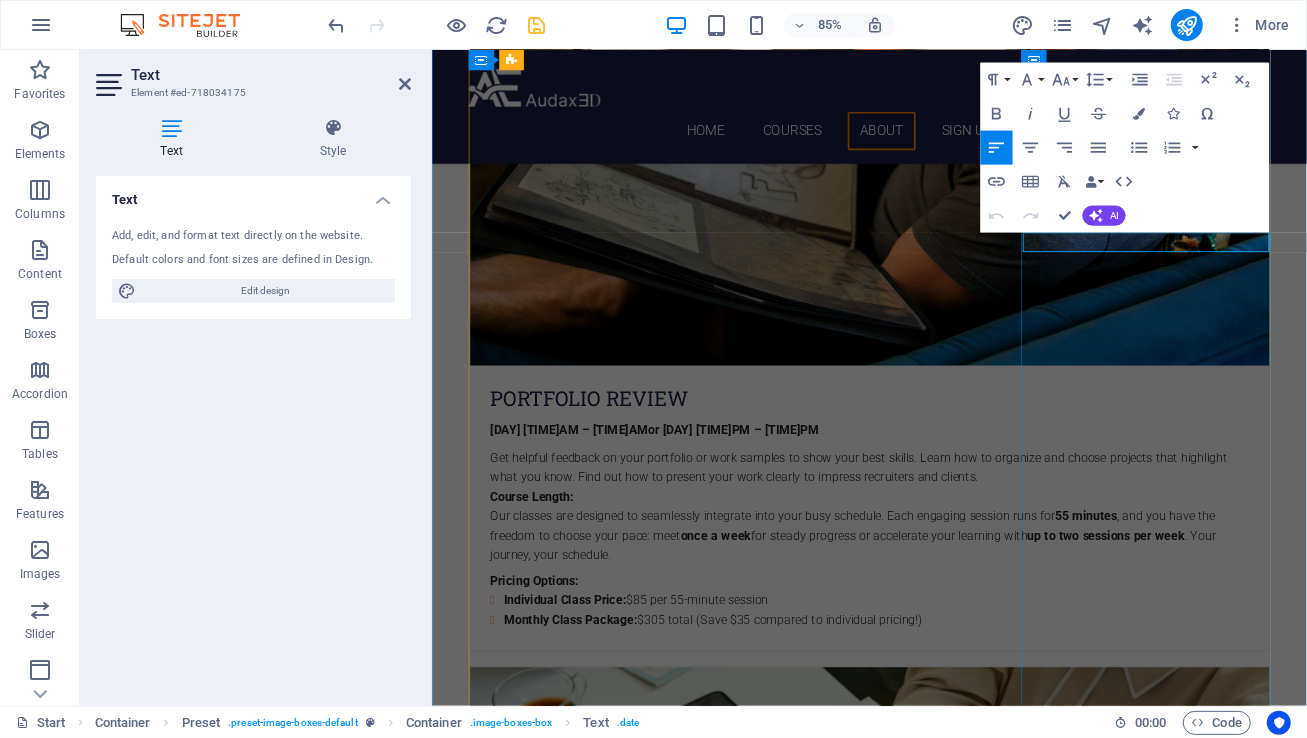 click on "[DAY] [TIME] pm - [TIME] pm" at bounding box center (597, 6595) 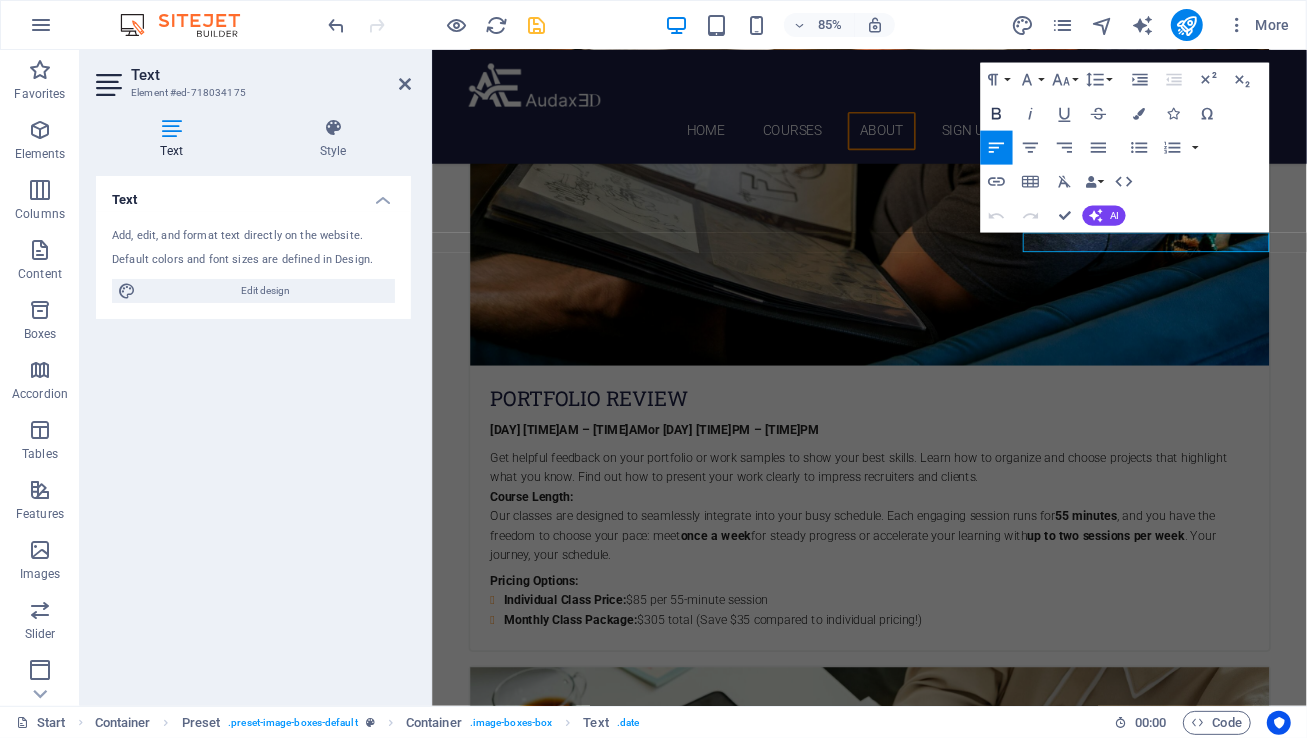 click 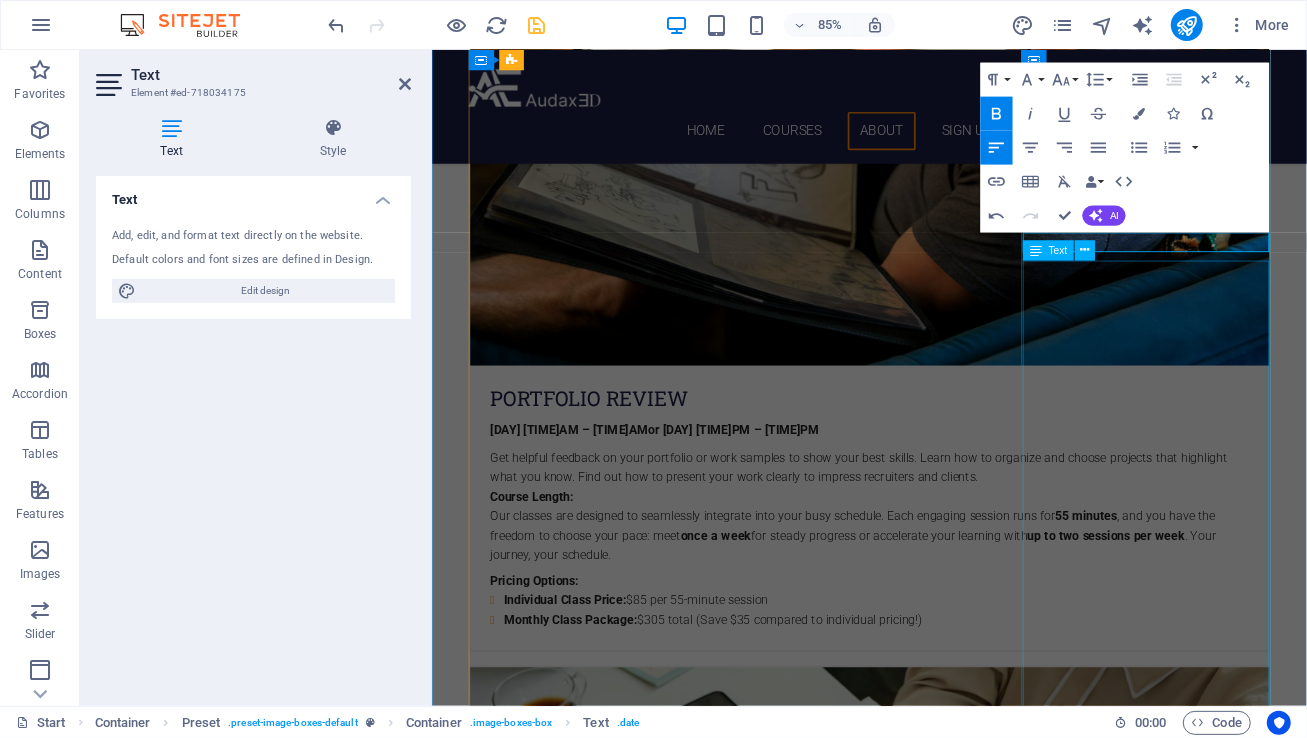 click on "Learn to truly understand event lighting and how to master capturing movement, all while enjoying dynamic settings like a ballpark, the beach, or a live concert. This hands-on workshop equips you with the practical skills and confidence needed to photograph any live event. You'll discover how to anticipate key moments and tell powerful visual stories in a variety of challenging, yet exciting, environments. Course Length: Our sessions are 2.5 hours each. We offer flexible scheduling options, with classes meeting either once a week depending on your availability and preference. Individual Class Price: $125 per class (2.5-hour session) Monthly Class Package: $595 total (This package offers a savings of $30 compared to purchasing individual classes. Please note: Typically, a monthly package at this price point would include 5 sessions. Confirm this detail on your website for clarity. )" at bounding box center (946, 6732) 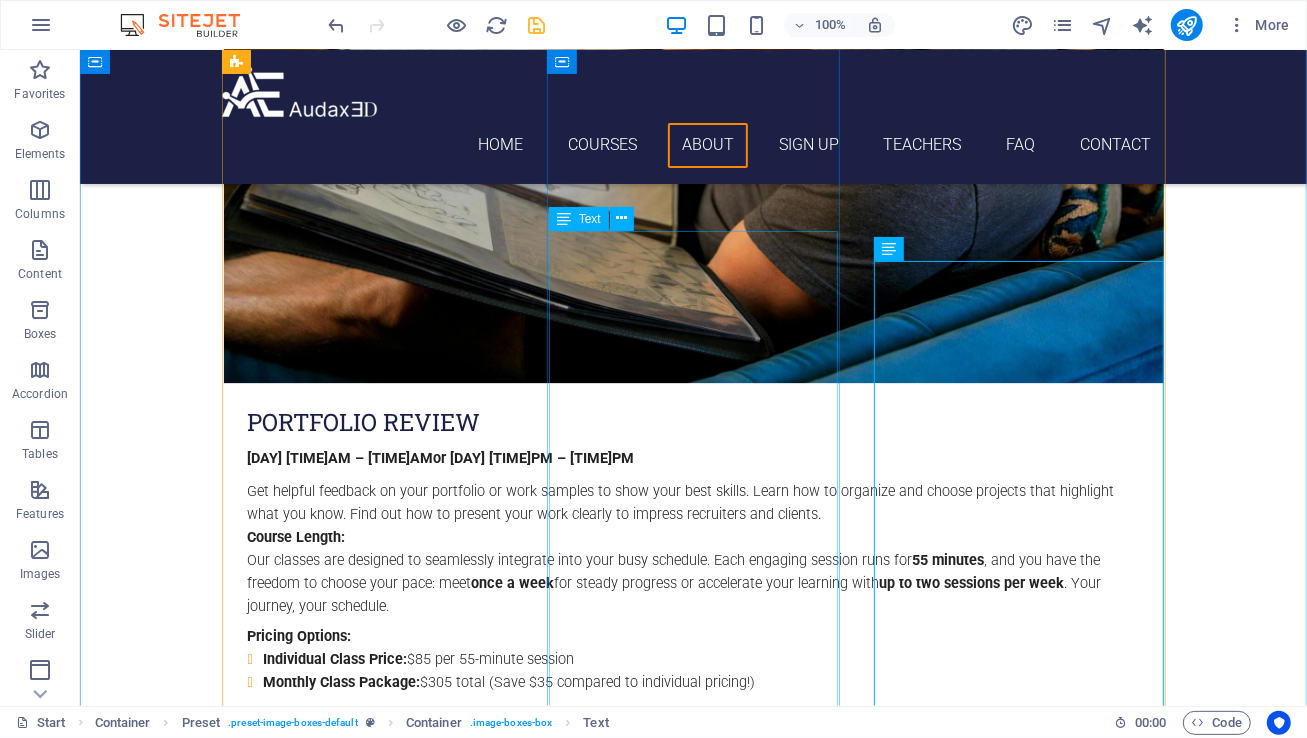 scroll, scrollTop: 3794, scrollLeft: 0, axis: vertical 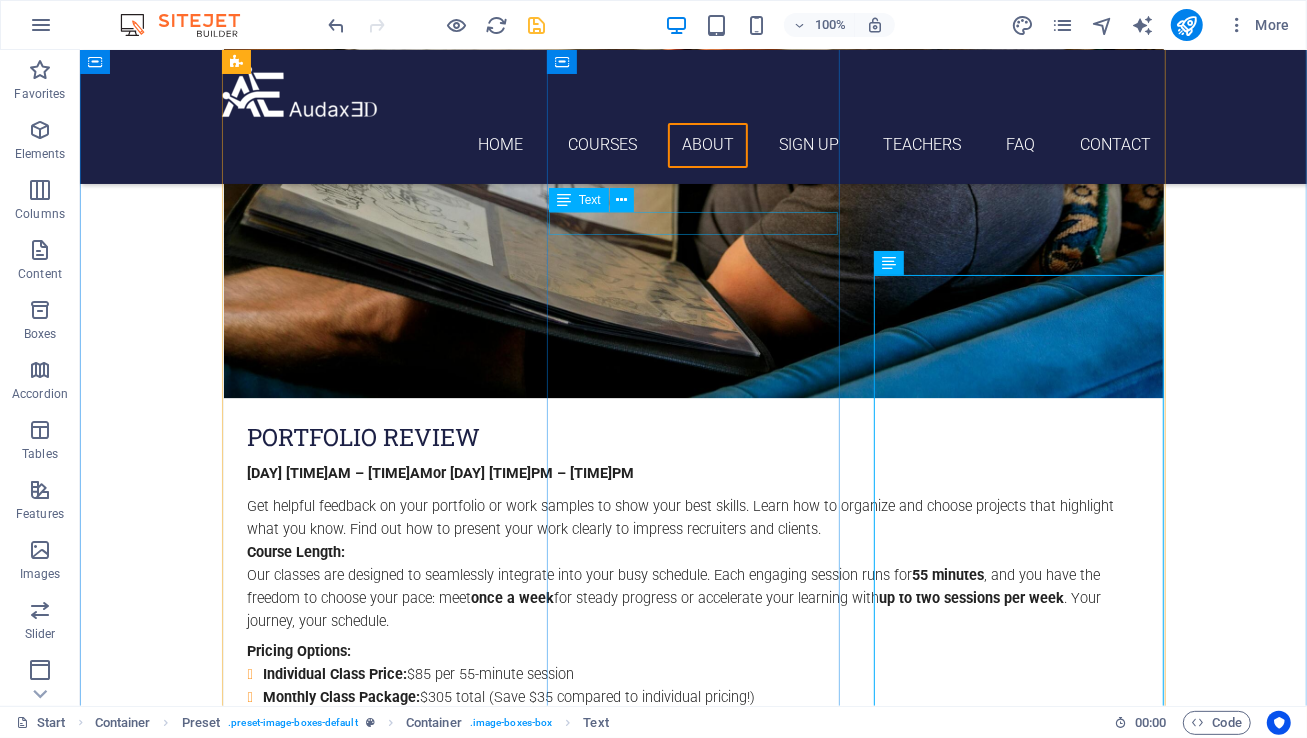 click on "[DAY]  [TIME]PM – [TIME]PM" at bounding box center (693, 5514) 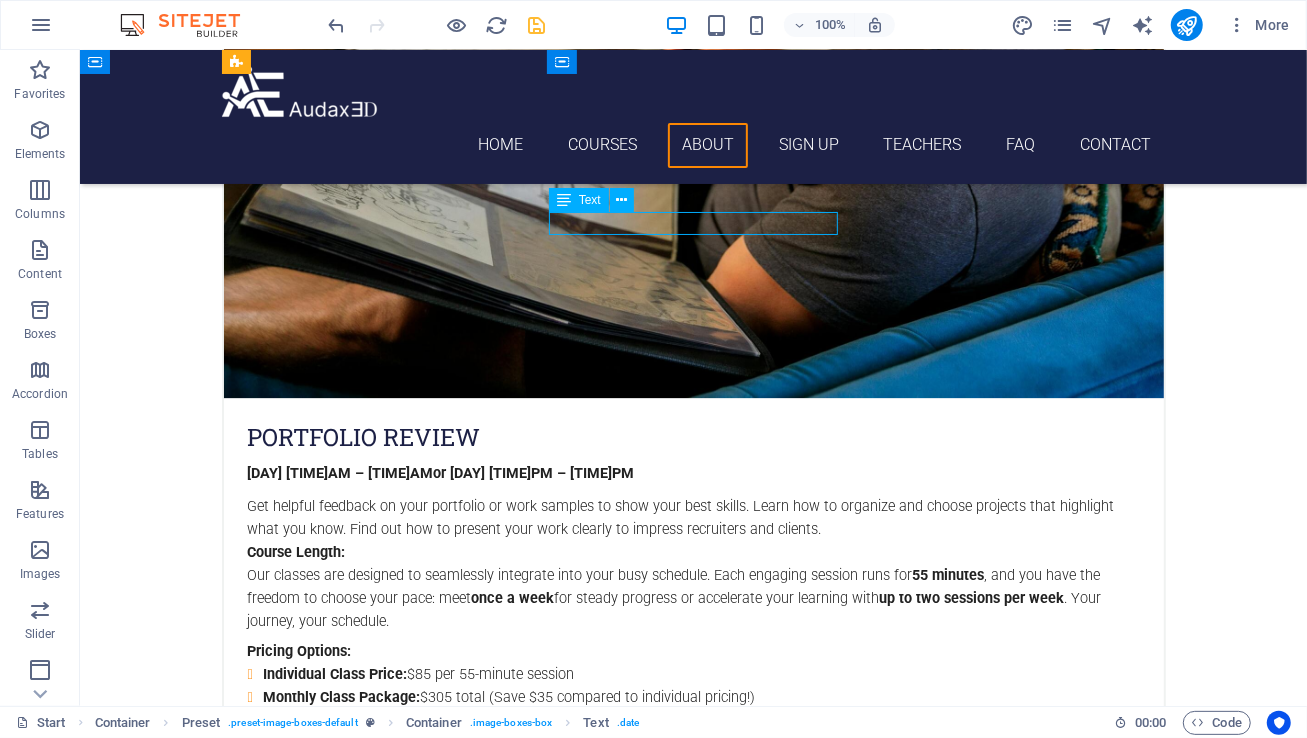 click on "[DAY]  [TIME]PM – [TIME]PM" at bounding box center [693, 5514] 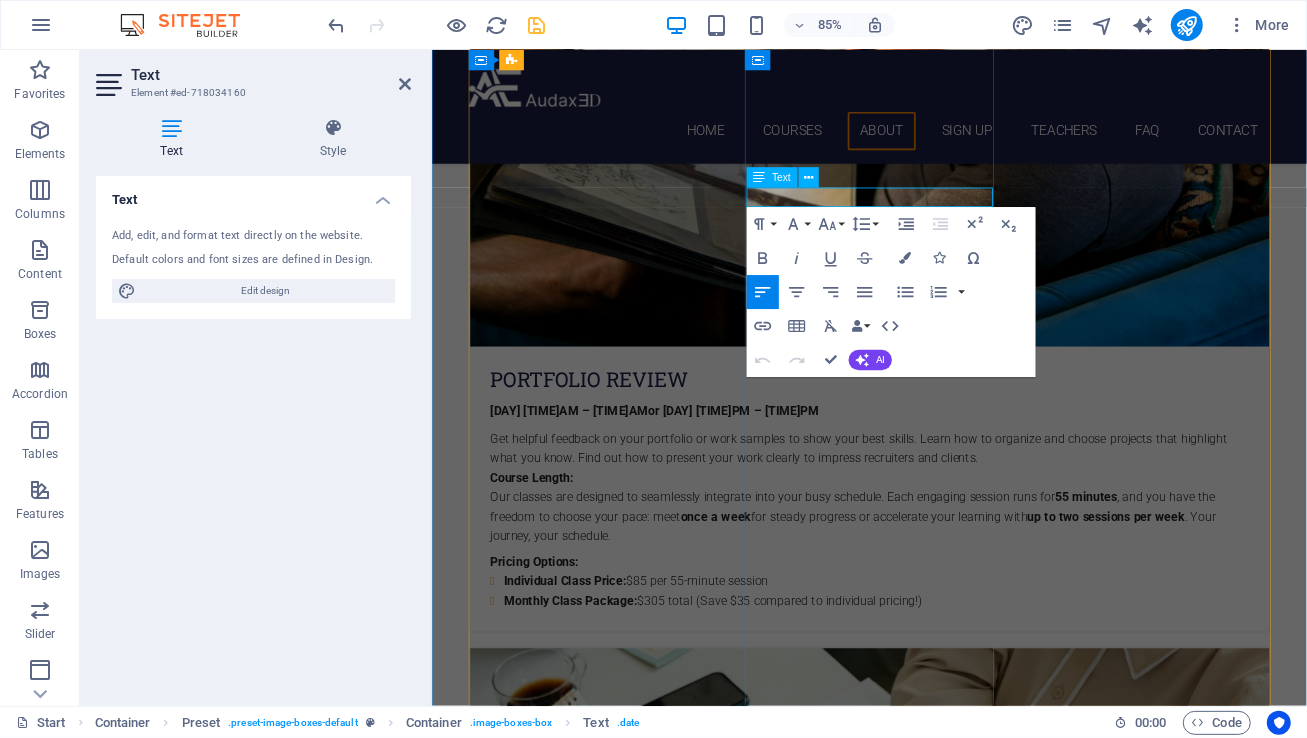 click on "[TIME]PM – [TIME]PM" at bounding box center (630, 5515) 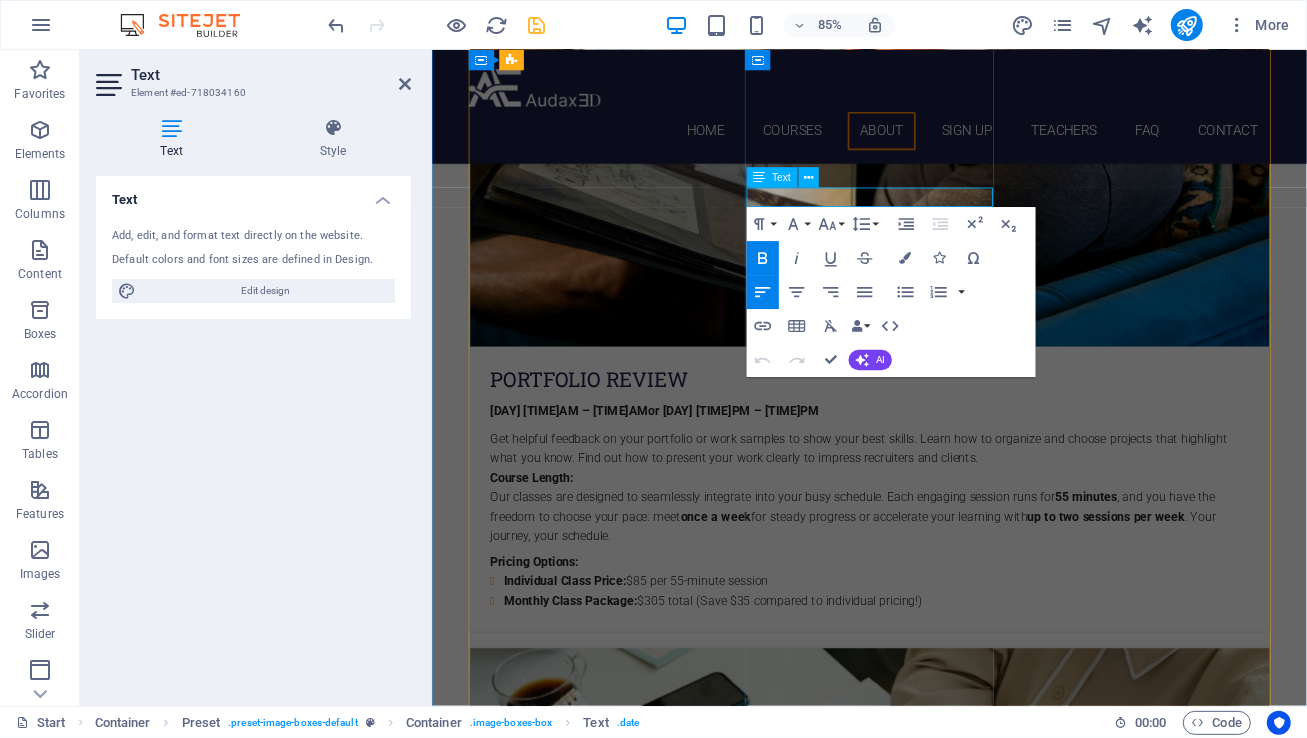 type 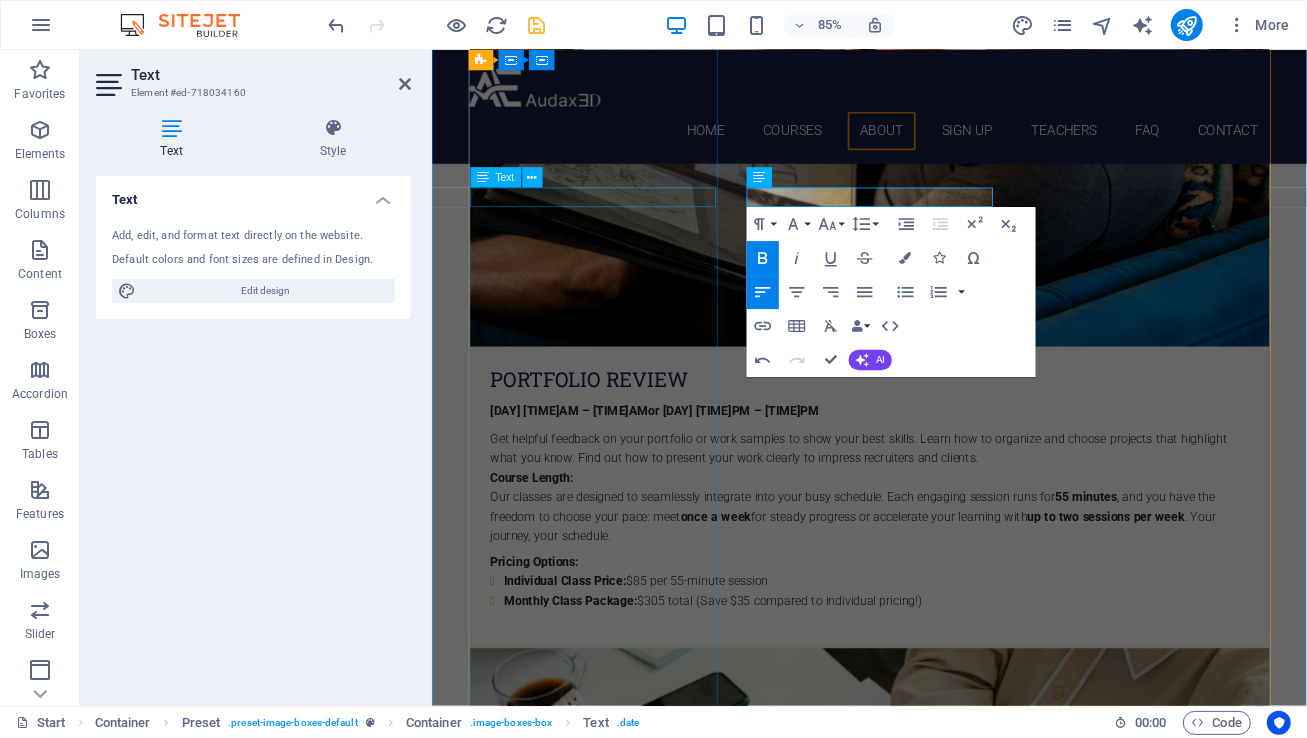 click on "[DAY] [TIME]PM – [TIME]PM" at bounding box center (946, 4494) 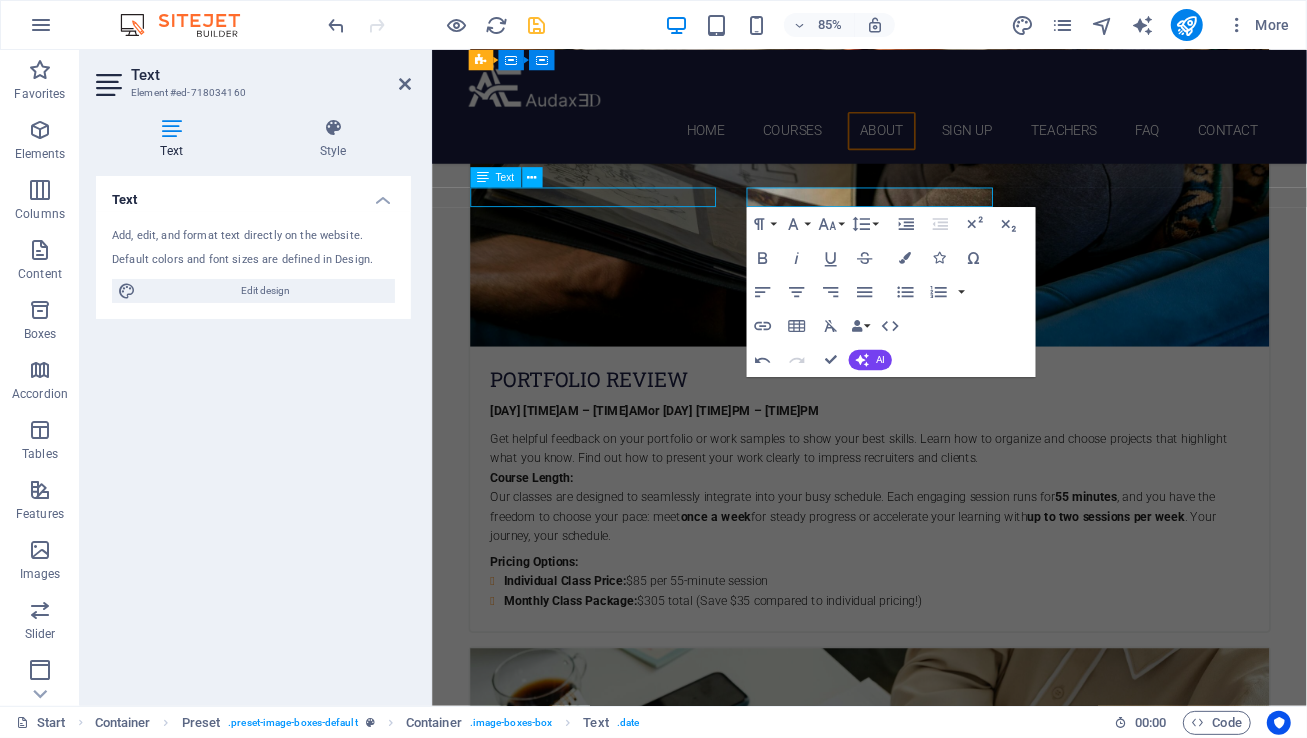 click on "[DAY] [TIME]PM – [TIME]PM" at bounding box center [946, 4494] 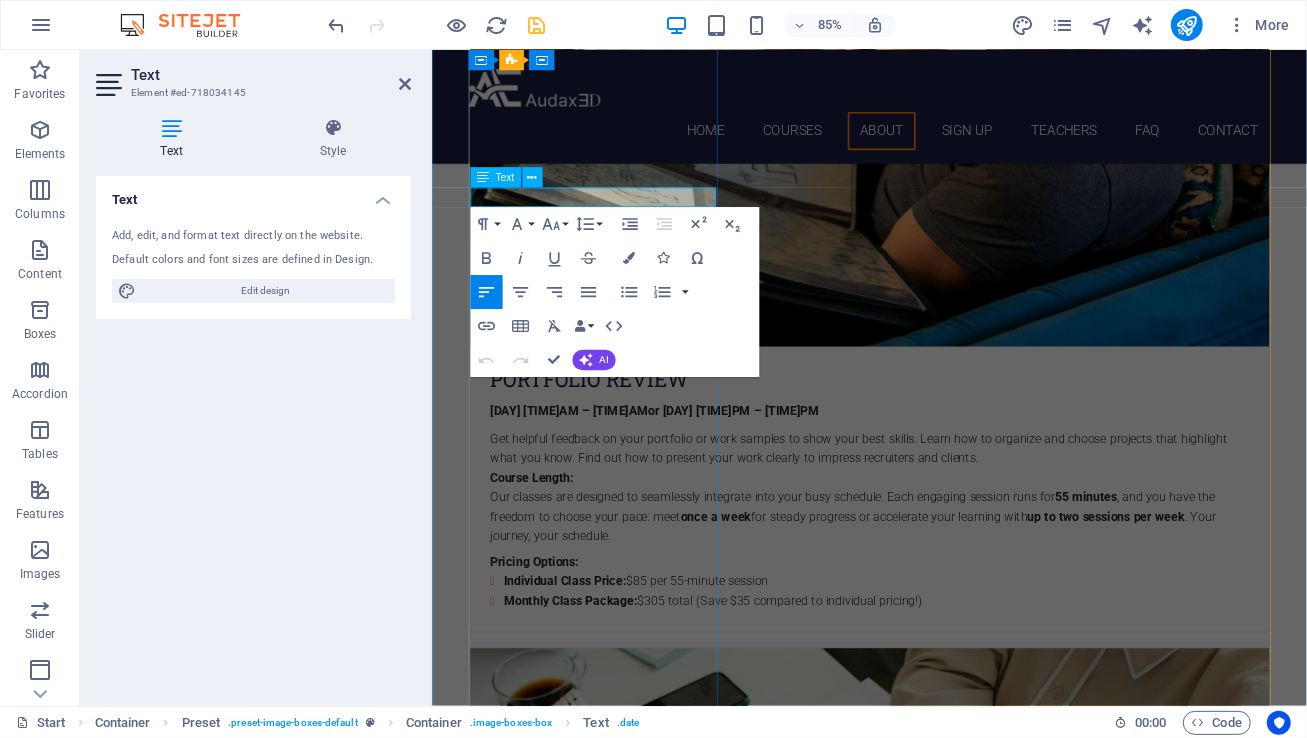 click on "[DAY] [TIME]PM – [TIME]PM" 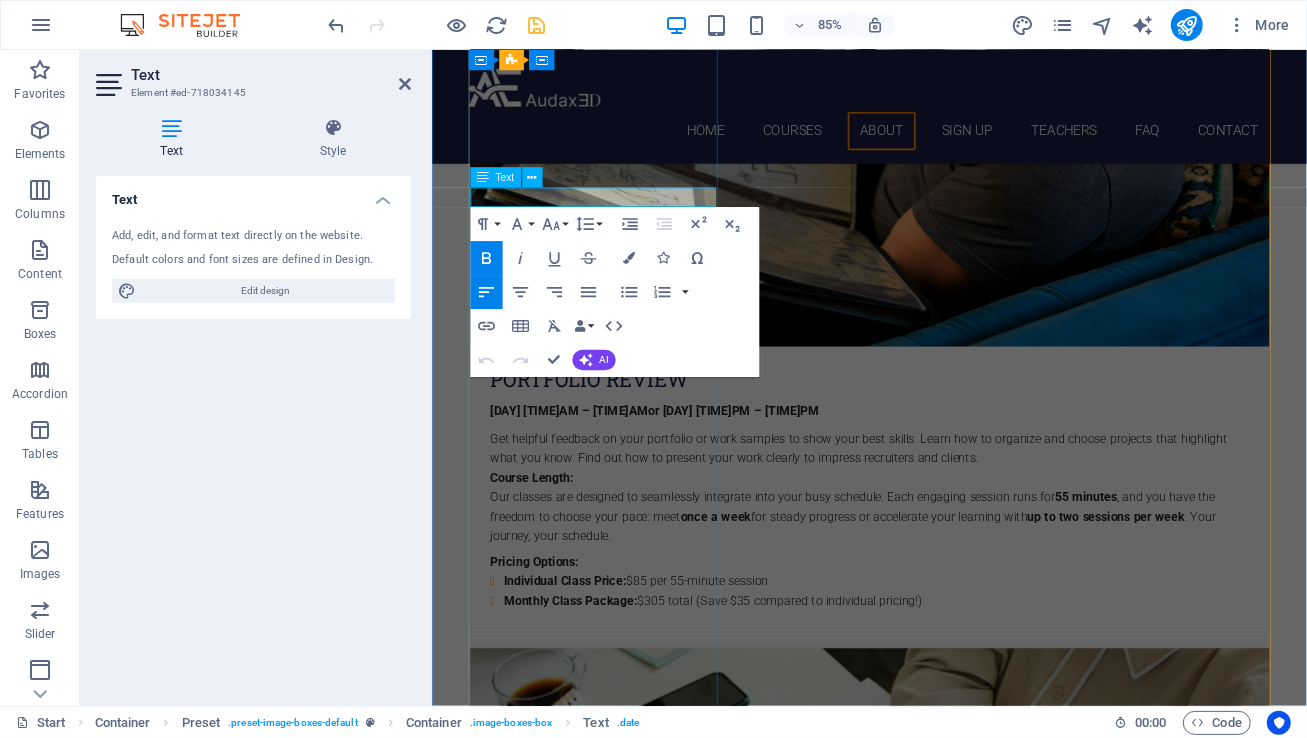 type 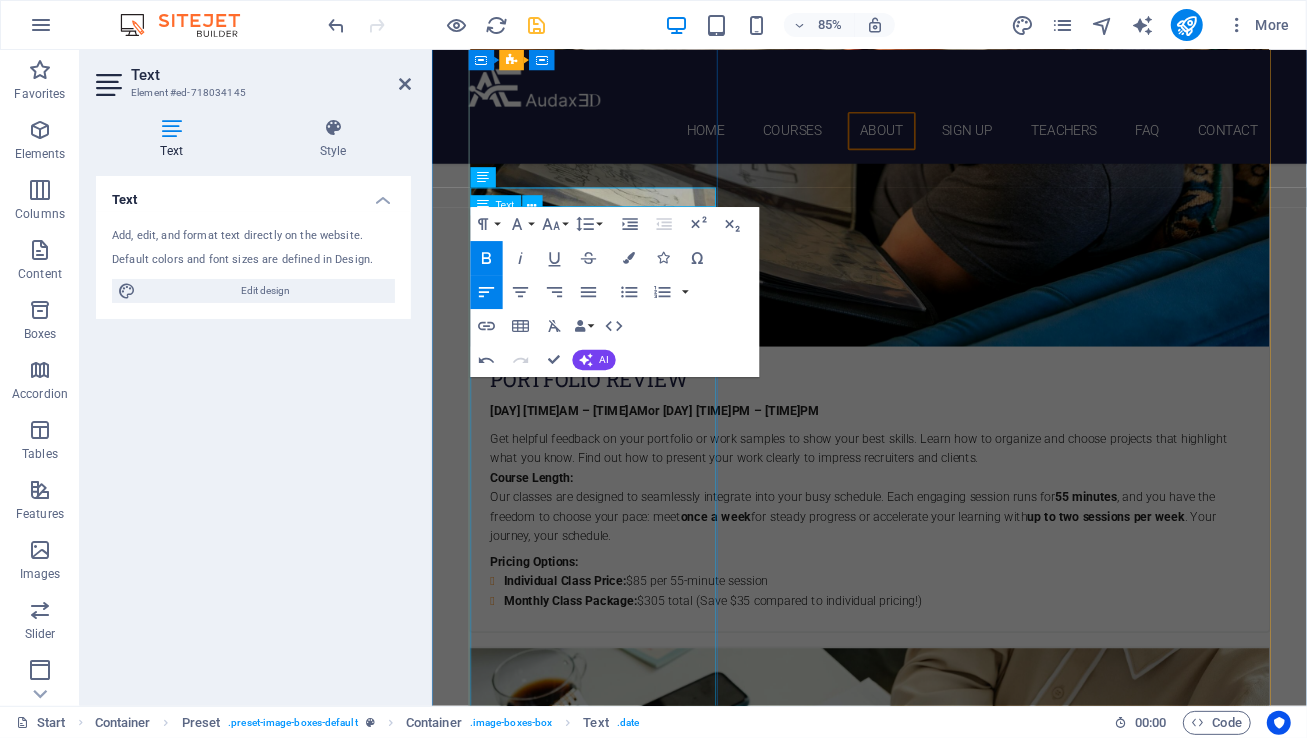 click on "Discover the vibrant stories of [CITY] through your lens, where every subway and train journey reveals unique art, captivating music, and moments of daily life. This immersive, hands-on workshop equips you with fundamental digital photography skills to capture compelling travel moments. You'll not only learn to expertly photograph the art and dynamic scenes found within [CITY]'s underground system, and its train lines, including live music performances, but also how to confidently and safely navigate these systems while taking photos and documenting your daily journey. Course Length: Our sessions are 2.5 hours each. We offer flexible scheduling options, with classes meeting either once a week depending on your availability and preference. Individual Class Price: $125 per class (2.5-hour session) Monthly Class Package: $595 total (This package offers a savings of $30 compared to purchasing individual classes. )" at bounding box center (946, 4655) 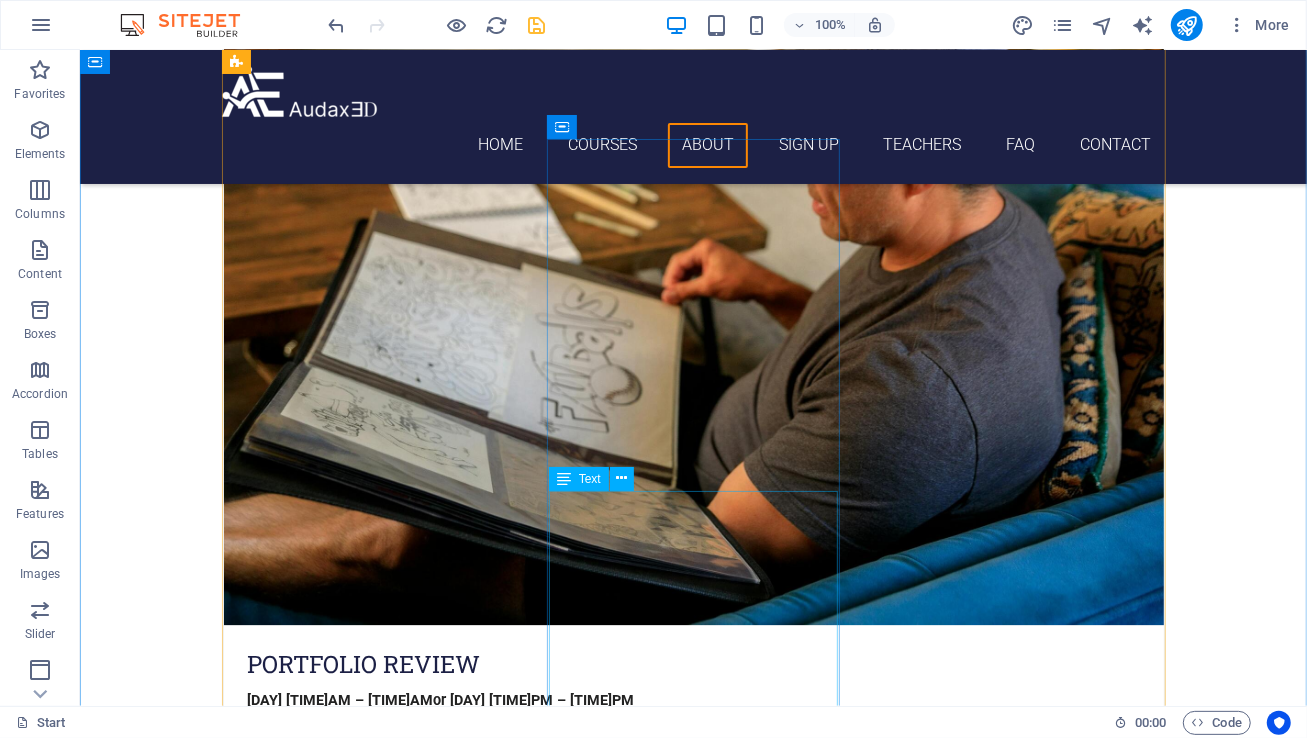 scroll, scrollTop: 3582, scrollLeft: 0, axis: vertical 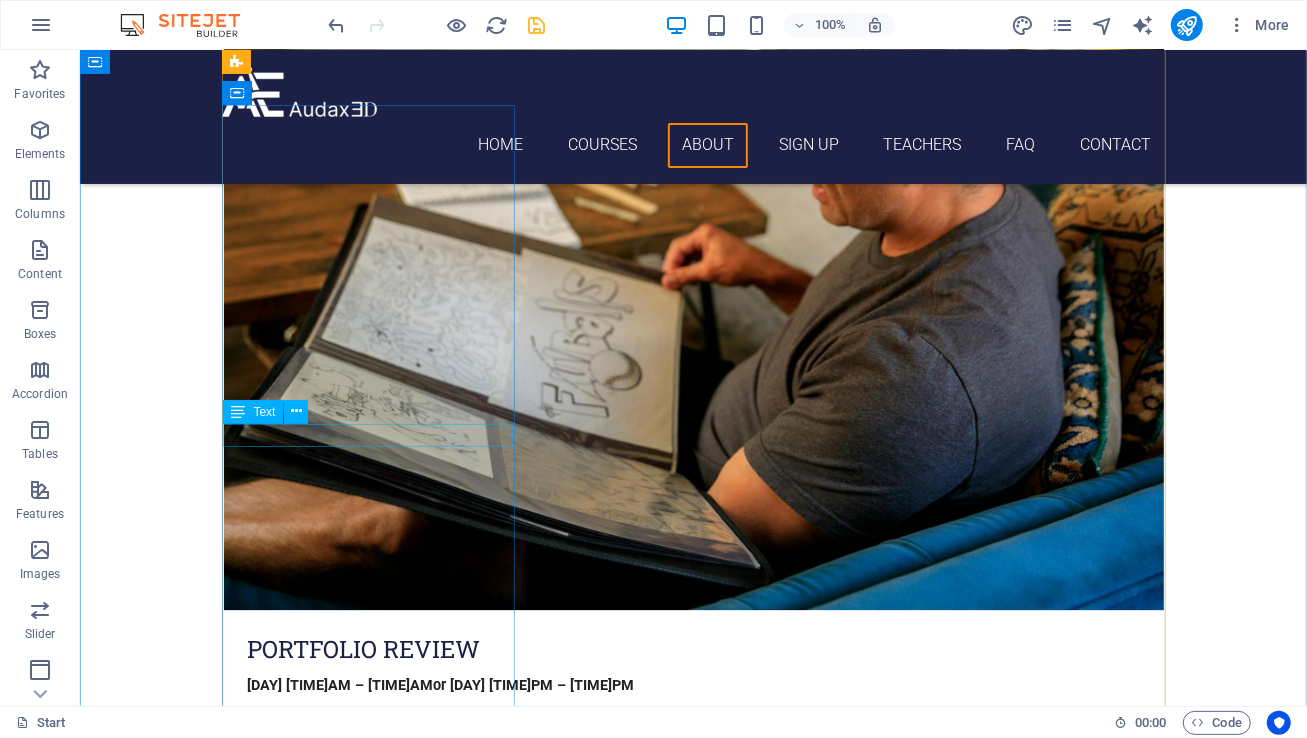 click on "Fridays 1:00PM – 3:30PM" at bounding box center (693, 4705) 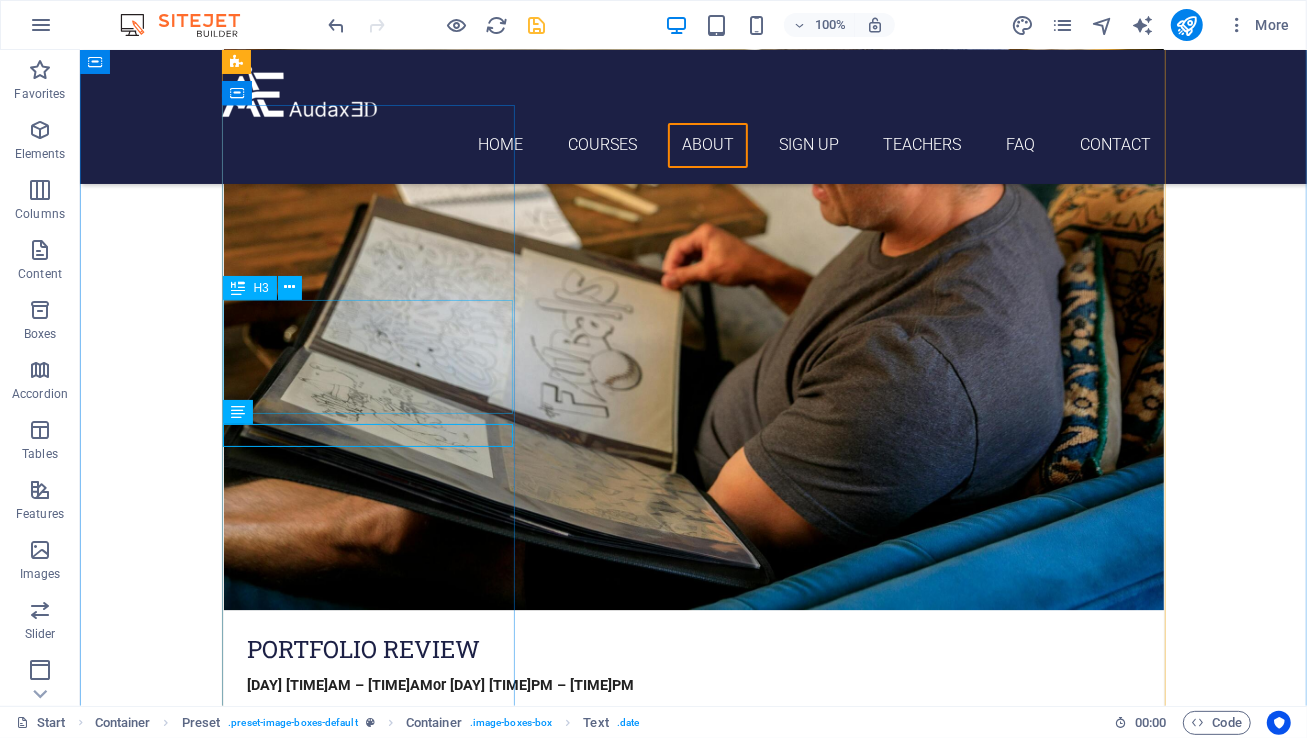 click on "Travel & Subway Photography Workshop" at bounding box center [693, 4657] 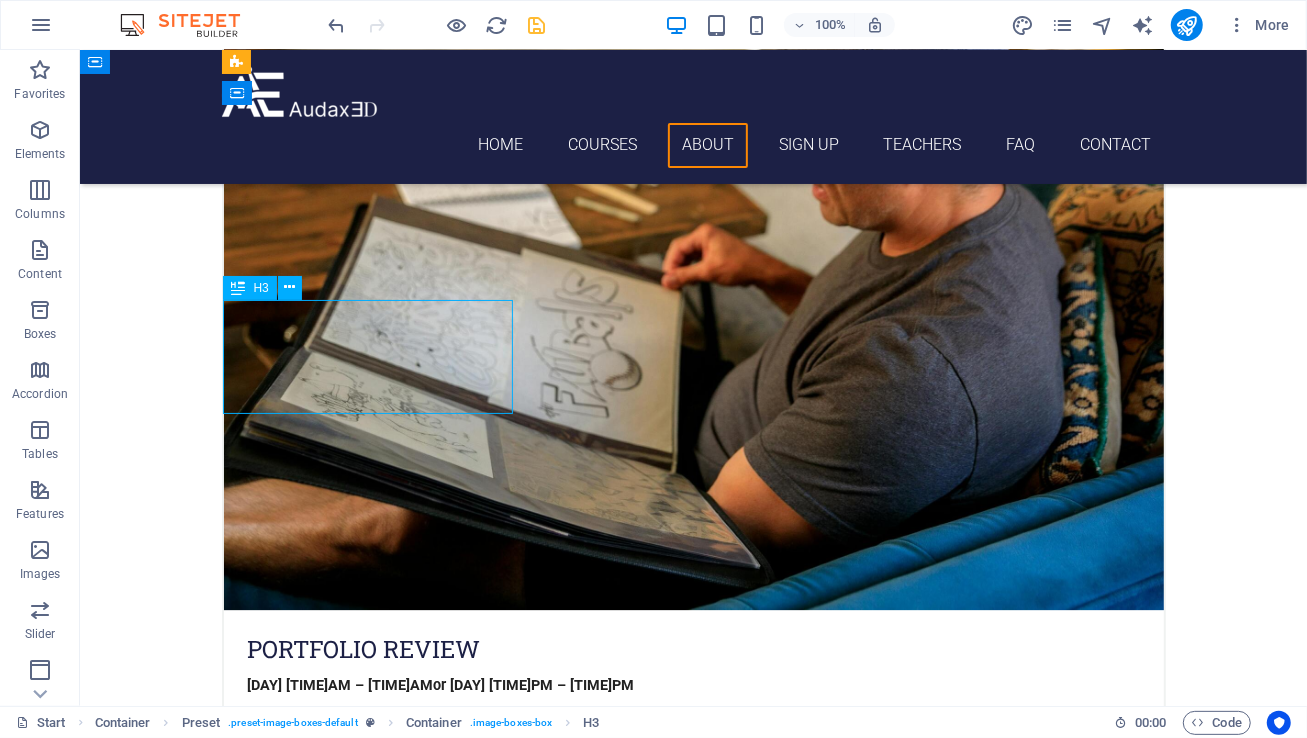 click on "Travel & Subway Photography Workshop" at bounding box center [693, 4657] 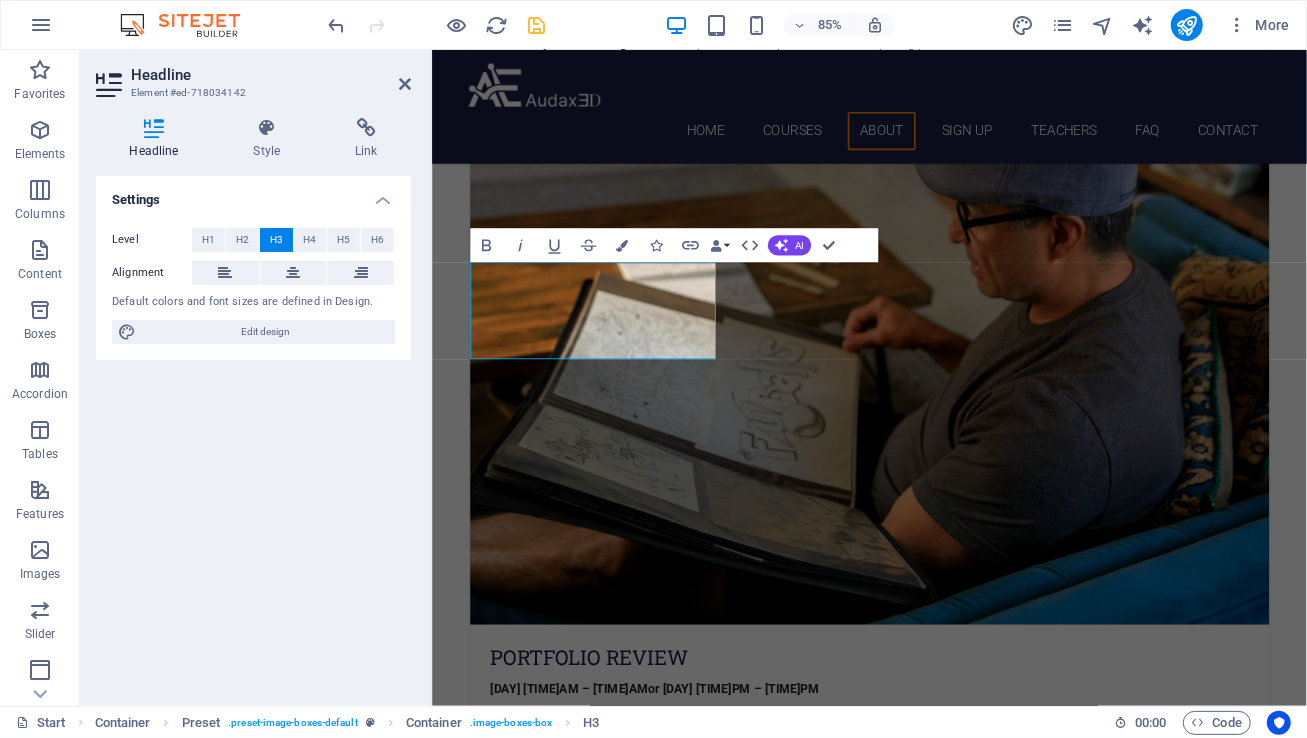 scroll, scrollTop: 3697, scrollLeft: 0, axis: vertical 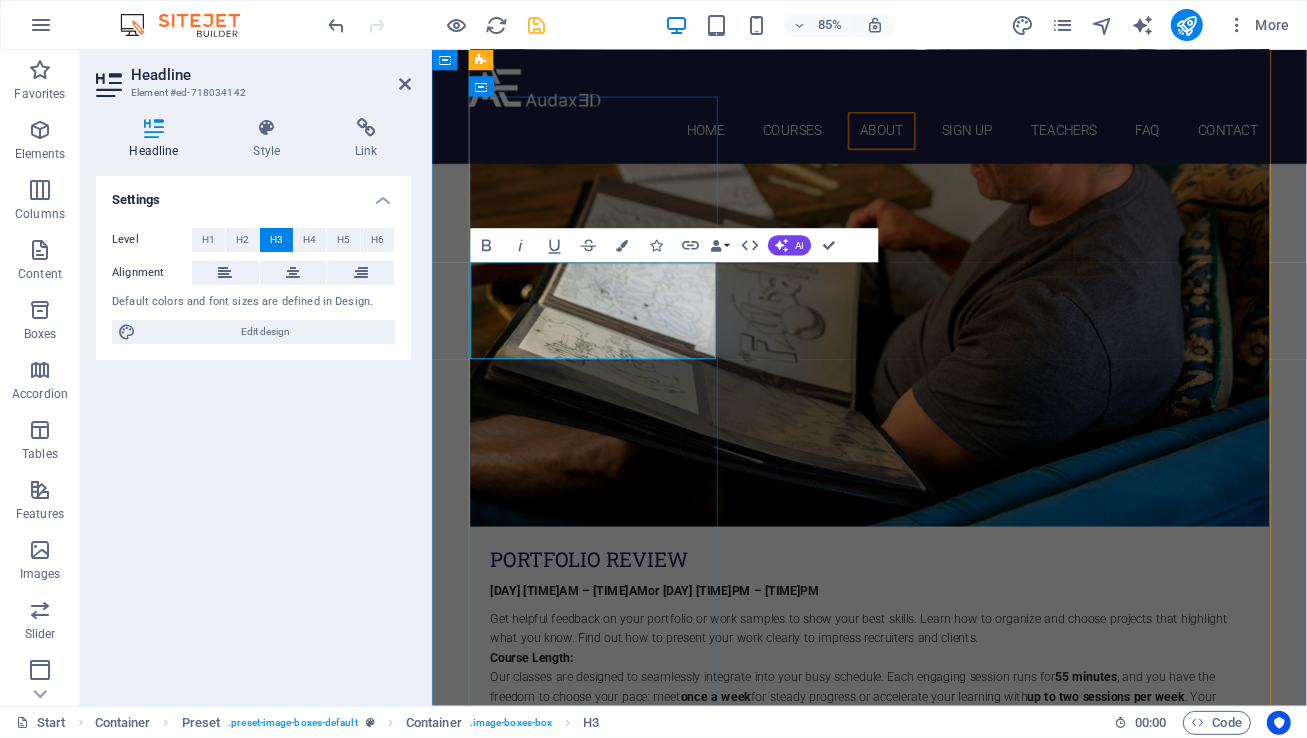 click on "Travel & Subway Photography Workshop" at bounding box center [946, 4670] 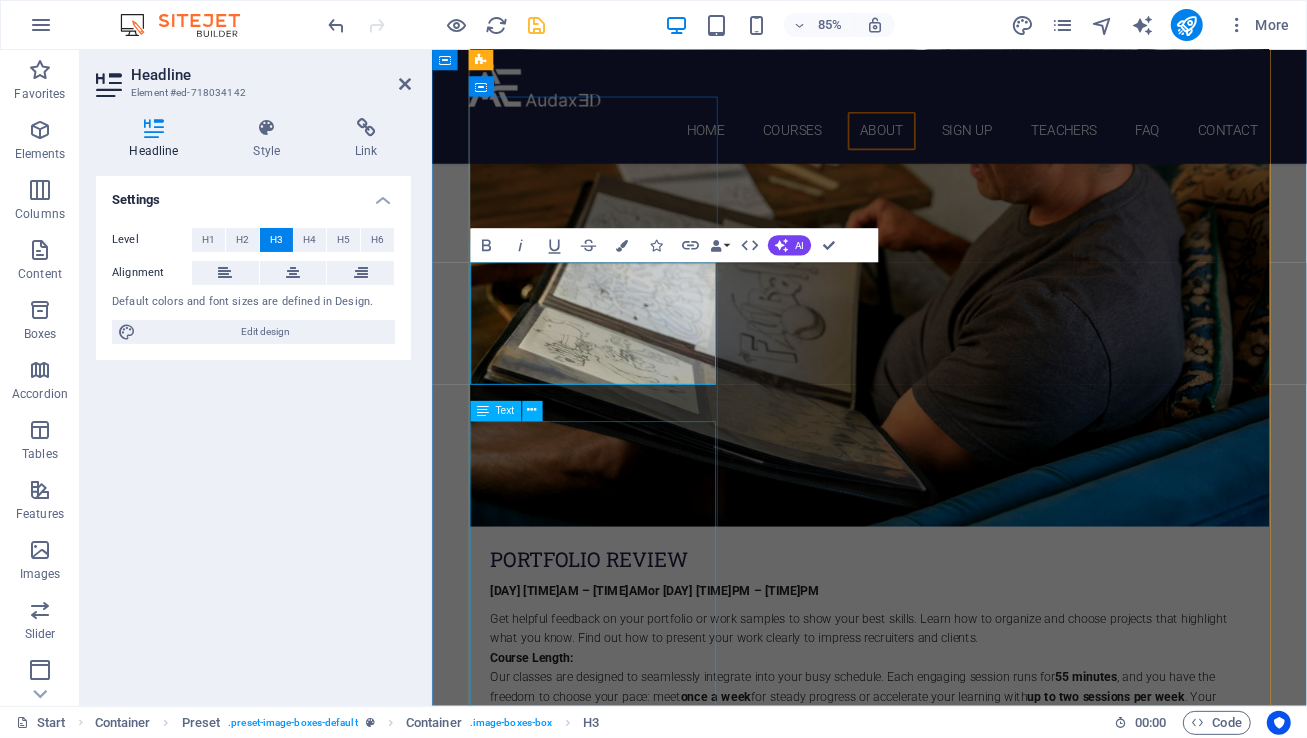 click on "Discover the vibrant stories of [CITY] through your lens, where every subway and train journey reveals unique art, captivating music, and moments of daily life. This immersive, hands-on workshop equips you with fundamental digital photography skills to capture compelling travel moments. You'll not only learn to expertly photograph the art and dynamic scenes found within [CITY]'s underground system, and its train lines, including live music performances, but also how to confidently and safely navigate these systems while taking photos and documenting your daily journey. Course Length: Our sessions are 2.5 hours each. We offer flexible scheduling options, with classes meeting either once a week depending on your availability and preference. Individual Class Price: $125 per class (2.5-hour session) Monthly Class Package: $595 total (This package offers a savings of $30 compared to purchasing individual classes. )" at bounding box center [946, 4867] 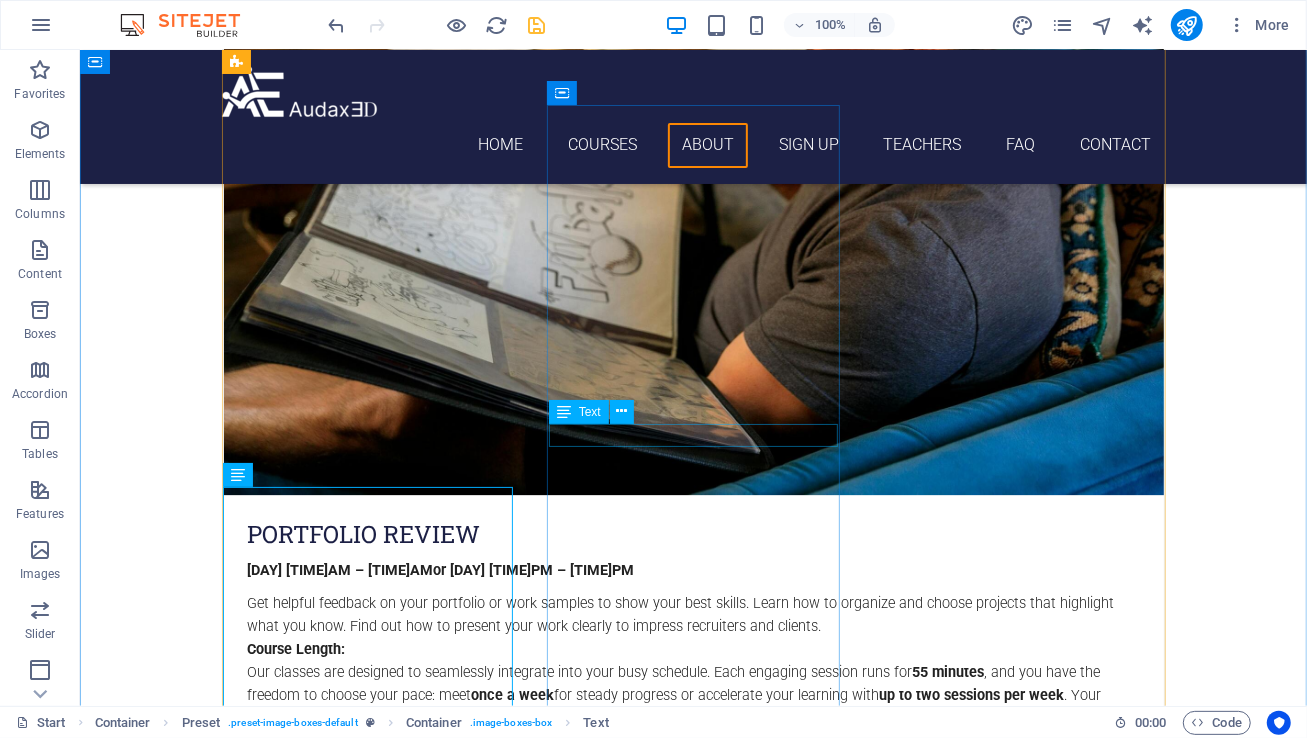 scroll, scrollTop: 3582, scrollLeft: 0, axis: vertical 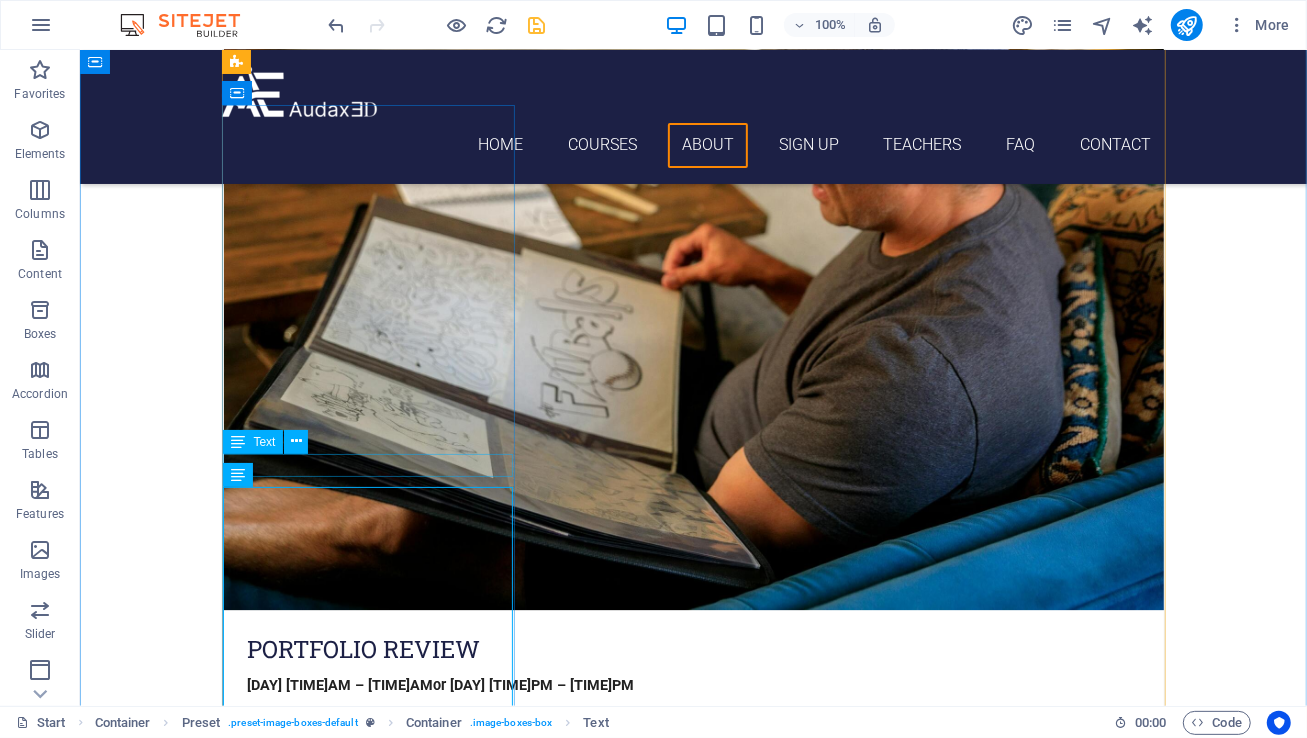click on "Fridays 1:00PM – 3:30PM" at bounding box center (693, 4705) 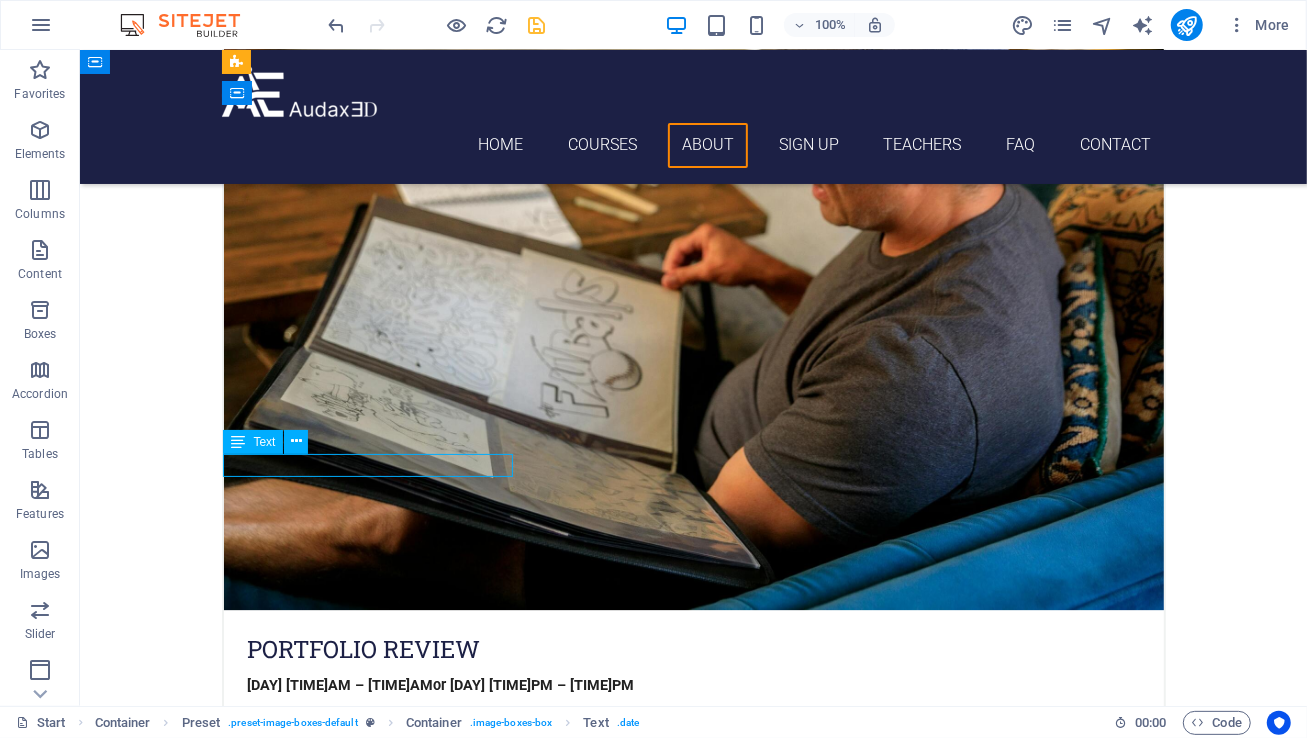 click on "Fridays 1:00PM – 3:30PM" at bounding box center [693, 4705] 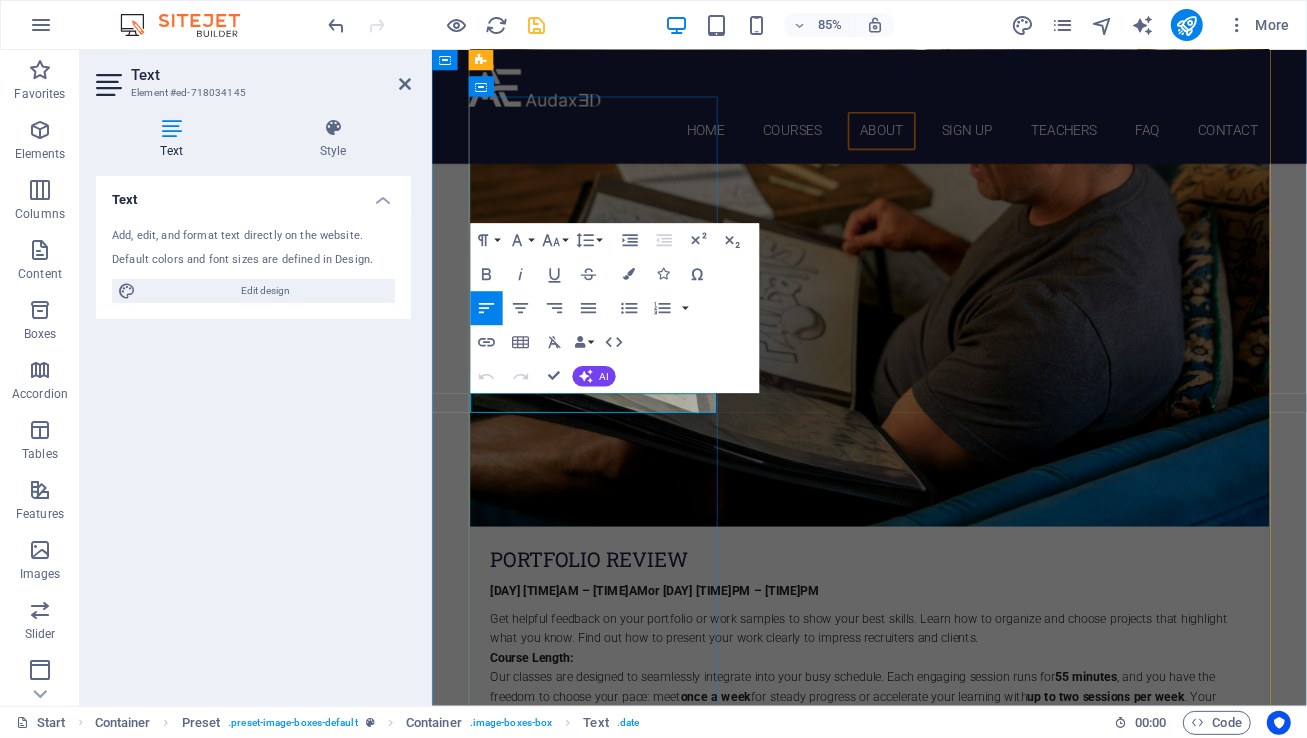 click on "Fridays 1:00PM – 3:30PM" 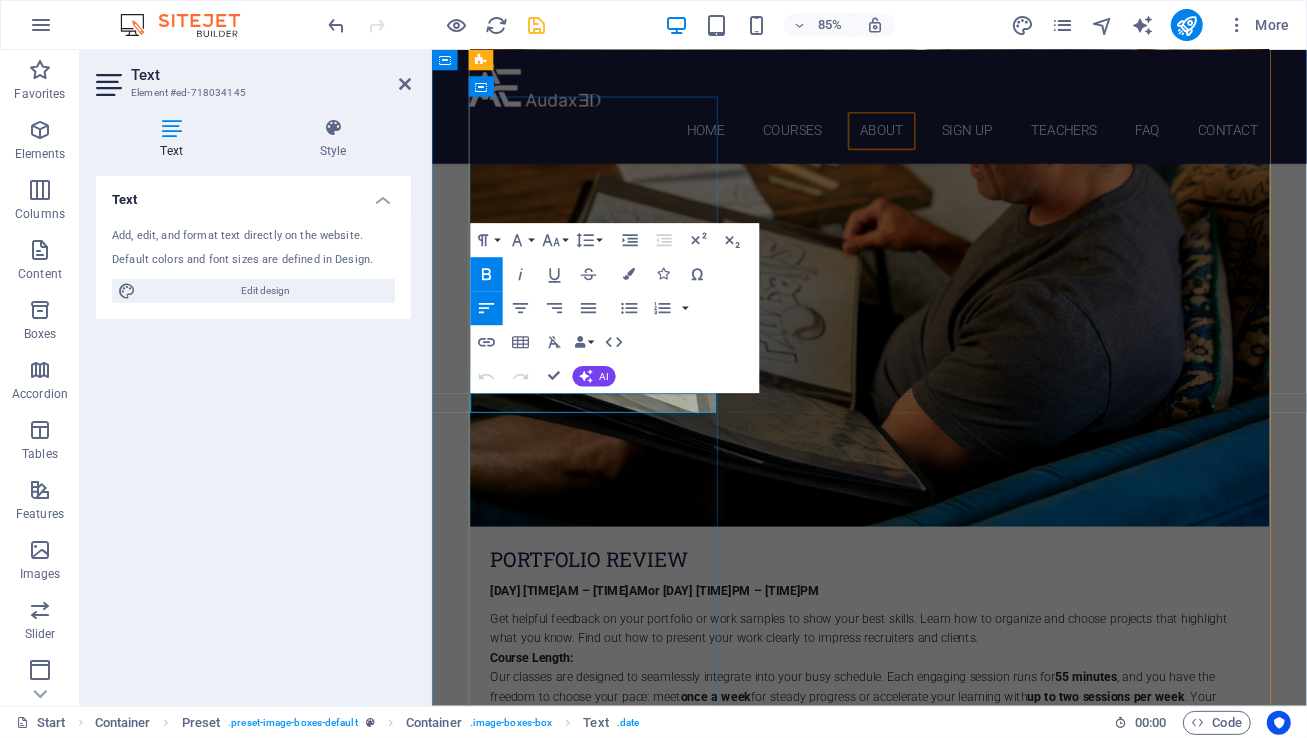 type 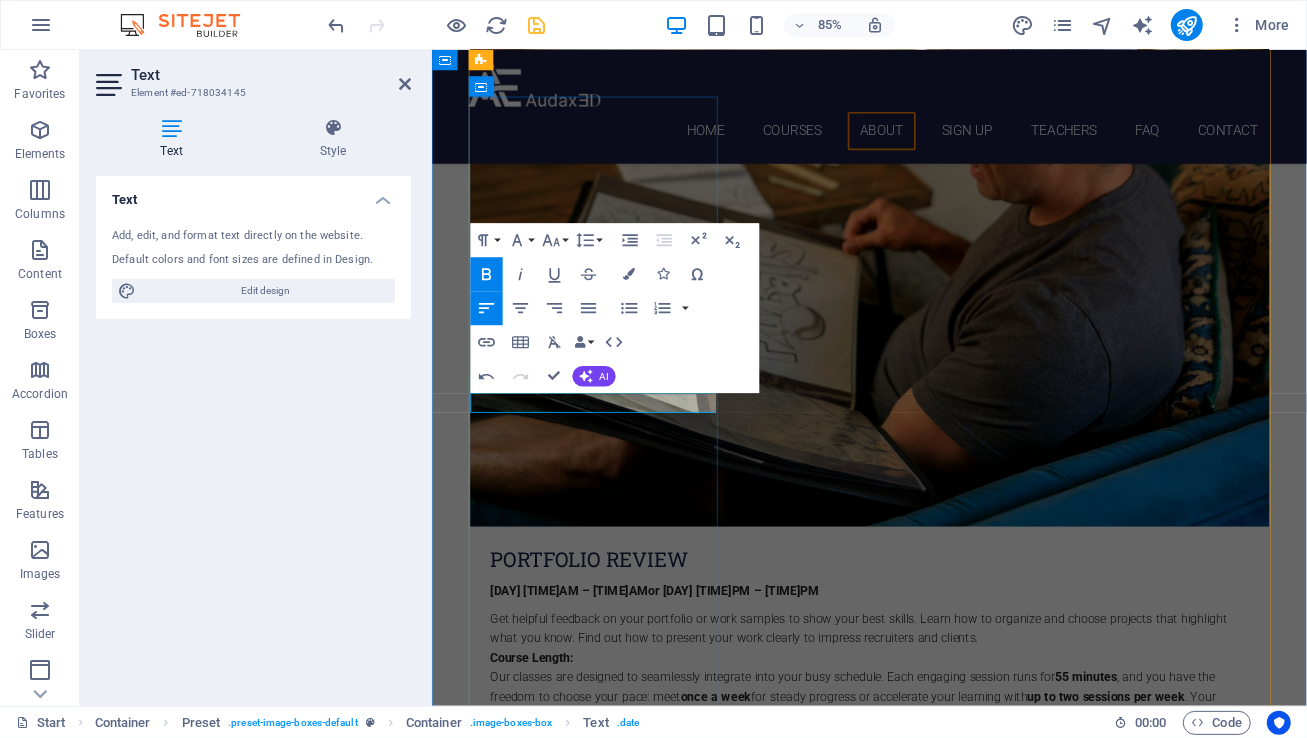 click on "[DAY] [TIME]PM – [TIME]PM" at bounding box center [600, 4706] 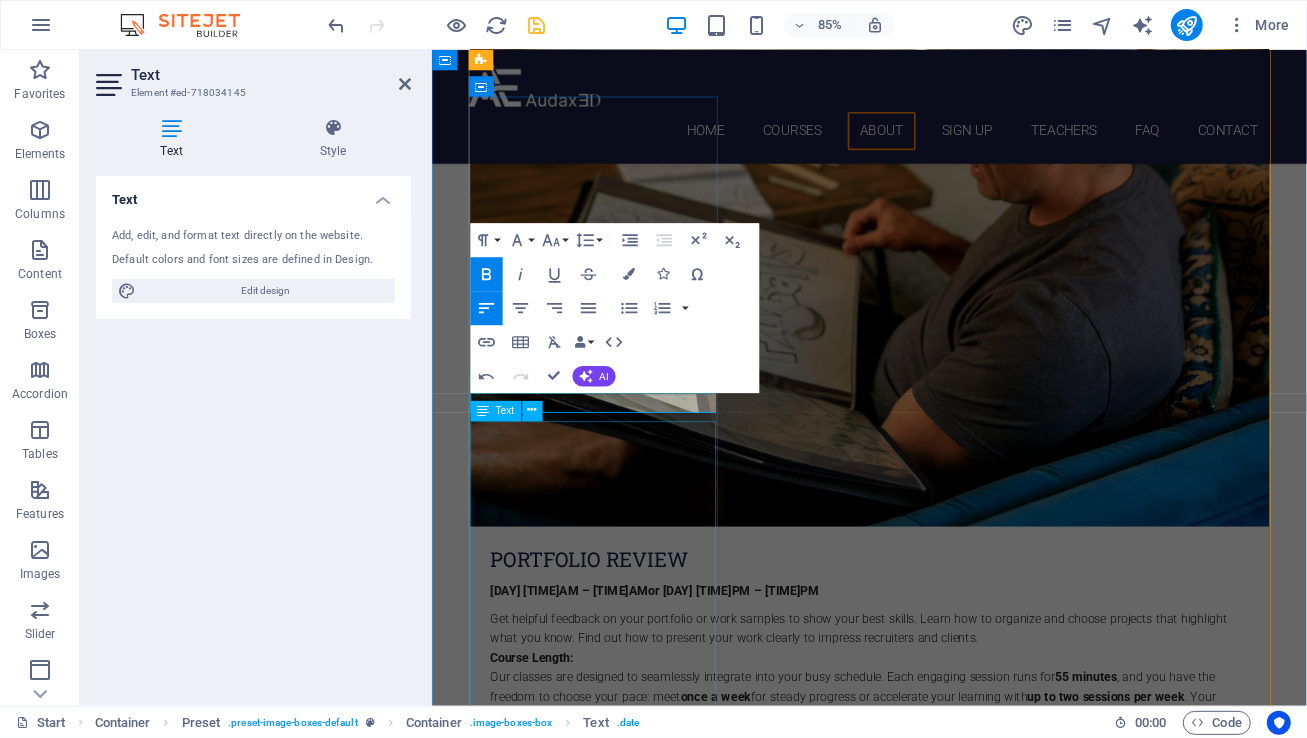 click on "Discover the vibrant stories of [CITY] through your lens, where every subway and train journey reveals unique art, captivating music, and moments of daily life. This immersive, hands-on workshop equips you with fundamental digital photography skills to capture compelling travel moments. You'll not only learn to expertly photograph the art and dynamic scenes found within [CITY]'s underground system, and its train lines, including live music performances, but also how to confidently and safely navigate these systems while taking photos and documenting your daily journey. Course Length: Our sessions are 2.5 hours each. We offer flexible scheduling options, with classes meeting either once a week depending on your availability and preference. Individual Class Price: $125 per class (2.5-hour session) Monthly Class Package: $595 total (This package offers a savings of $30 compared to purchasing individual classes. )" at bounding box center [946, 4867] 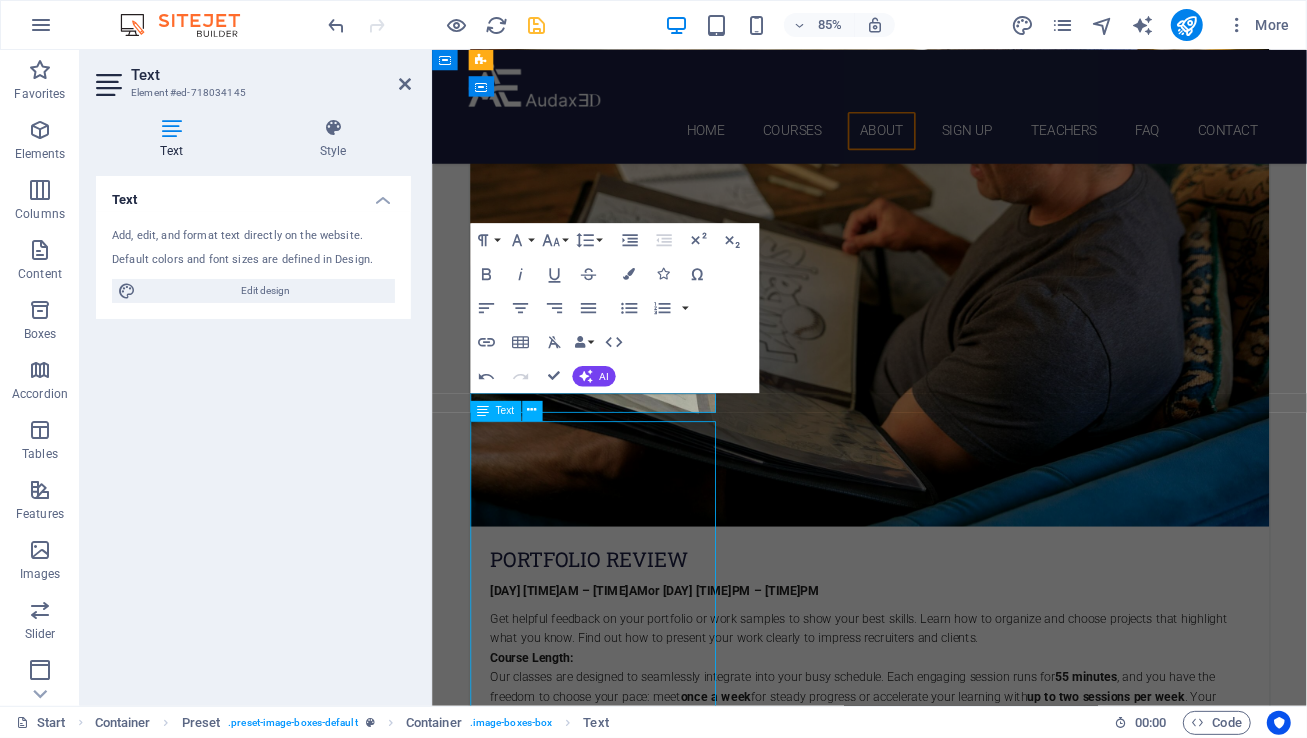 scroll, scrollTop: 3582, scrollLeft: 0, axis: vertical 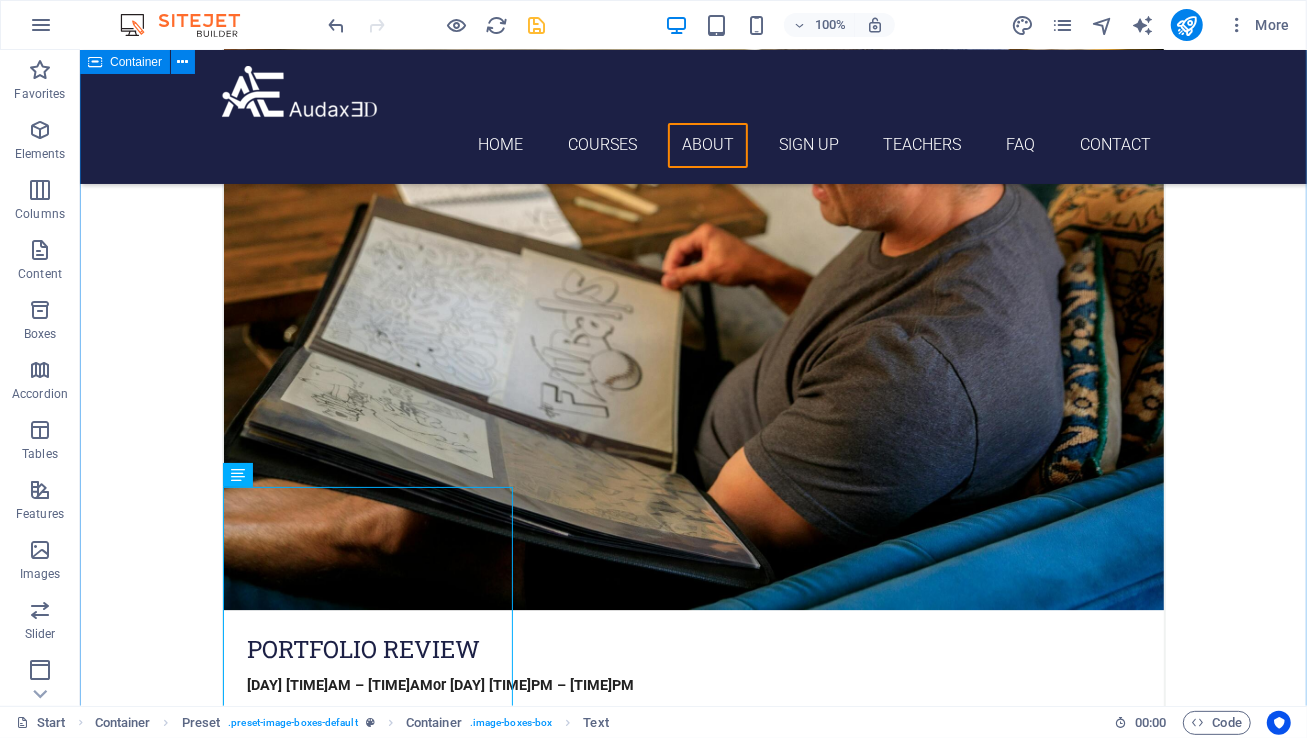click on "Choose Your Path to Empowerment Language Courses Sell Your Art Mondays 9:00AM – 10:0AM or Wednesdays 3:00PM – 4:00PM This class will help you confidently determine pricing for your artwork, explore how to attract buyers, and make actual sales whether at a local street fair or online at home whether you are a first time seller or wanting to take your art business to the next level. Course Length: Our classes are designed to seamlessly integrate into your busy schedule. Each engaging session runs for 55 minutes, and you have the freedom to choose your pace: meet once a week for steady progress or accelerate your learning with up to two sessions per week. Your journey, your schedule. Pricing Options: Individual Class Price: $85 per 55-minute session Monthly Class Package: $305 total (Save $35 compared to individual pricing!) SPANISH Tuesdays 9:00AM – 10:00AM or Thursdays 3:00PM – 4:00PM . or" at bounding box center (692, 2609) 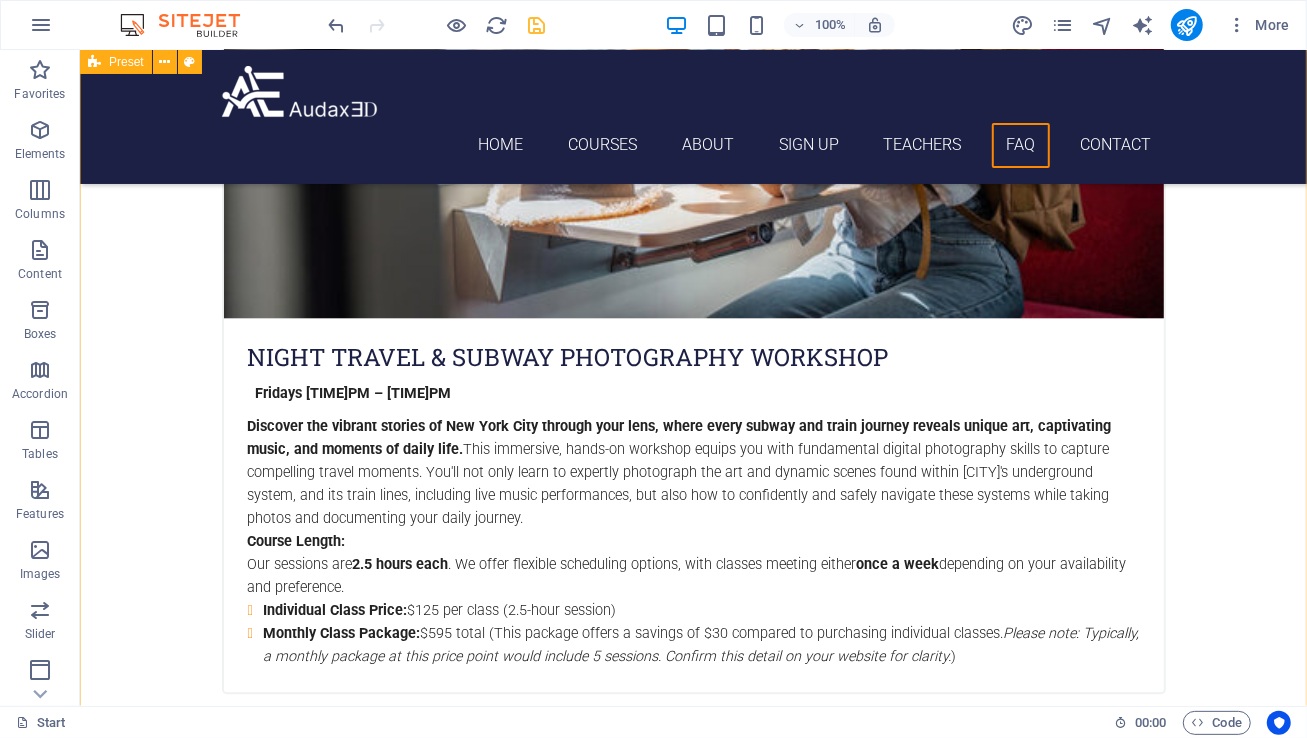 scroll, scrollTop: 7898, scrollLeft: 0, axis: vertical 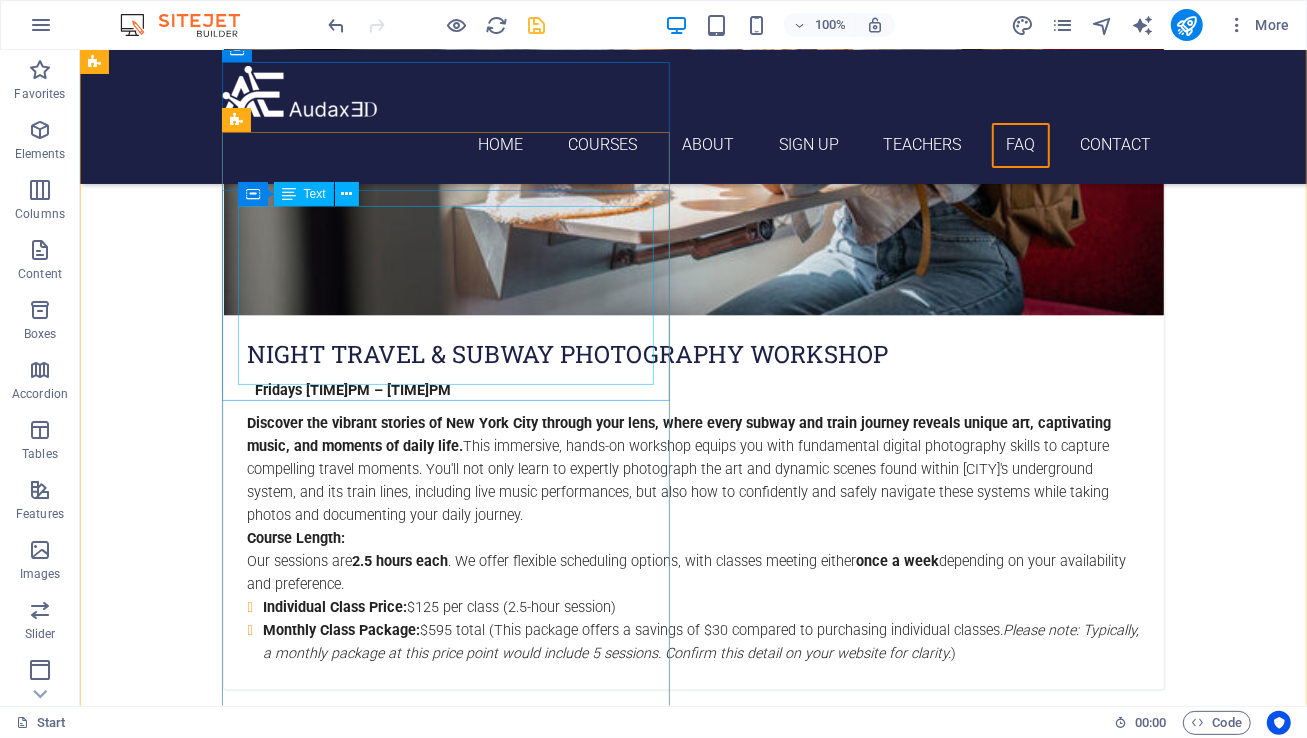 click on "Registering for a class is easy! Please send an email to contact@example.com with the following information in the email body: Class Title (in the subject line for clarity) Your Full Name Your Phone Number The Day(s) you would like to attend" at bounding box center (567, 7605) 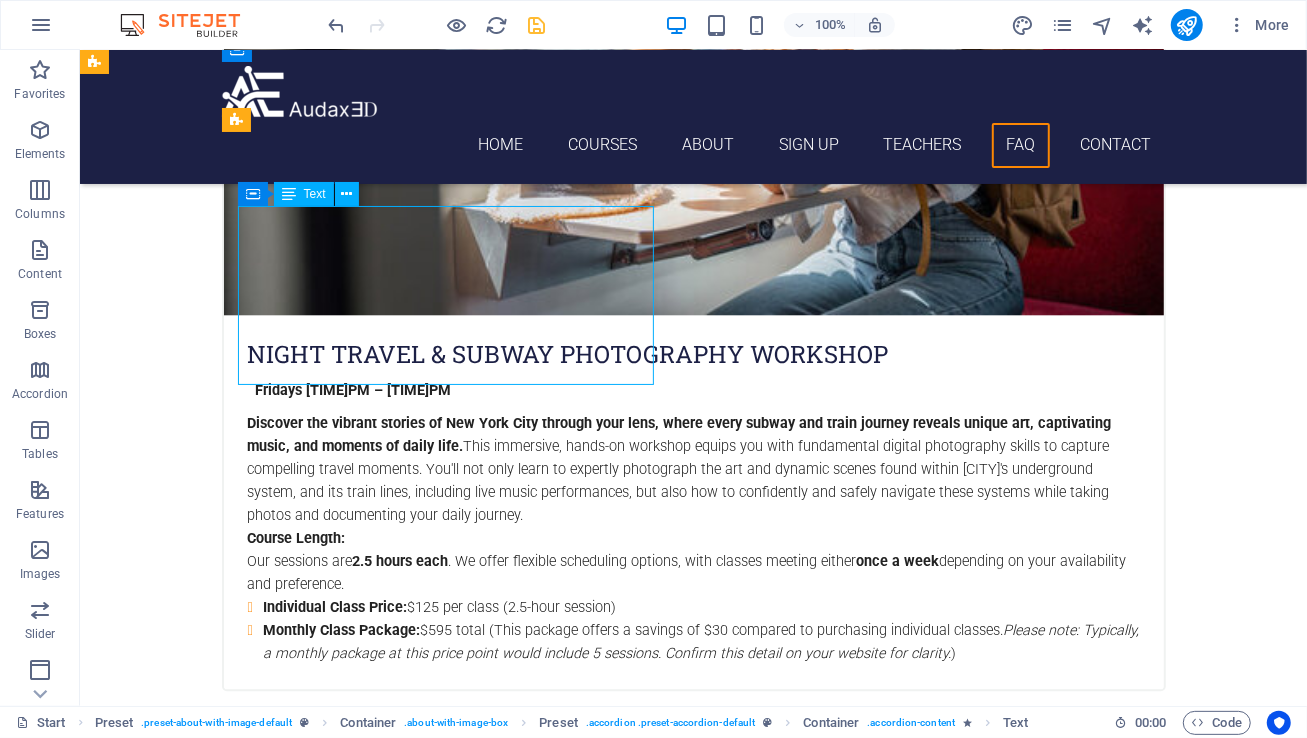 click on "Registering for a class is easy! Please send an email to contact@example.com with the following information in the email body: Class Title (in the subject line for clarity) Your Full Name Your Phone Number The Day(s) you would like to attend" at bounding box center (567, 7605) 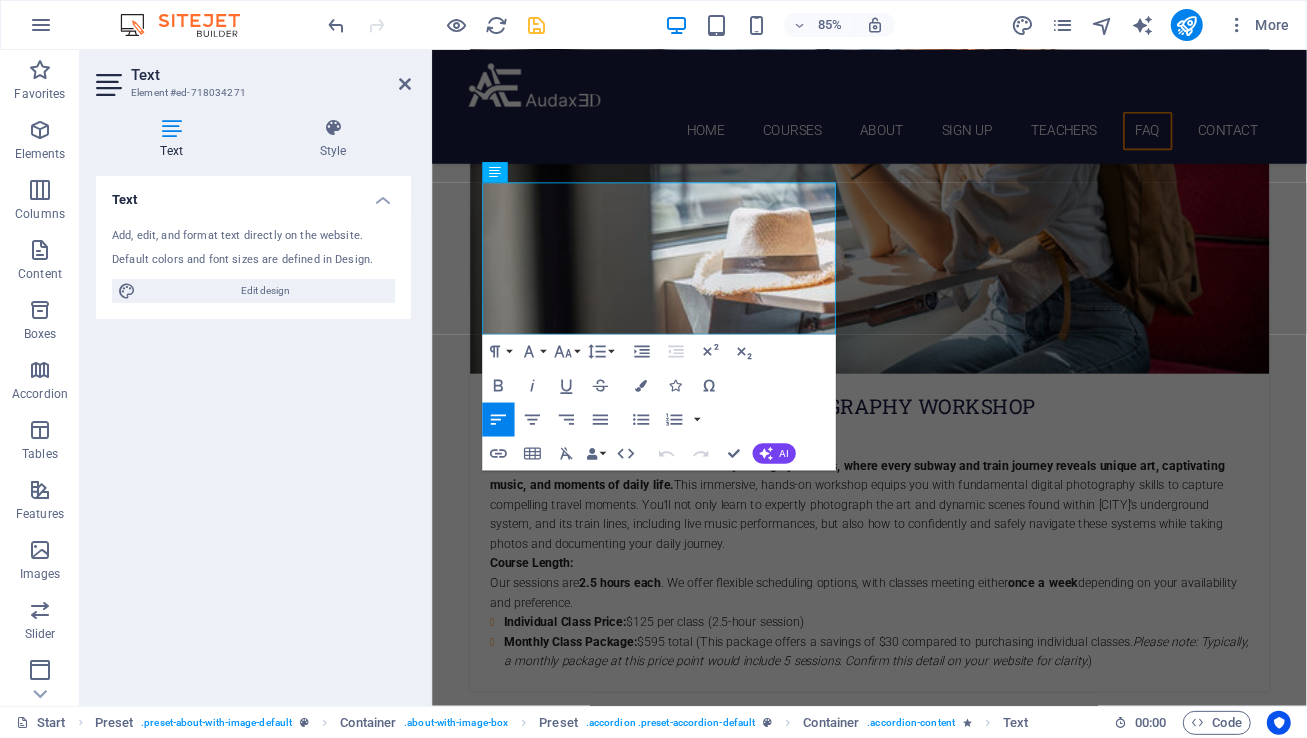 scroll, scrollTop: 8014, scrollLeft: 0, axis: vertical 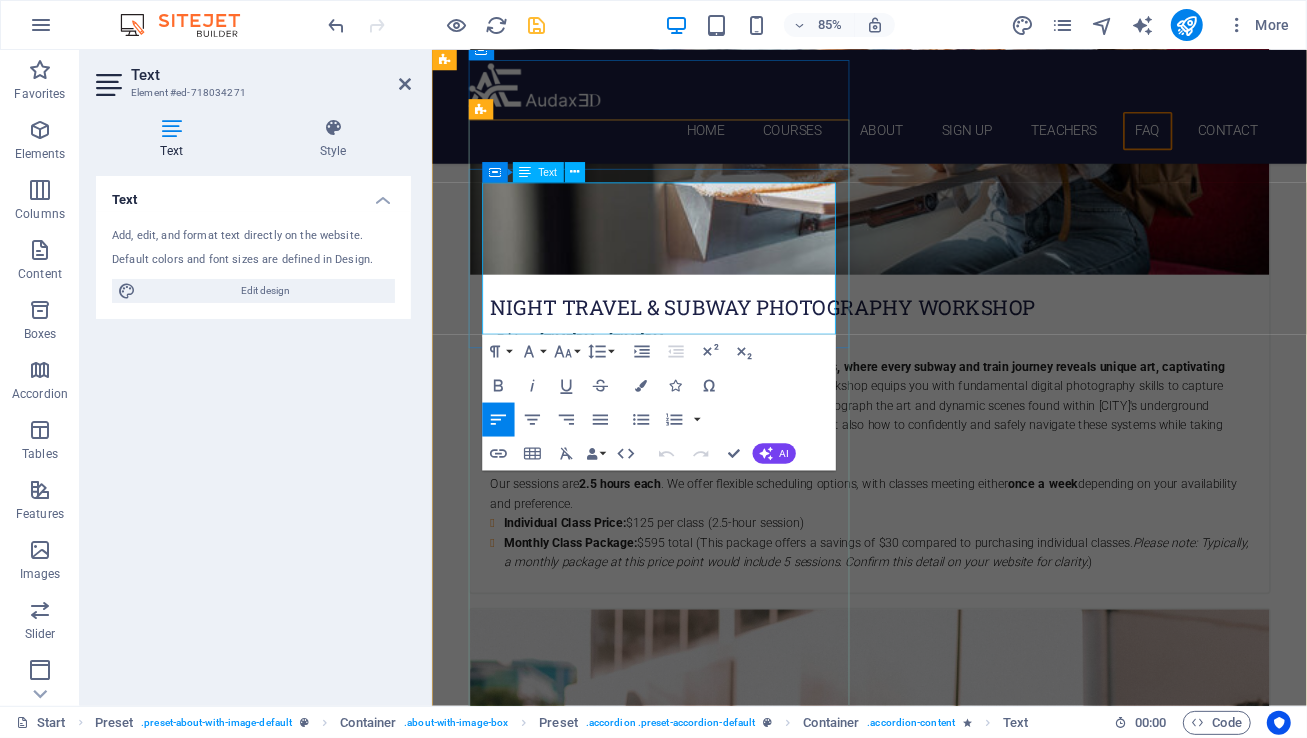 drag, startPoint x: 652, startPoint y: 244, endPoint x: 491, endPoint y: 248, distance: 161.04968 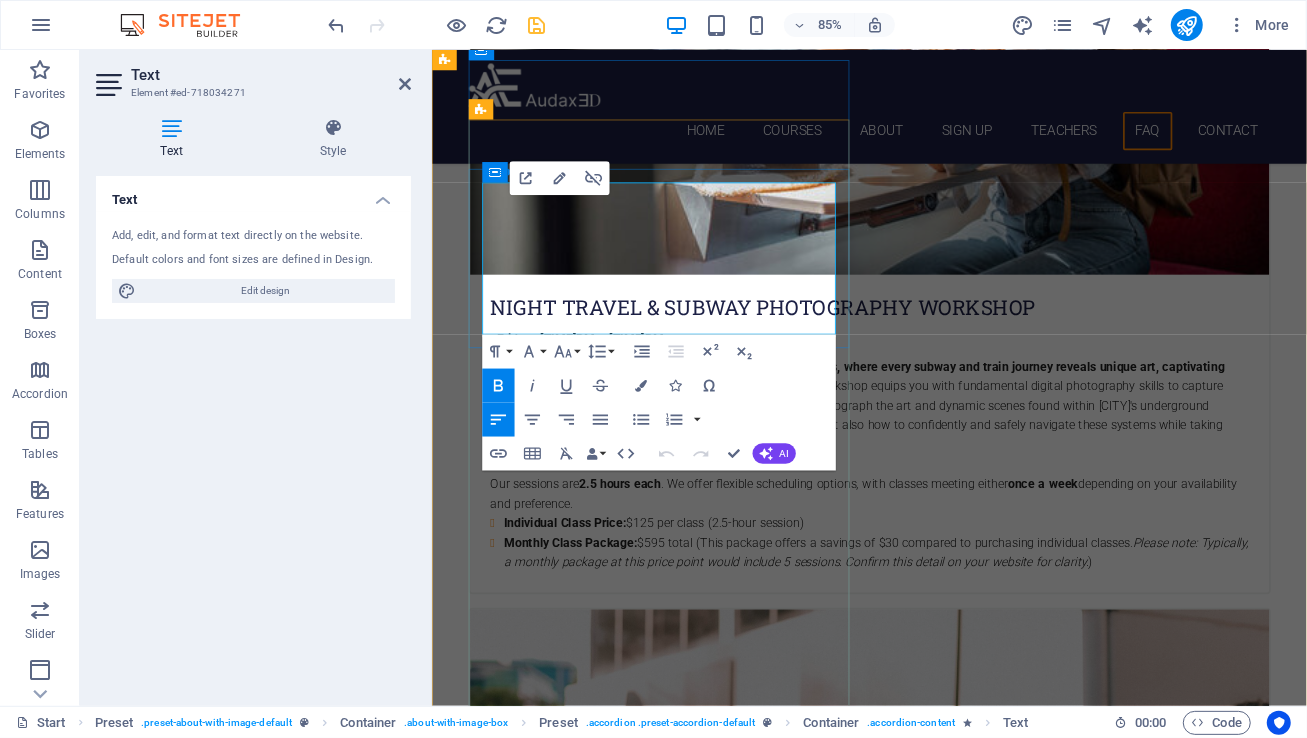 copy on "[EMAIL]" 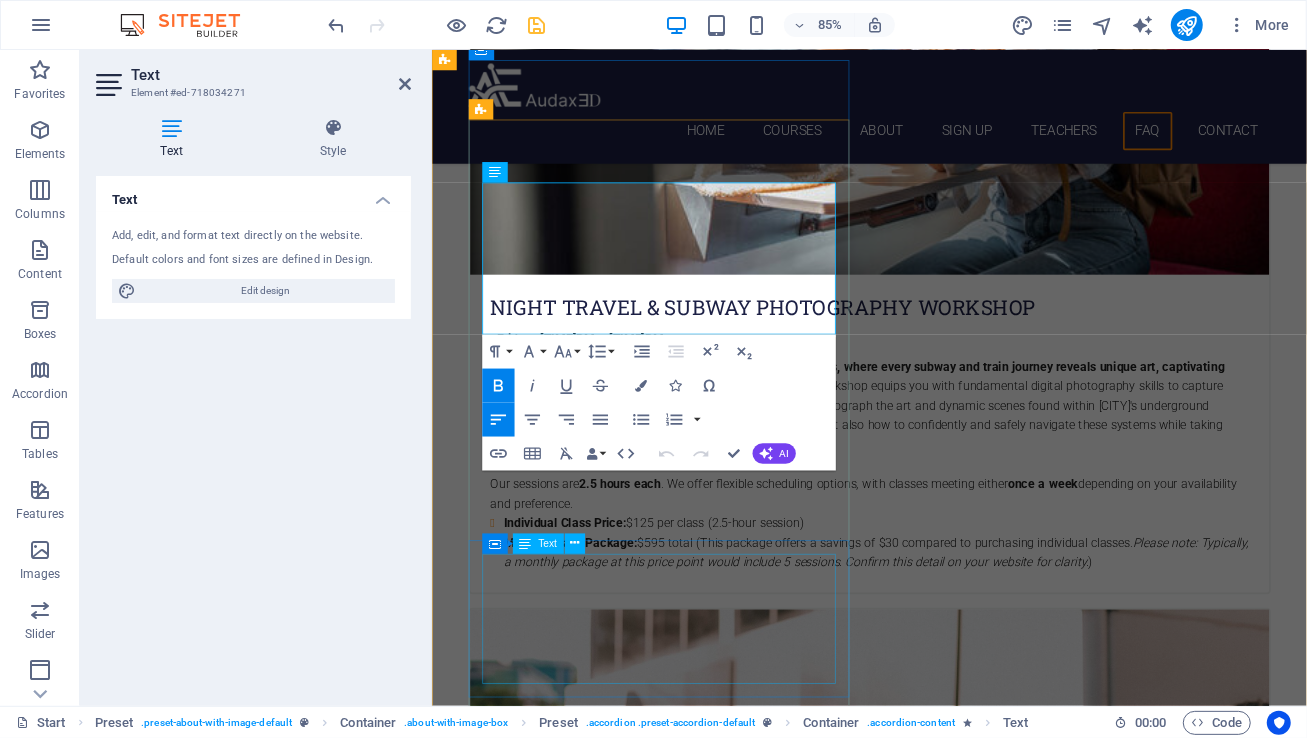 click on "Our classes offer flexibility! The format (online or in-person) depends on the specific class and current weather conditions. Most of our classes are designed with the inclination to help individuals navigate, explore, or obtain new skills, and we strive to provide the most effective learning environment possible." at bounding box center [919, 7852] 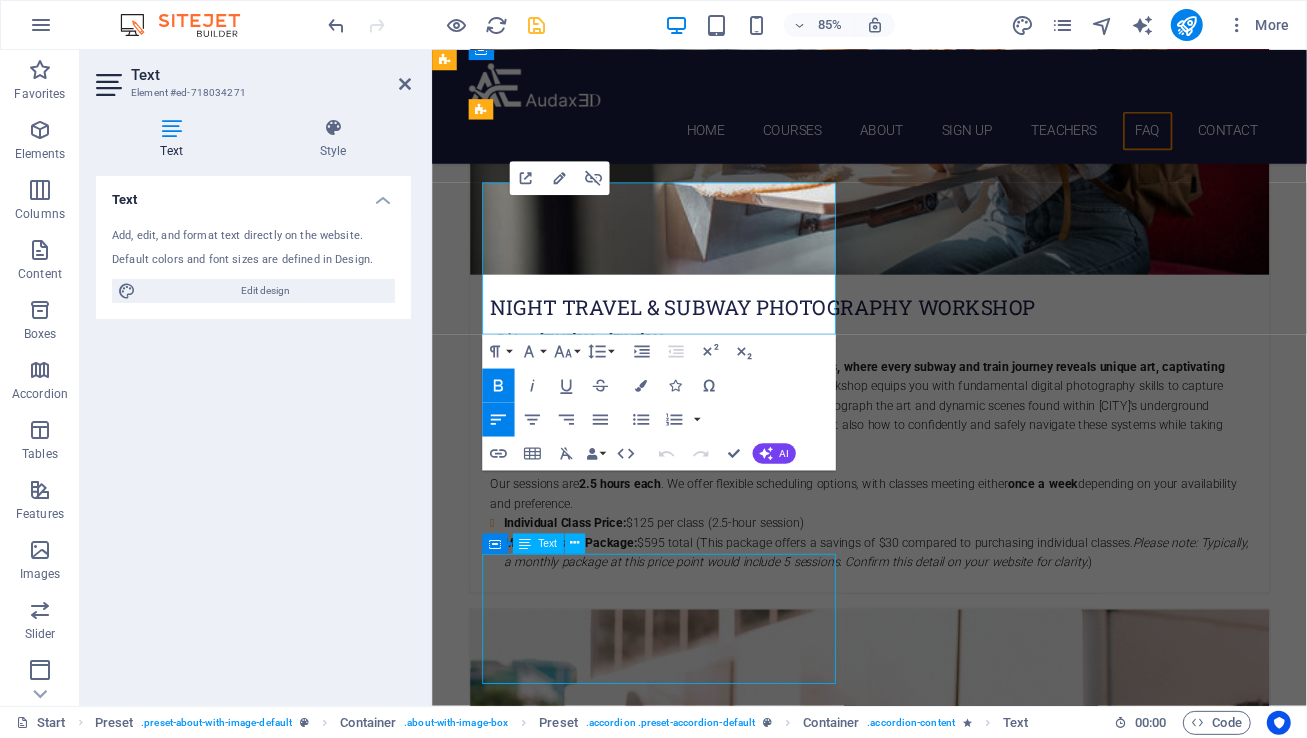 scroll, scrollTop: 7898, scrollLeft: 0, axis: vertical 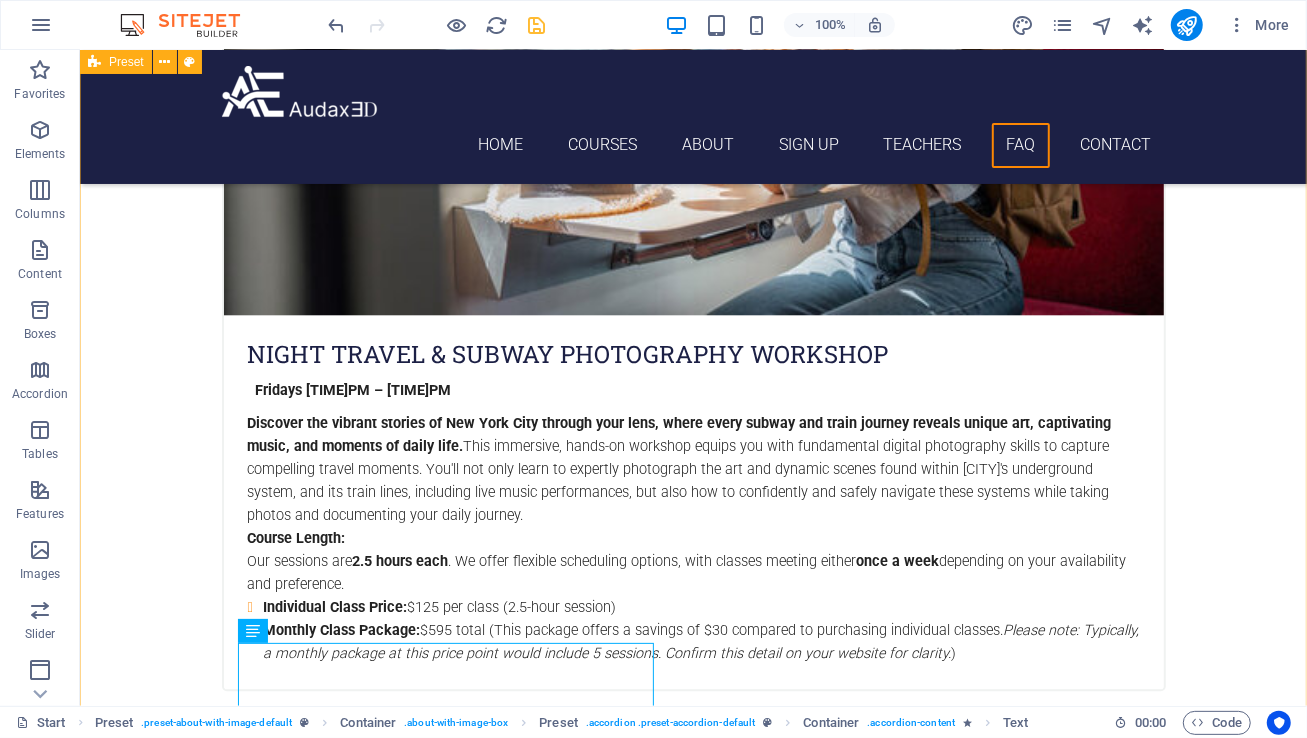 click on "FAQ How do I register for classes? Registering for a class is easy! Please send an email to  [EMAIL]  with the following information in the email body: Class Title  (in the subject line for clarity) Your  Full Name Your  Phone Number The  Day(s)  you would like to attend Do you accept credit card payments? Yes, we currently accept credit card payments for classes and coaching sessions in person. Are your classes held online or in person? Our classes offer flexibility! The format (online or in-person) depends on the specific class and current weather conditions. Most of our classes are designed with the inclination to help individuals navigate, explore, or obtain new skills, and we strive to provide the most effective learning environment possible. What is the age range for your classes? Our classes are primarily designed for individuals  age [NUMBER] and older . However, we do welcome younger participants as well, with some classes suitable for individuals as young as  [NUMBER] years old" at bounding box center (692, 7838) 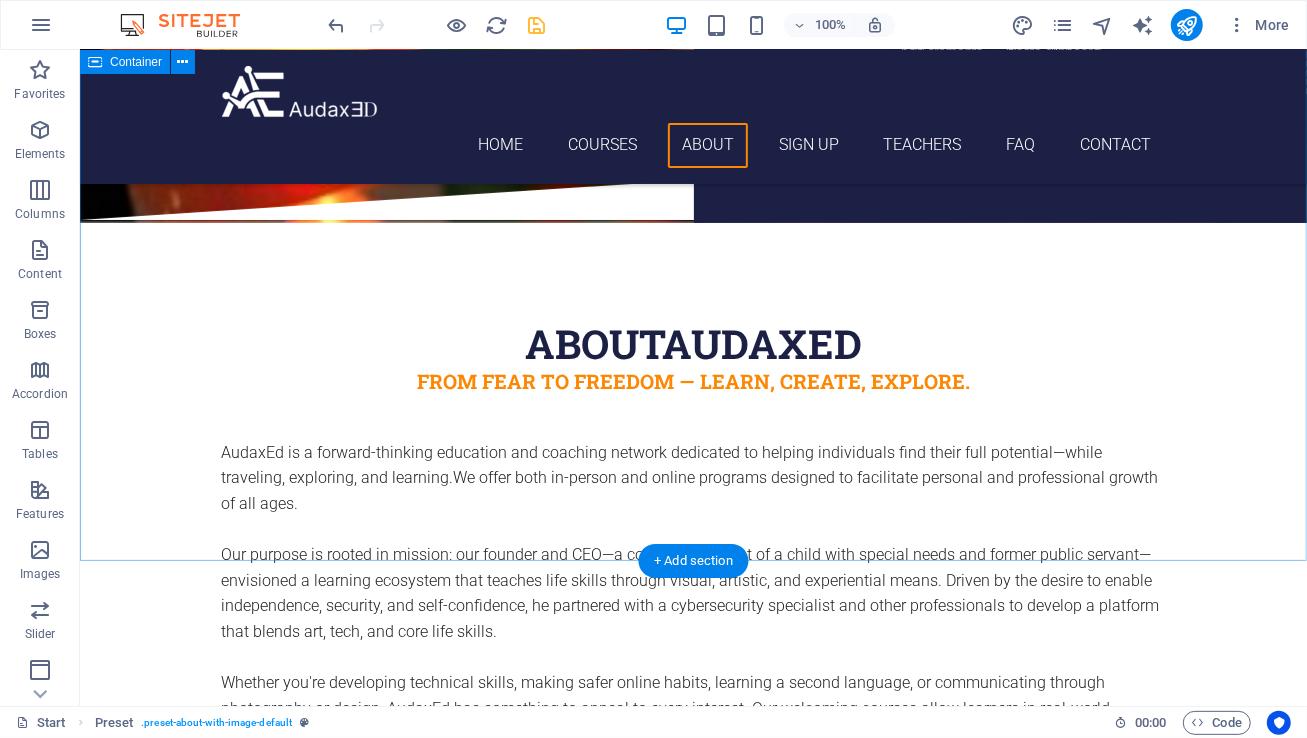 scroll, scrollTop: 0, scrollLeft: 0, axis: both 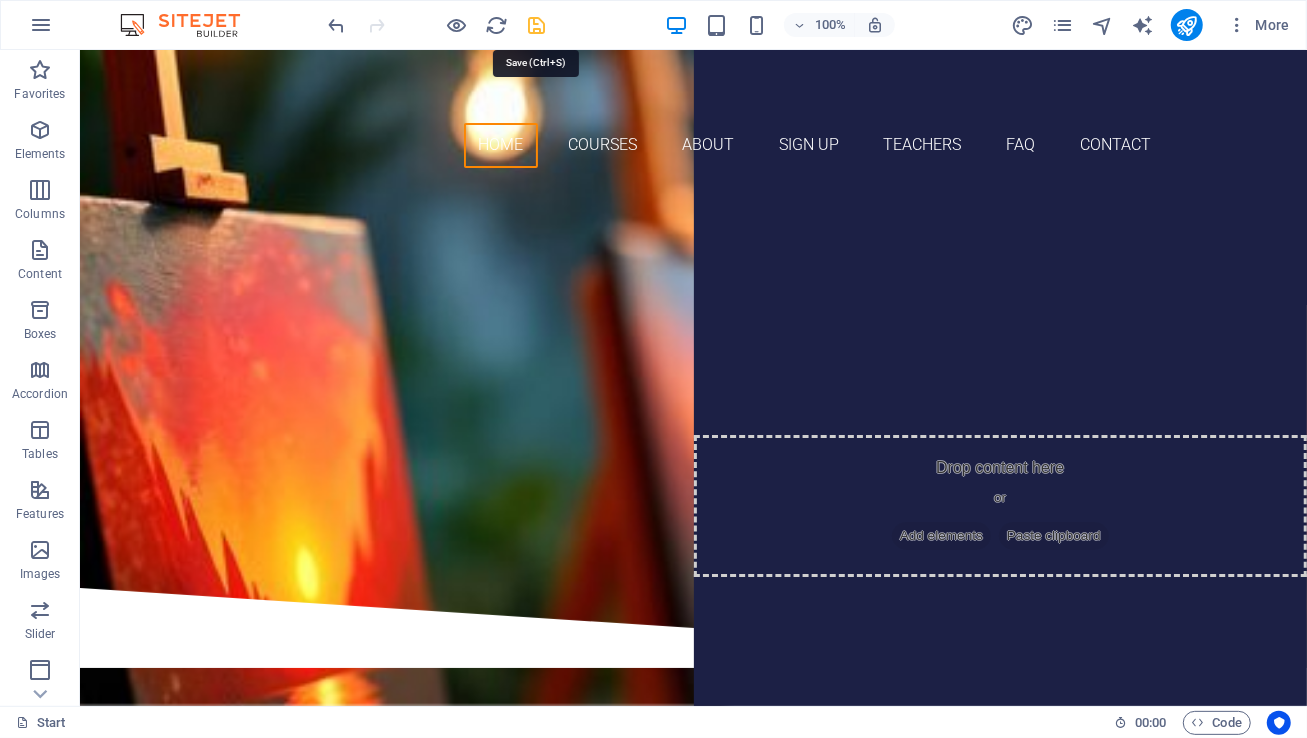 click at bounding box center [537, 25] 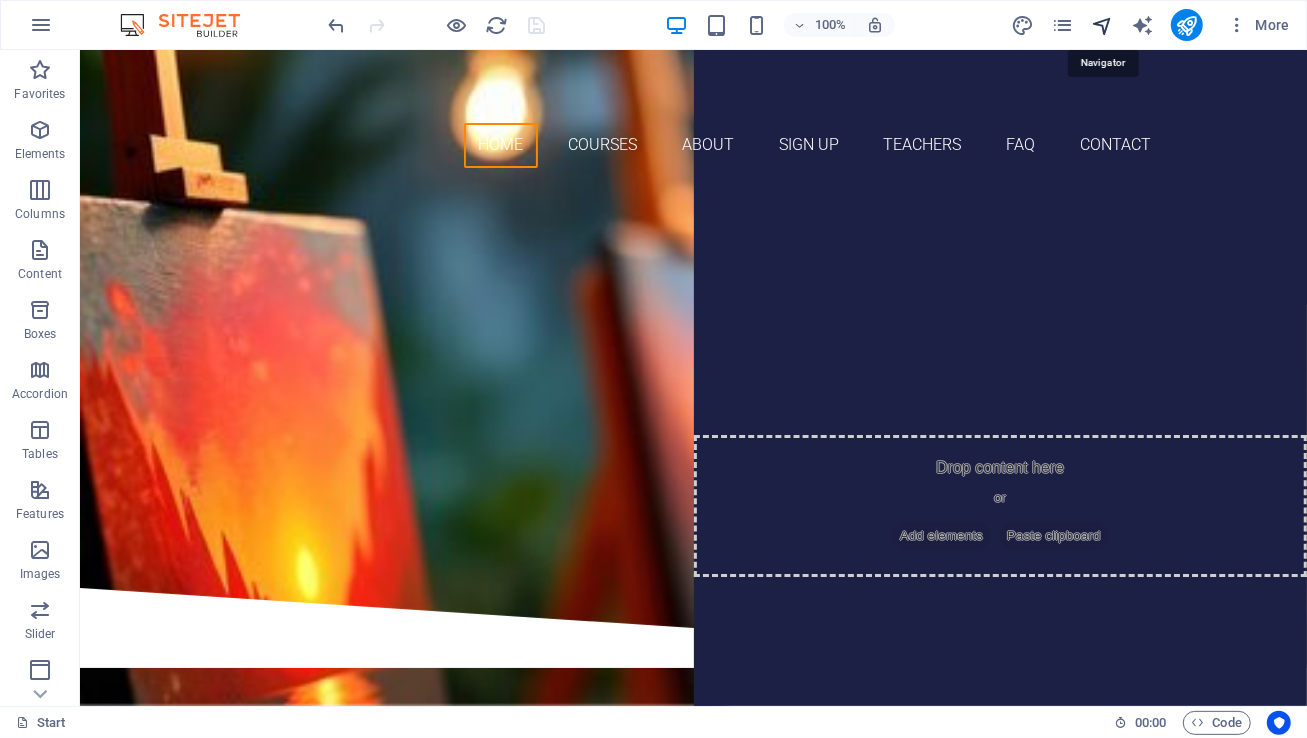 click at bounding box center (1102, 25) 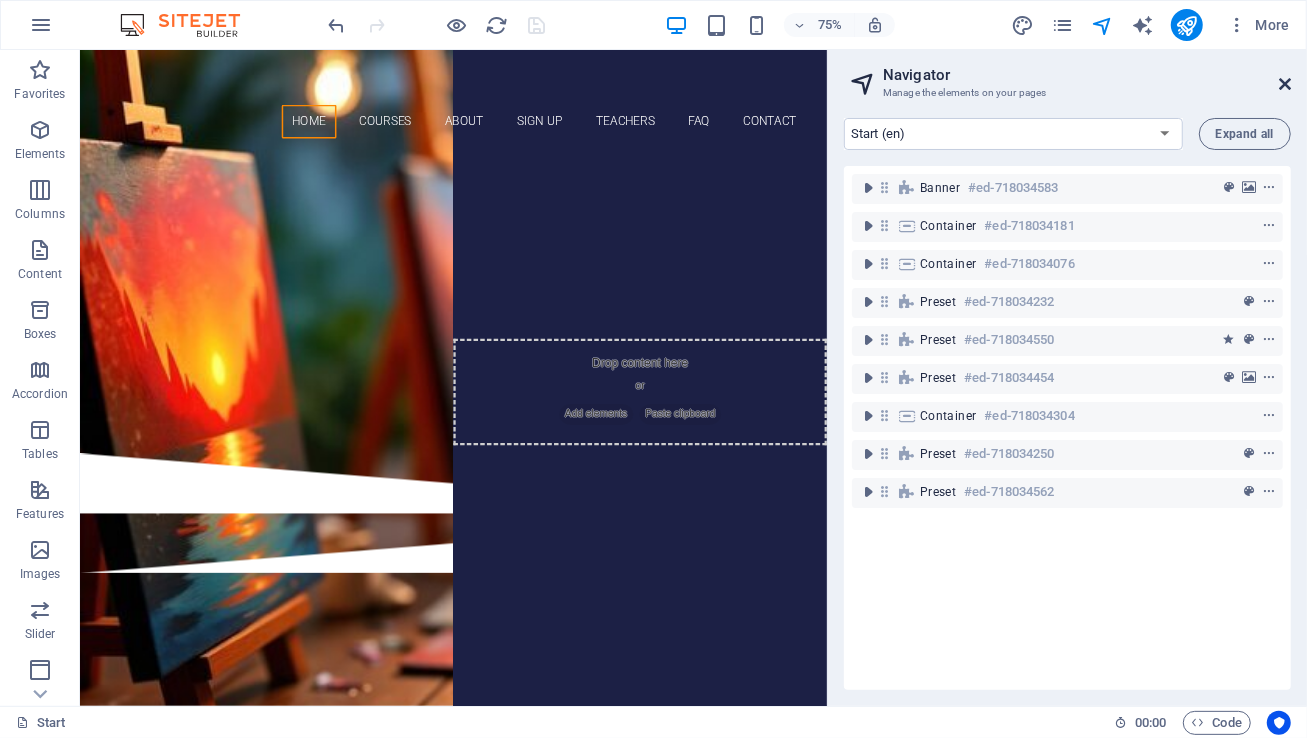 click at bounding box center [1285, 84] 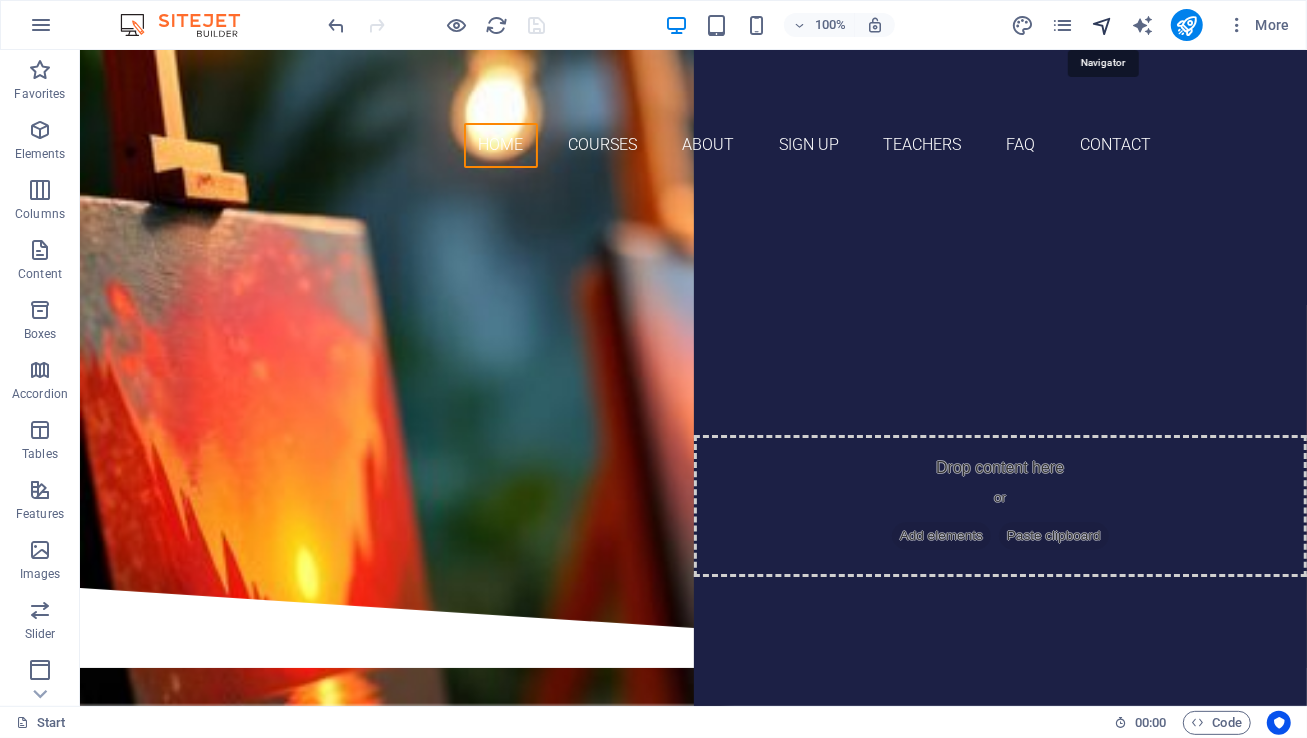 click at bounding box center [1102, 25] 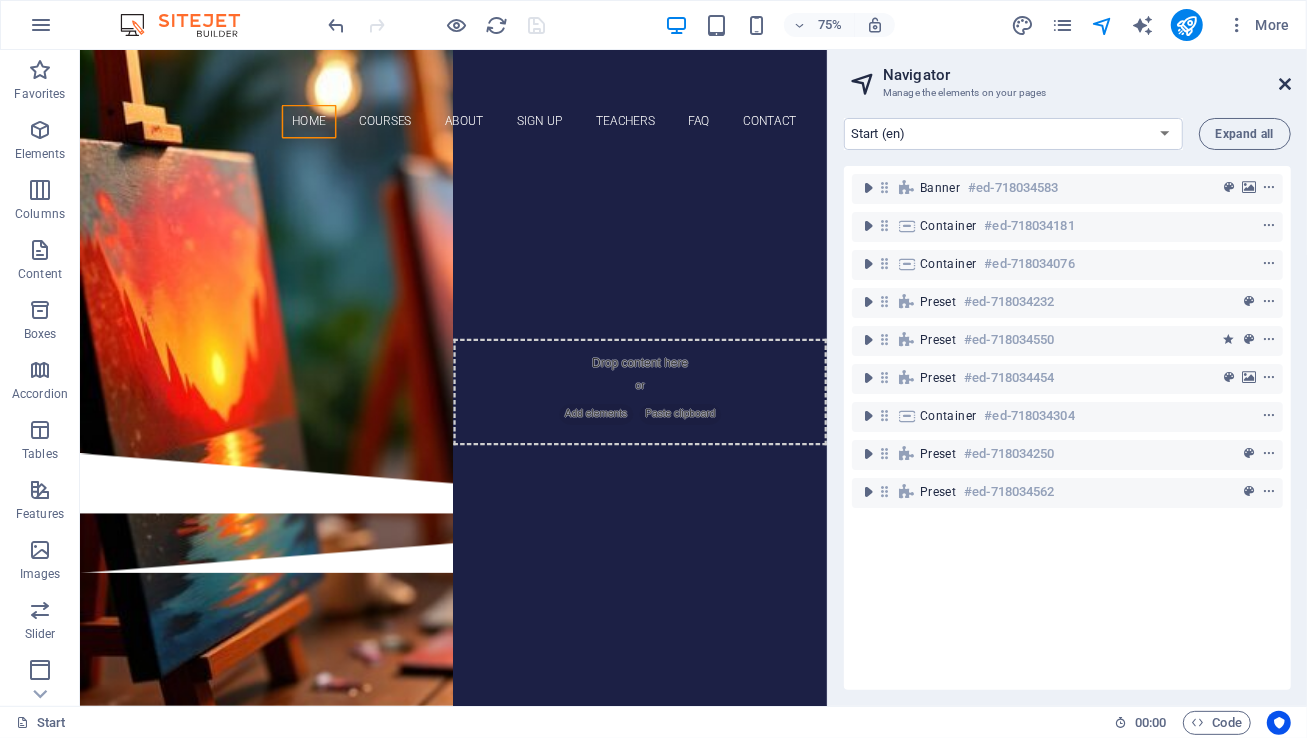 click at bounding box center (1285, 84) 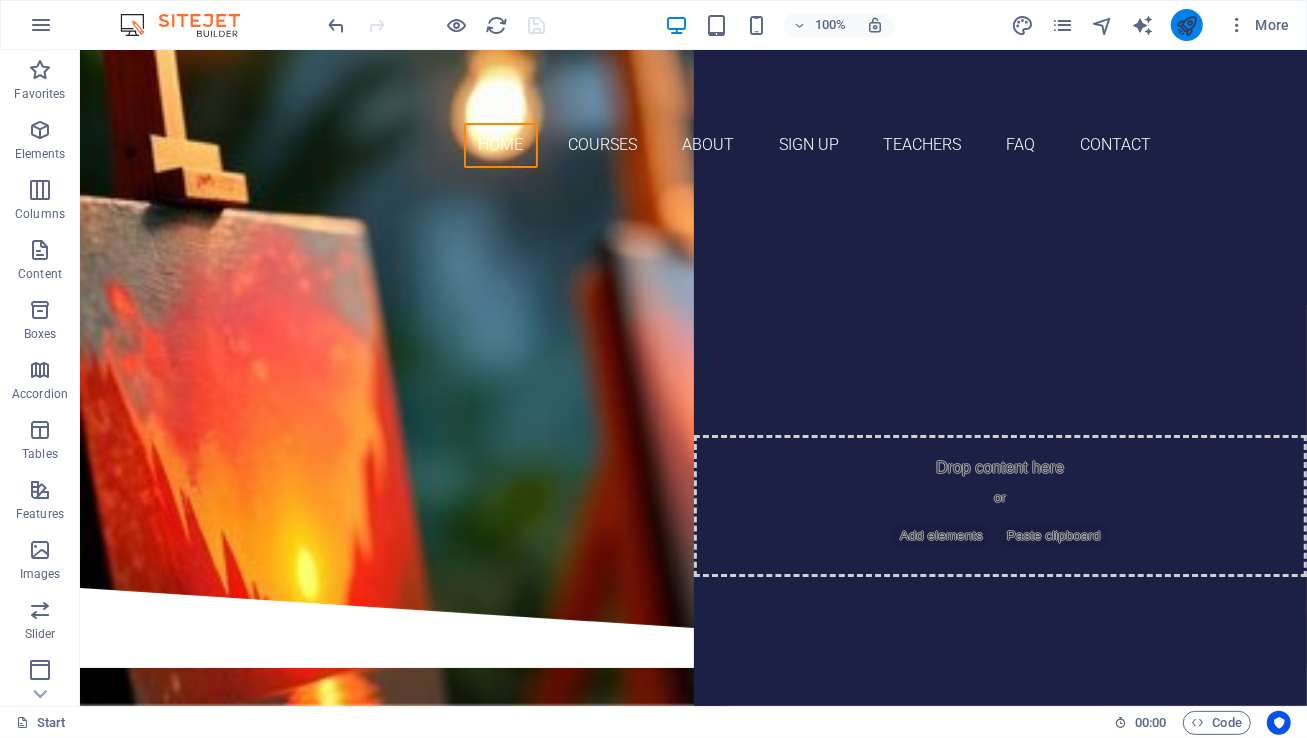click at bounding box center [1186, 25] 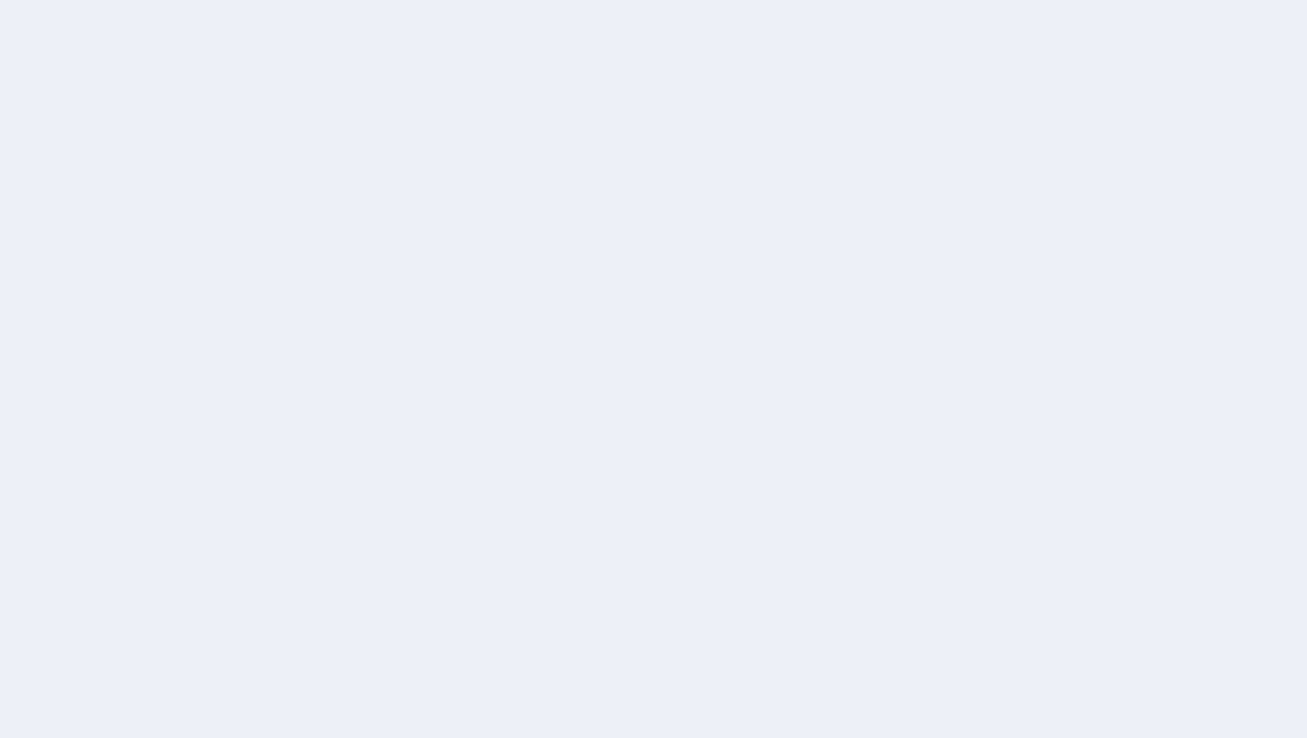 scroll, scrollTop: 0, scrollLeft: 0, axis: both 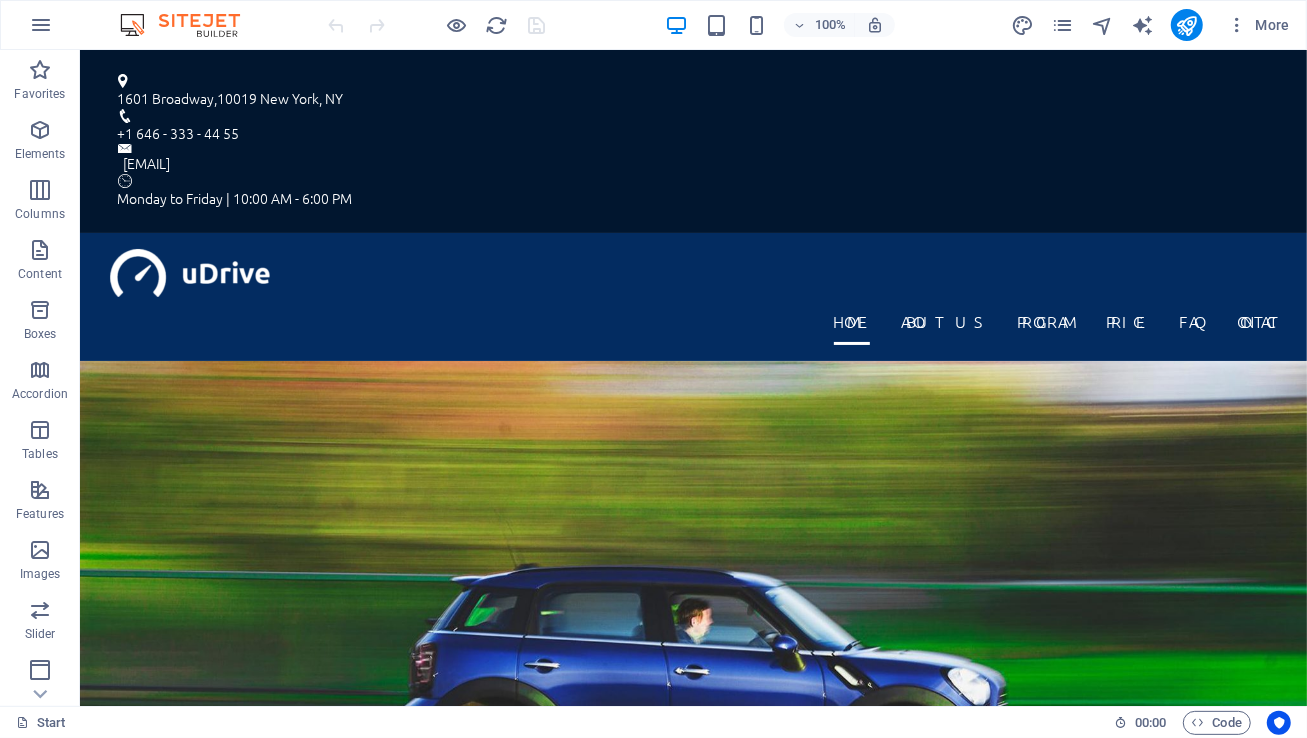 click at bounding box center (190, 25) 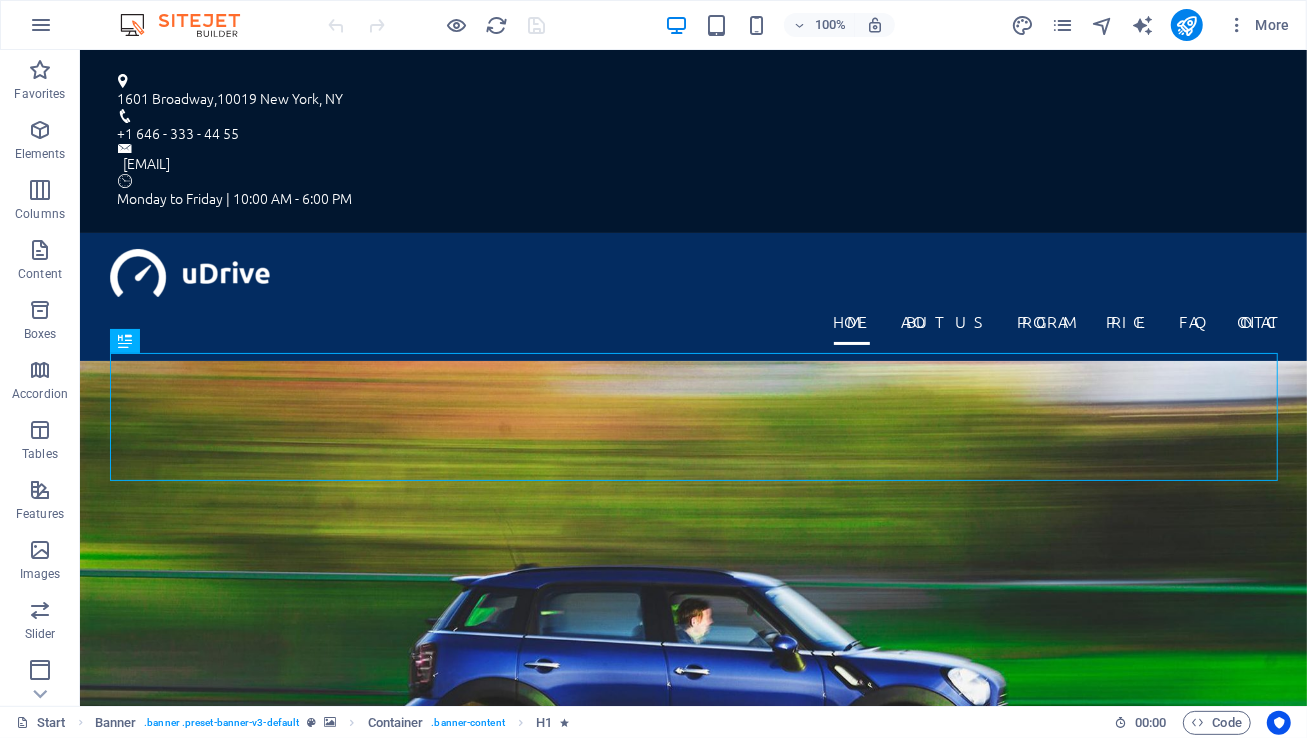scroll, scrollTop: 0, scrollLeft: 0, axis: both 